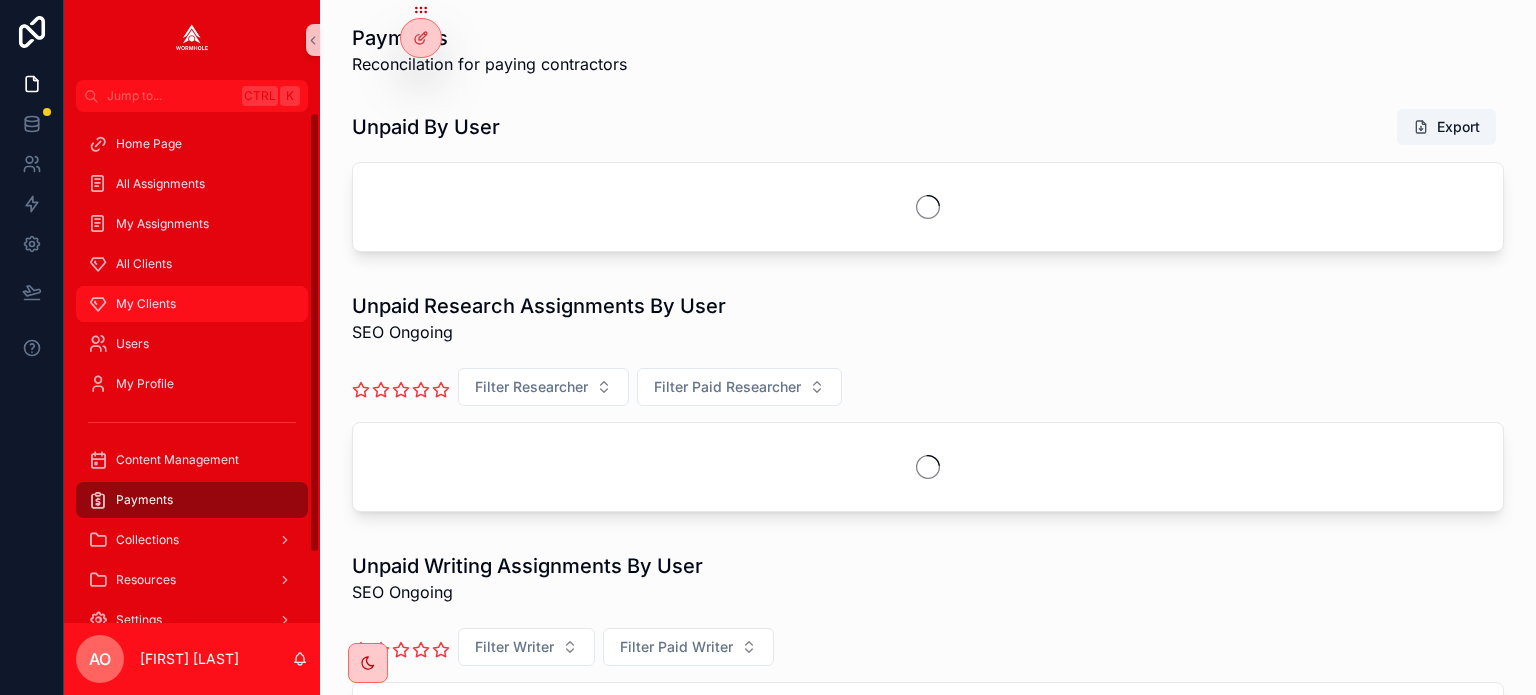 click on "My Clients" at bounding box center (192, 304) 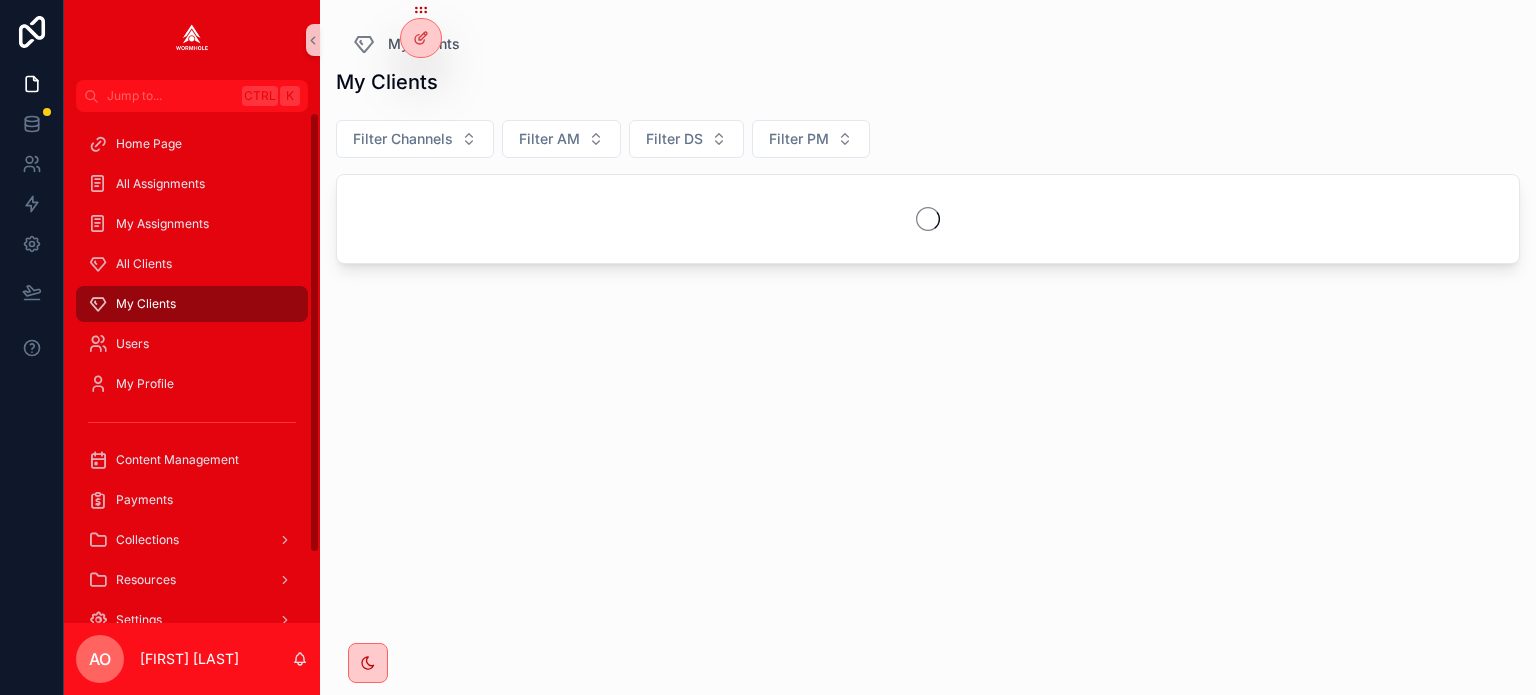 scroll, scrollTop: 0, scrollLeft: 0, axis: both 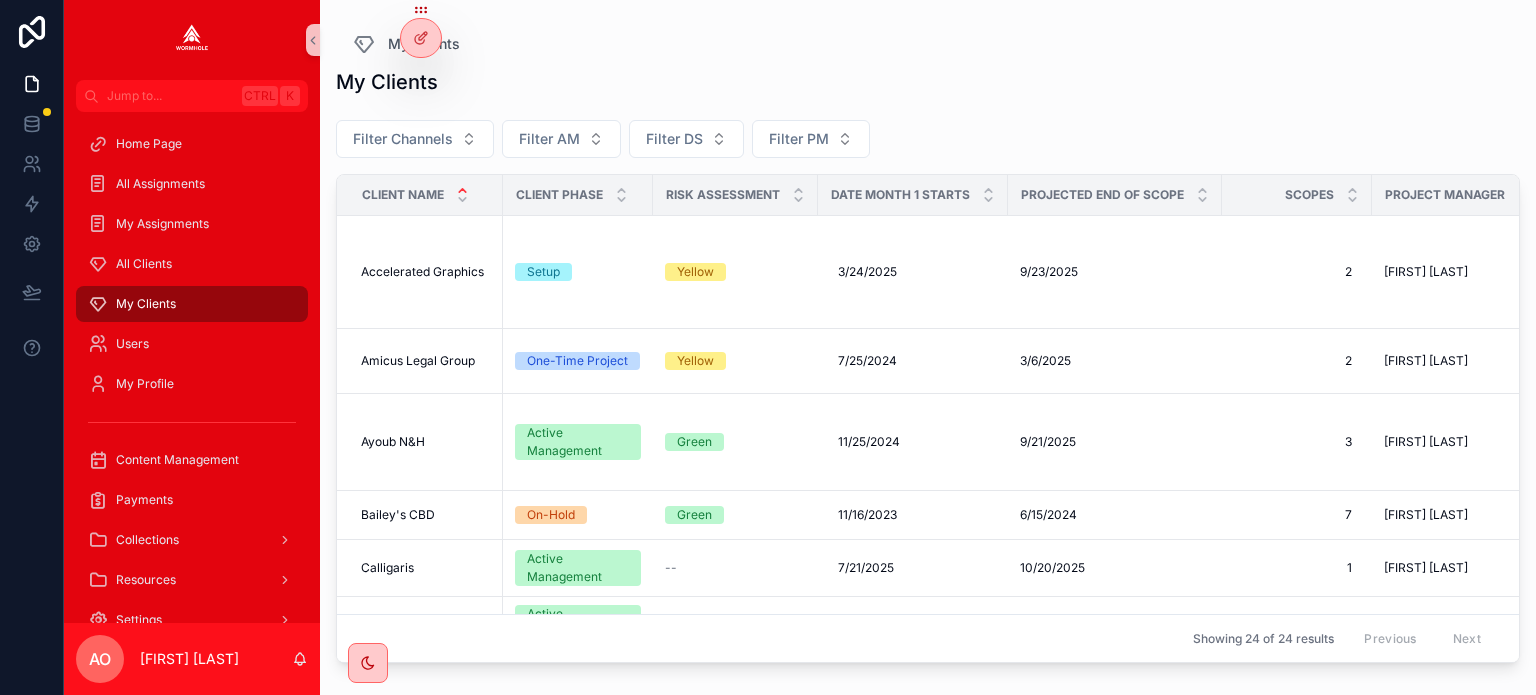 click on "My Clients" at bounding box center [146, 304] 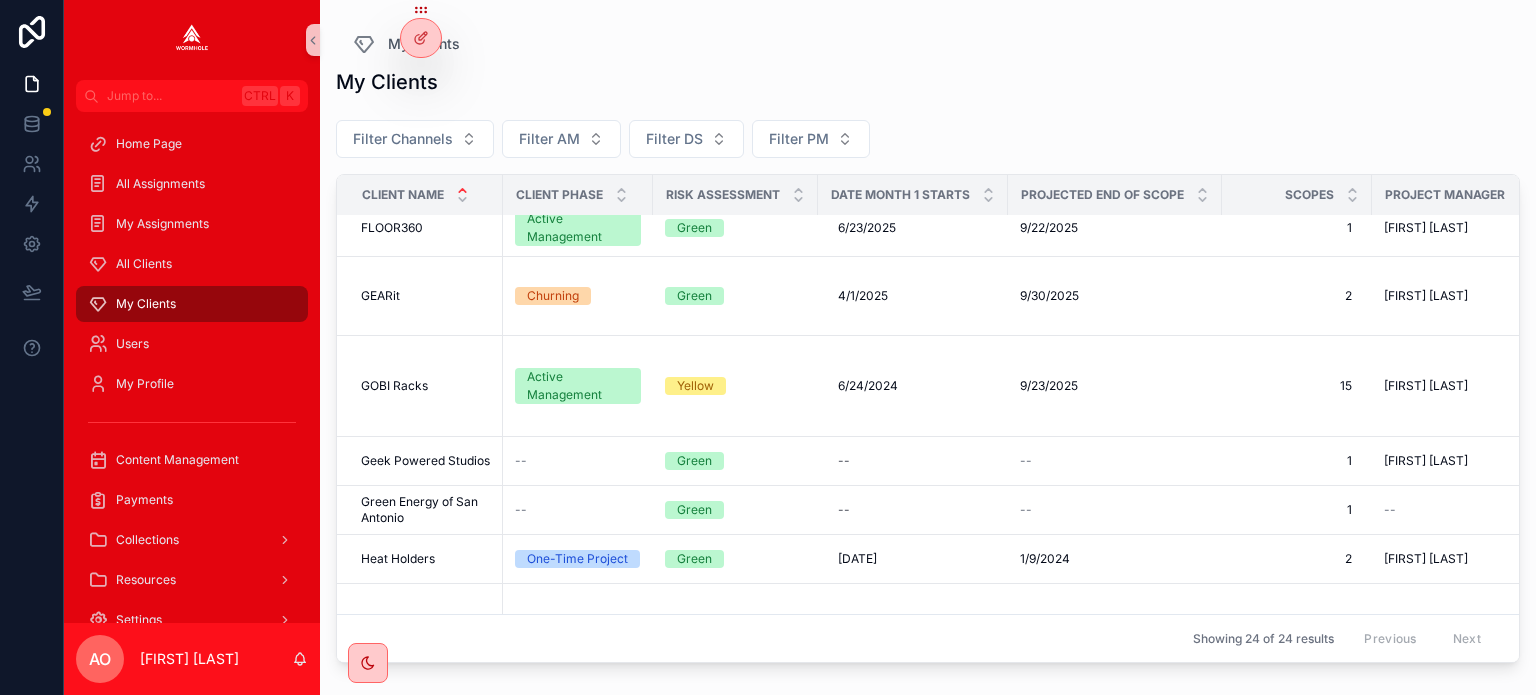 scroll, scrollTop: 400, scrollLeft: 0, axis: vertical 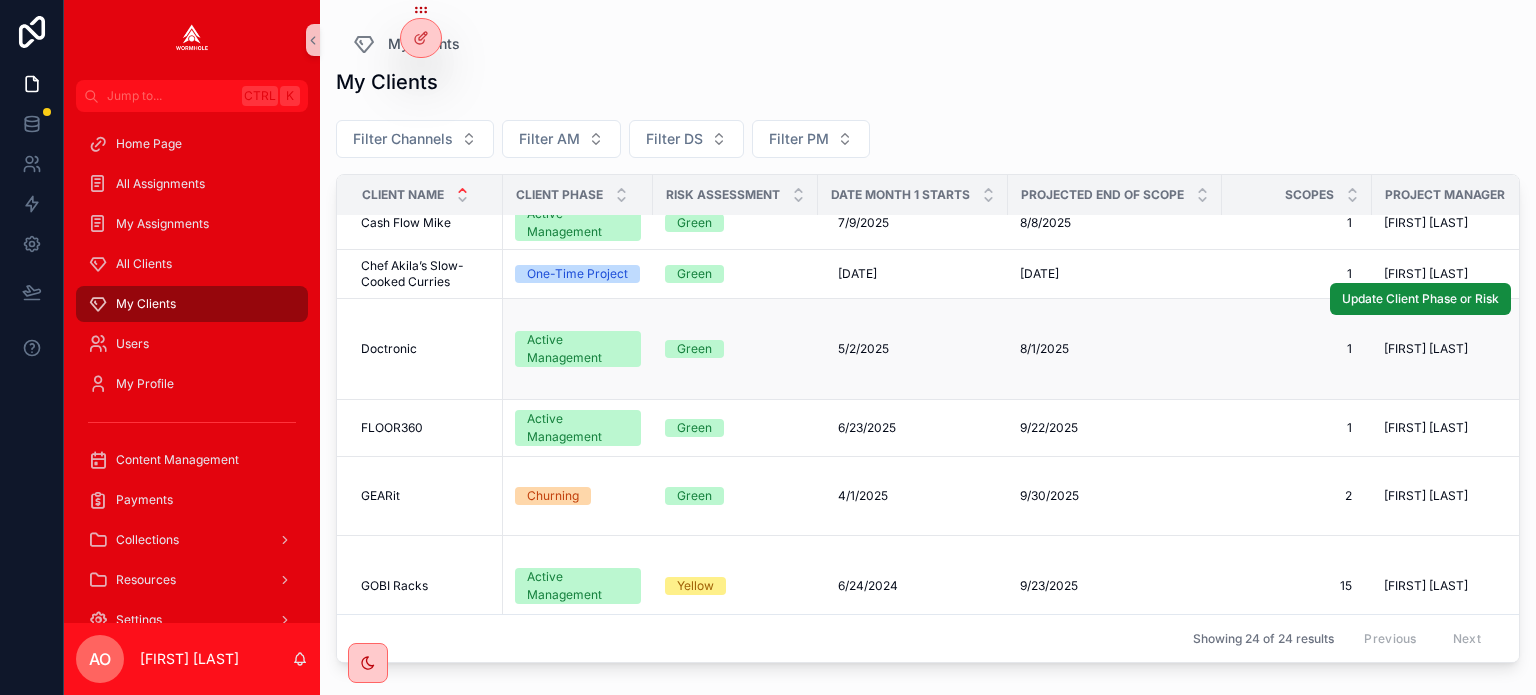 click on "Doctronic" at bounding box center (389, 349) 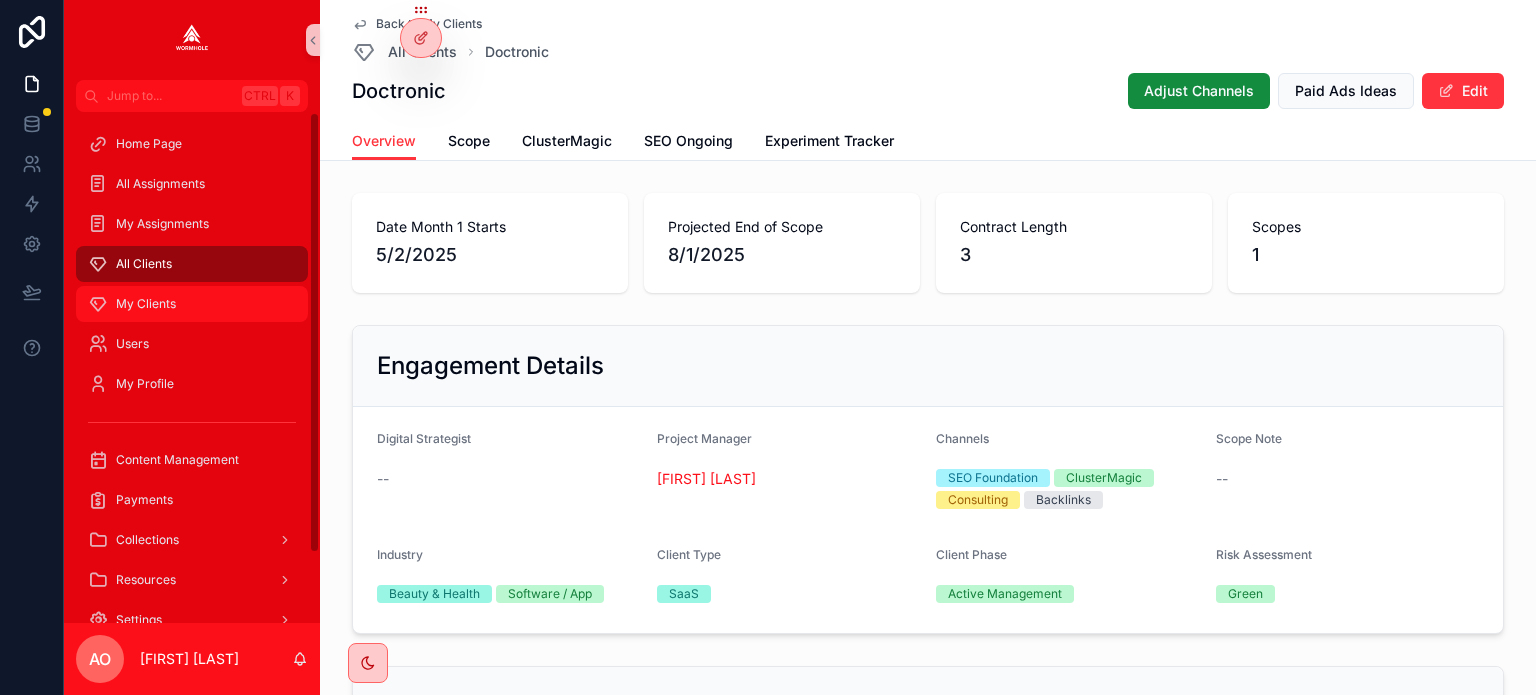 click on "My Clients" at bounding box center [146, 304] 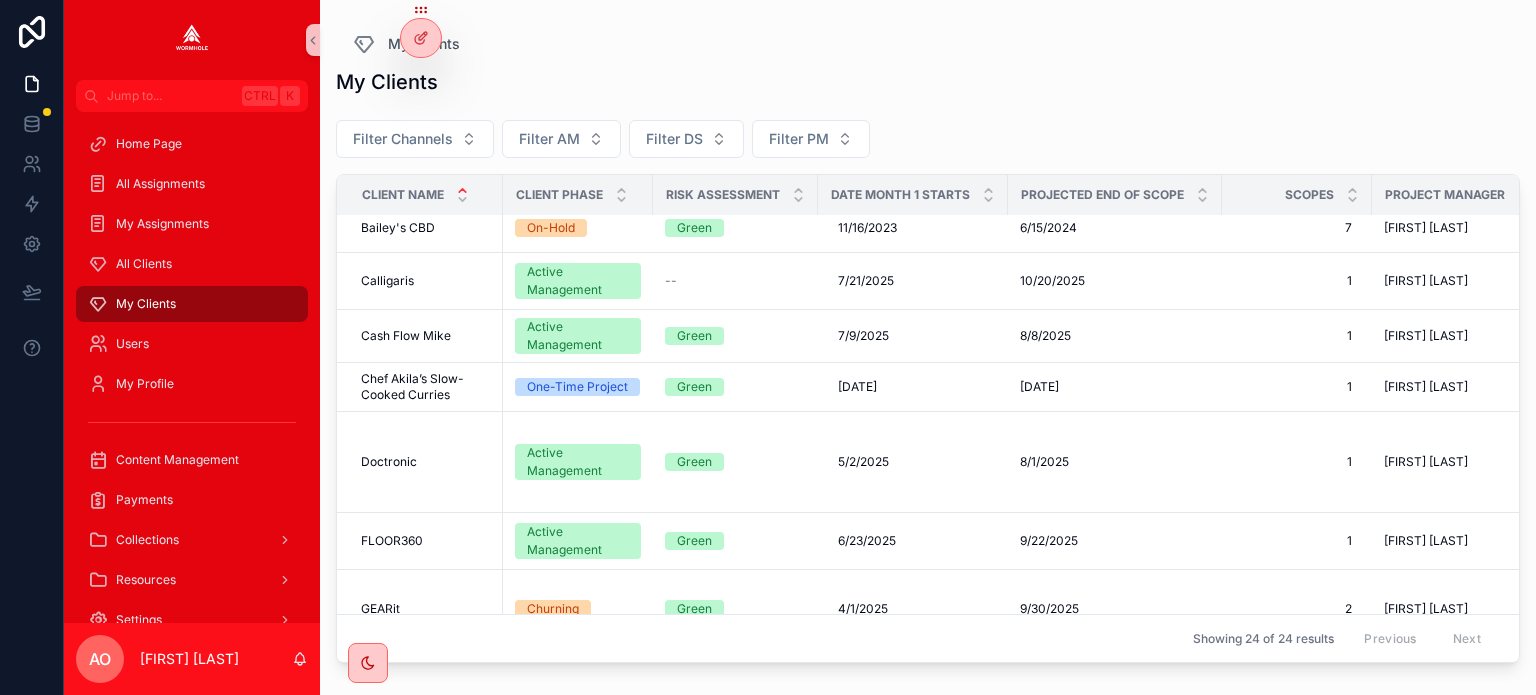 scroll, scrollTop: 187, scrollLeft: 0, axis: vertical 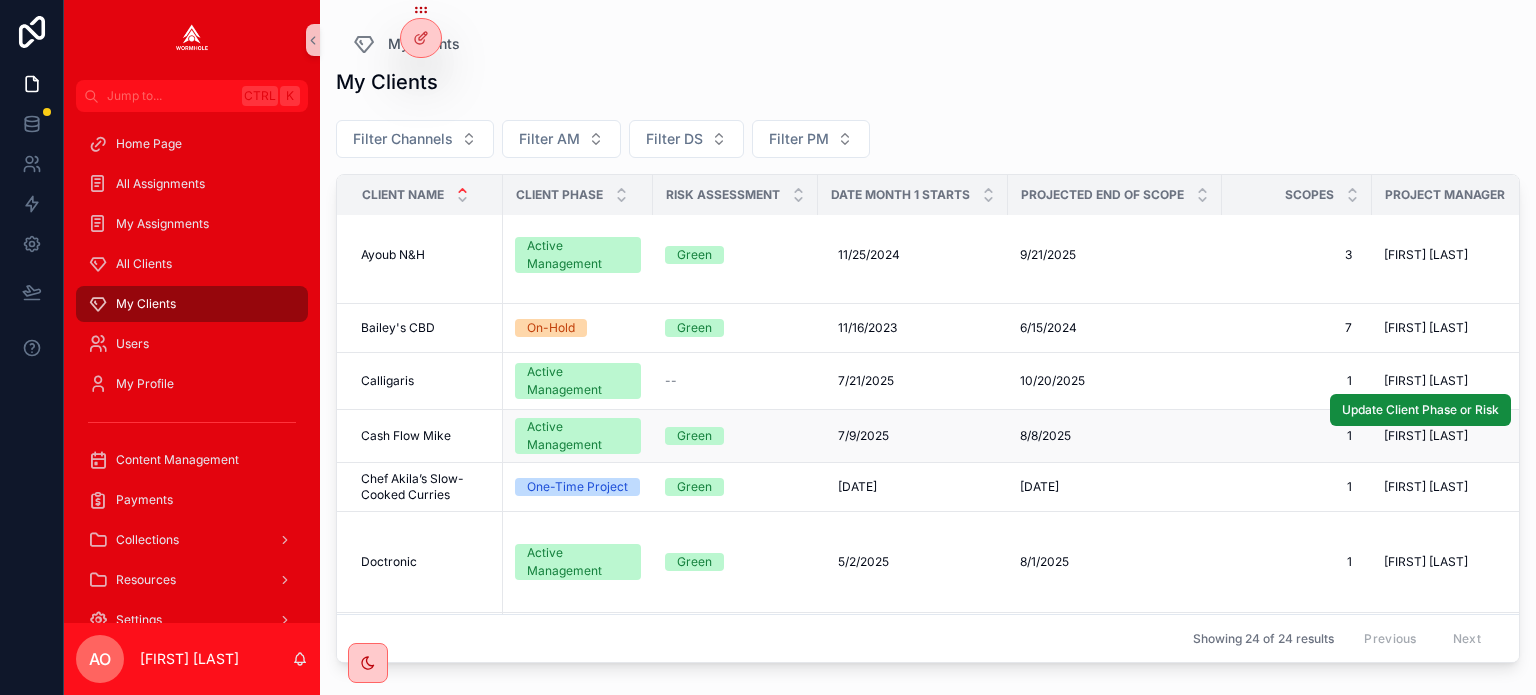 click on "Cash Flow Mike" at bounding box center (406, 436) 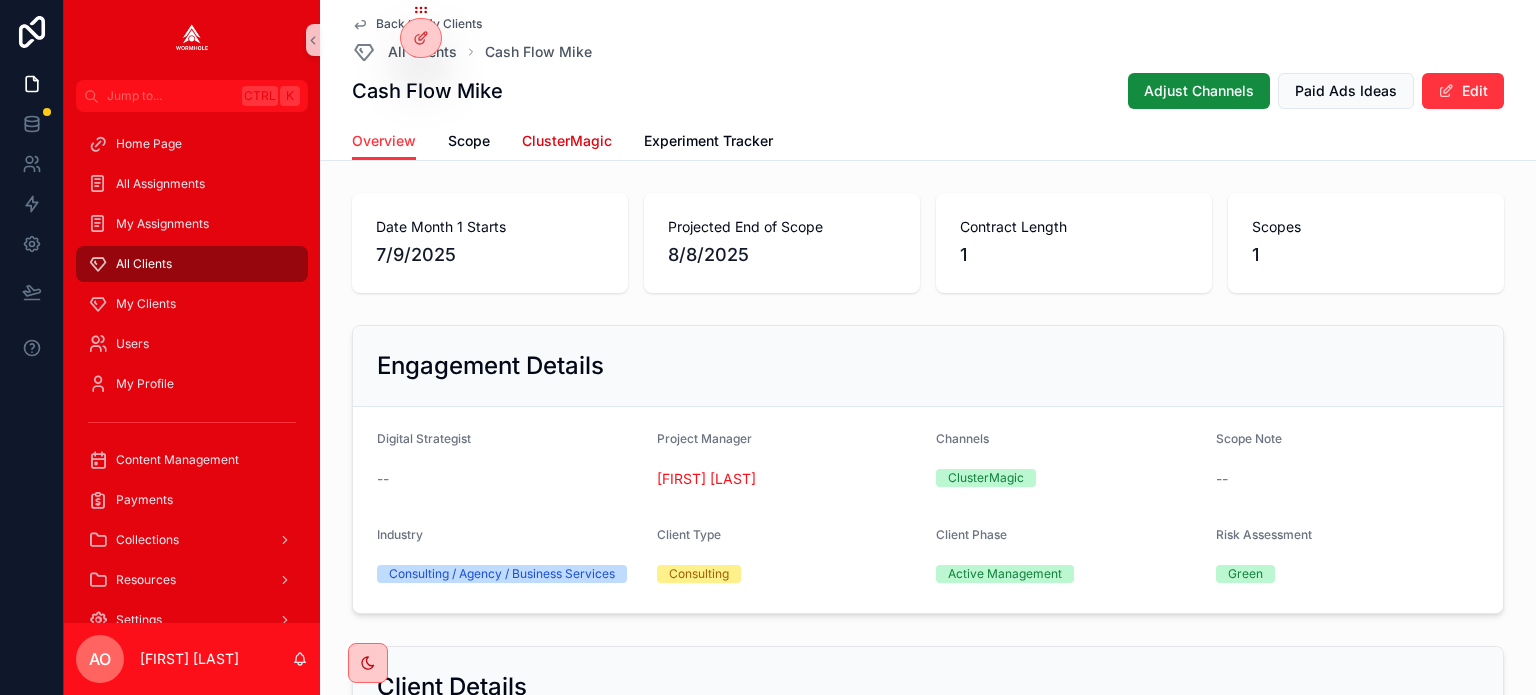 click on "ClusterMagic" at bounding box center (567, 141) 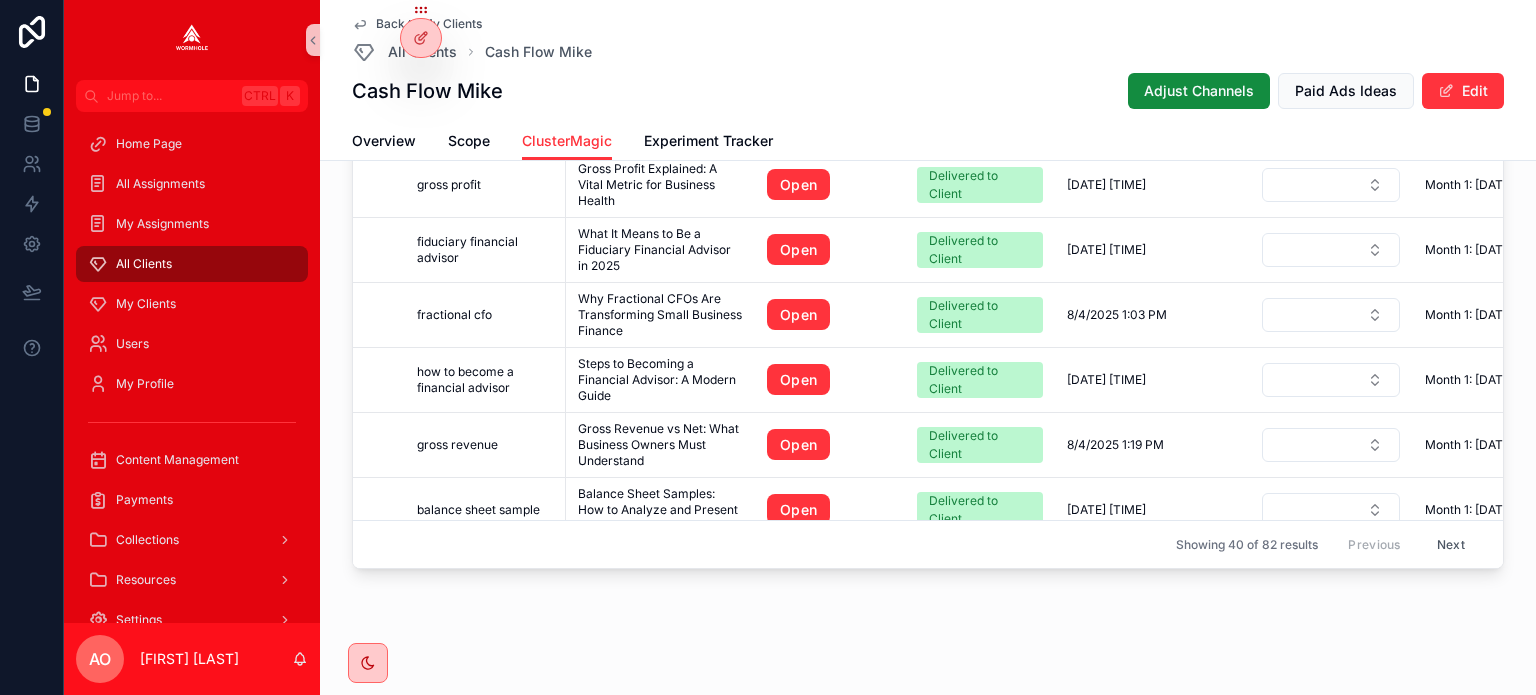 scroll, scrollTop: 2024, scrollLeft: 0, axis: vertical 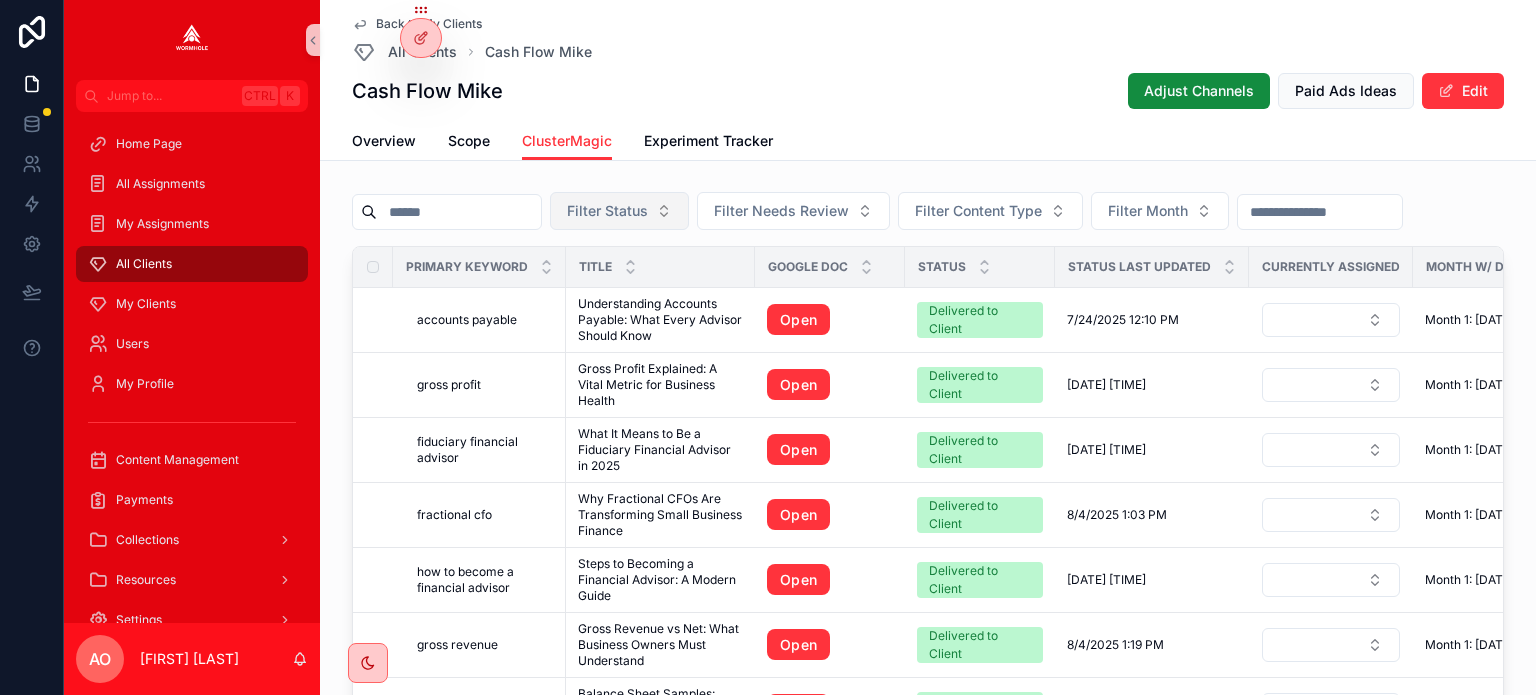 click on "Filter Status" at bounding box center (619, 211) 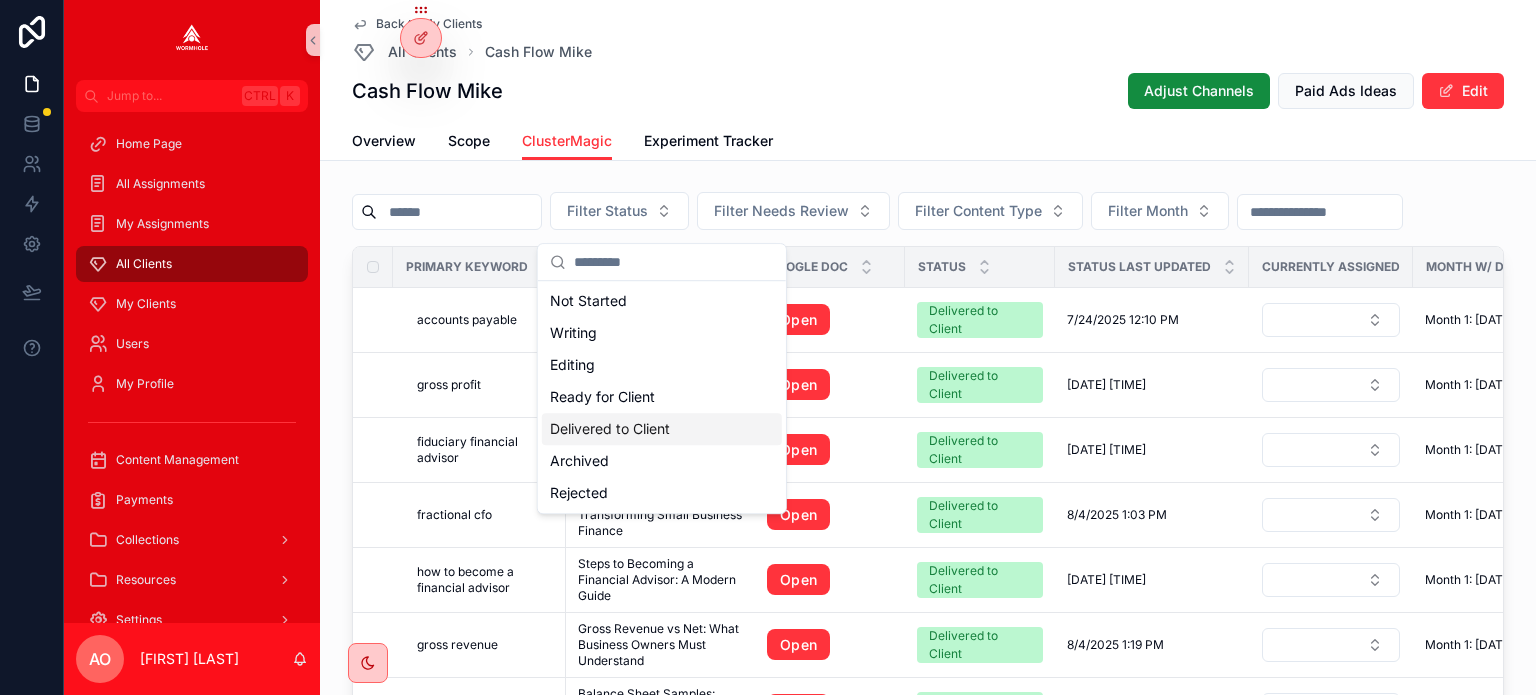 click on "Delivered to Client" at bounding box center [662, 429] 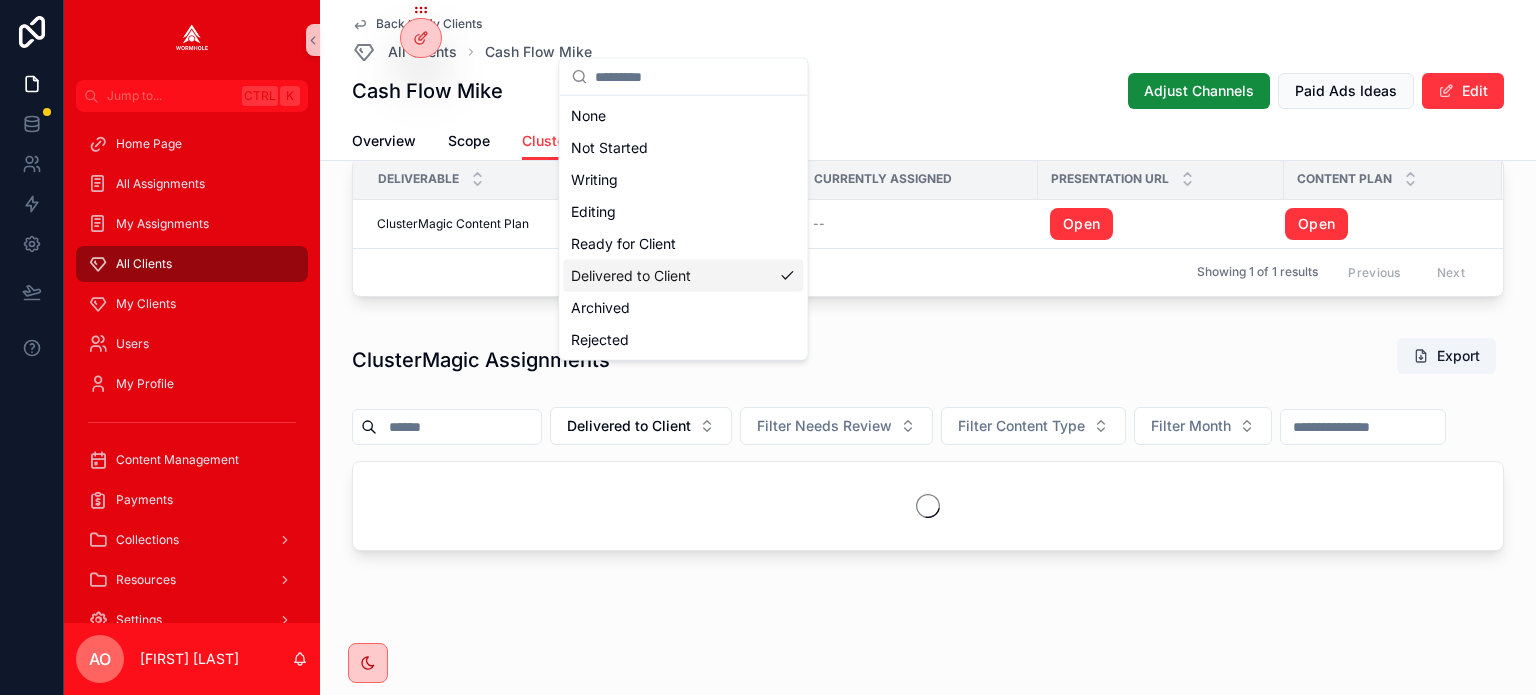 scroll, scrollTop: 1862, scrollLeft: 0, axis: vertical 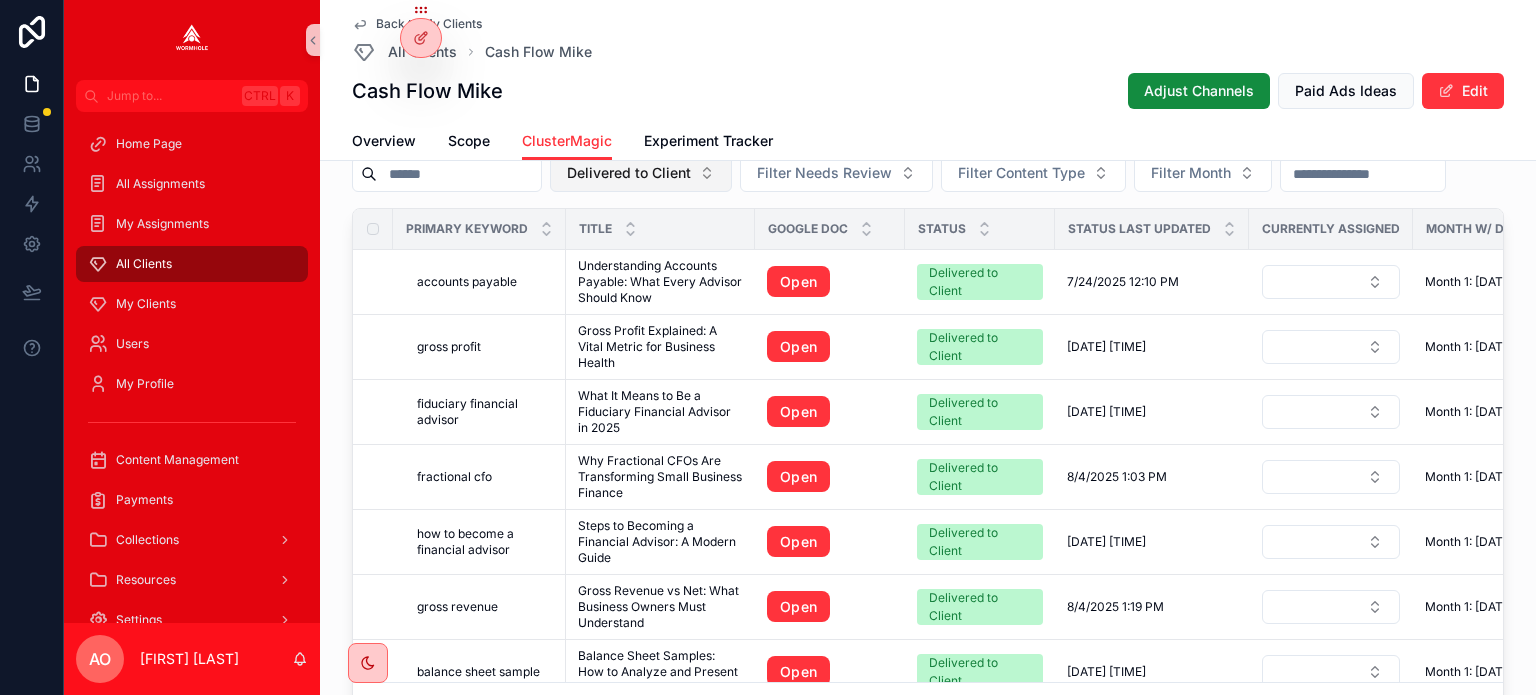 click on "Delivered to Client" at bounding box center [629, 173] 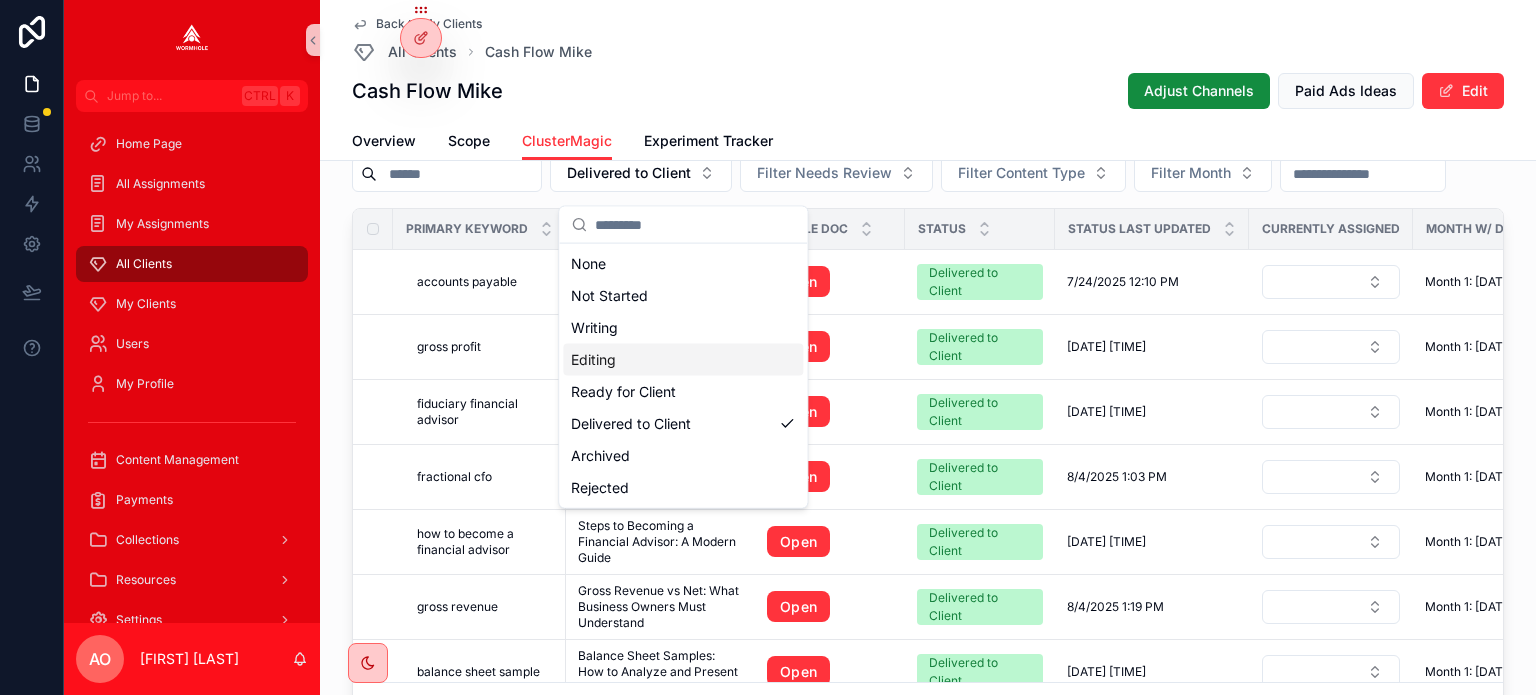 click on "Editing" at bounding box center (683, 360) 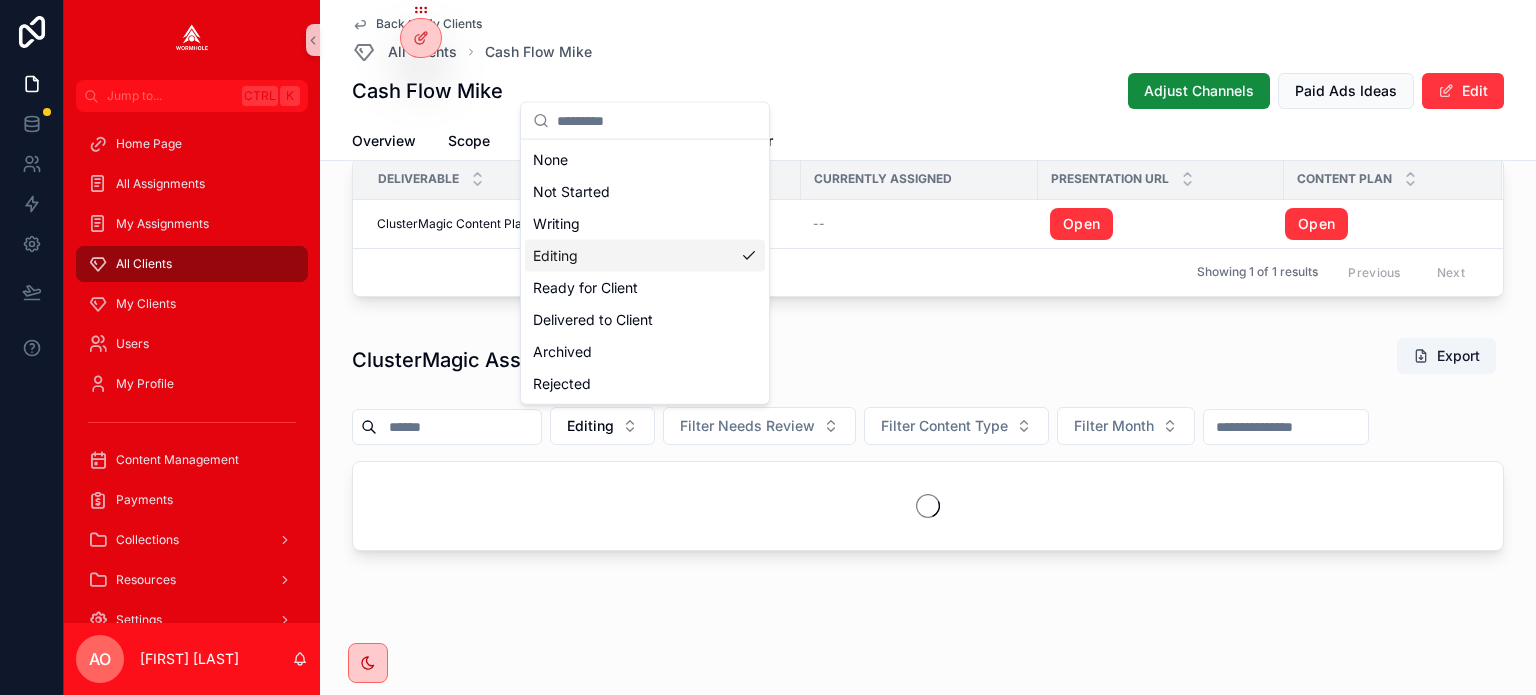 scroll, scrollTop: 1818, scrollLeft: 0, axis: vertical 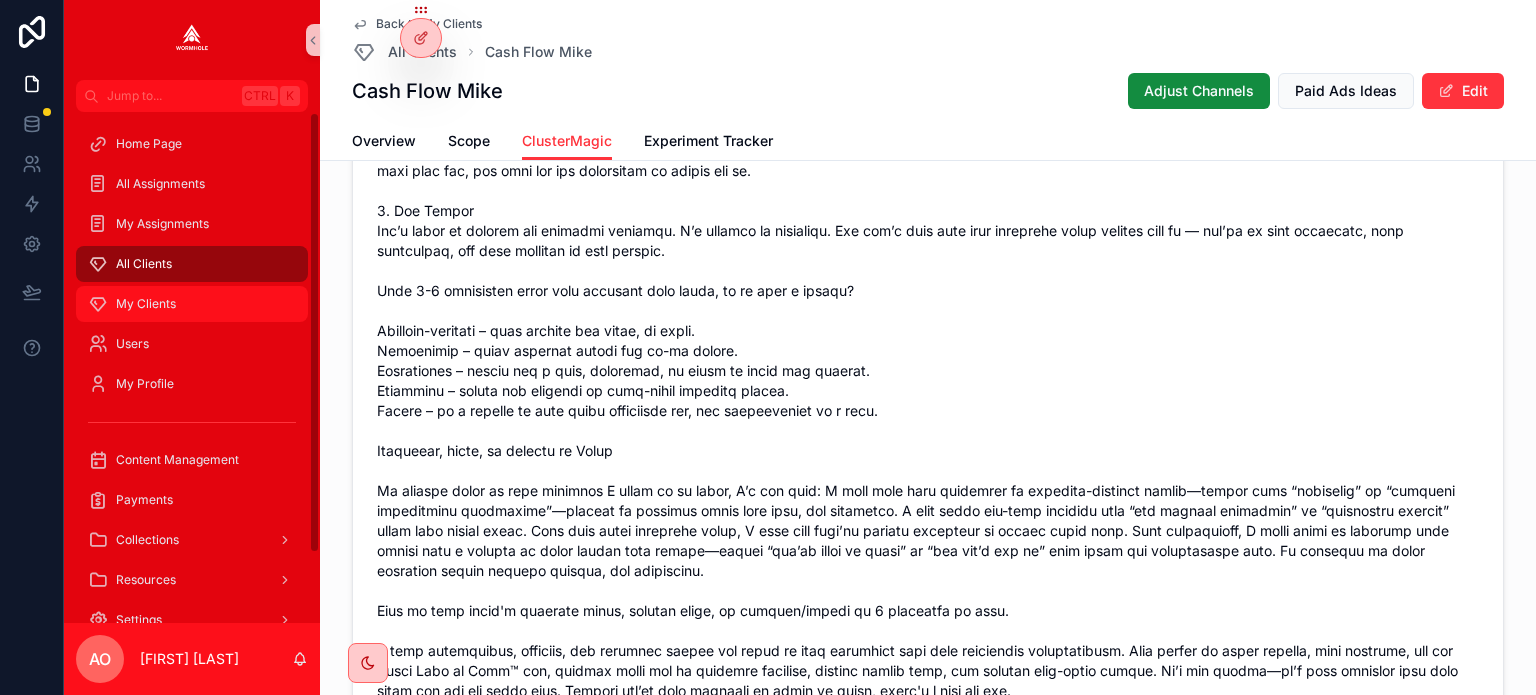 click on "My Clients" at bounding box center (146, 304) 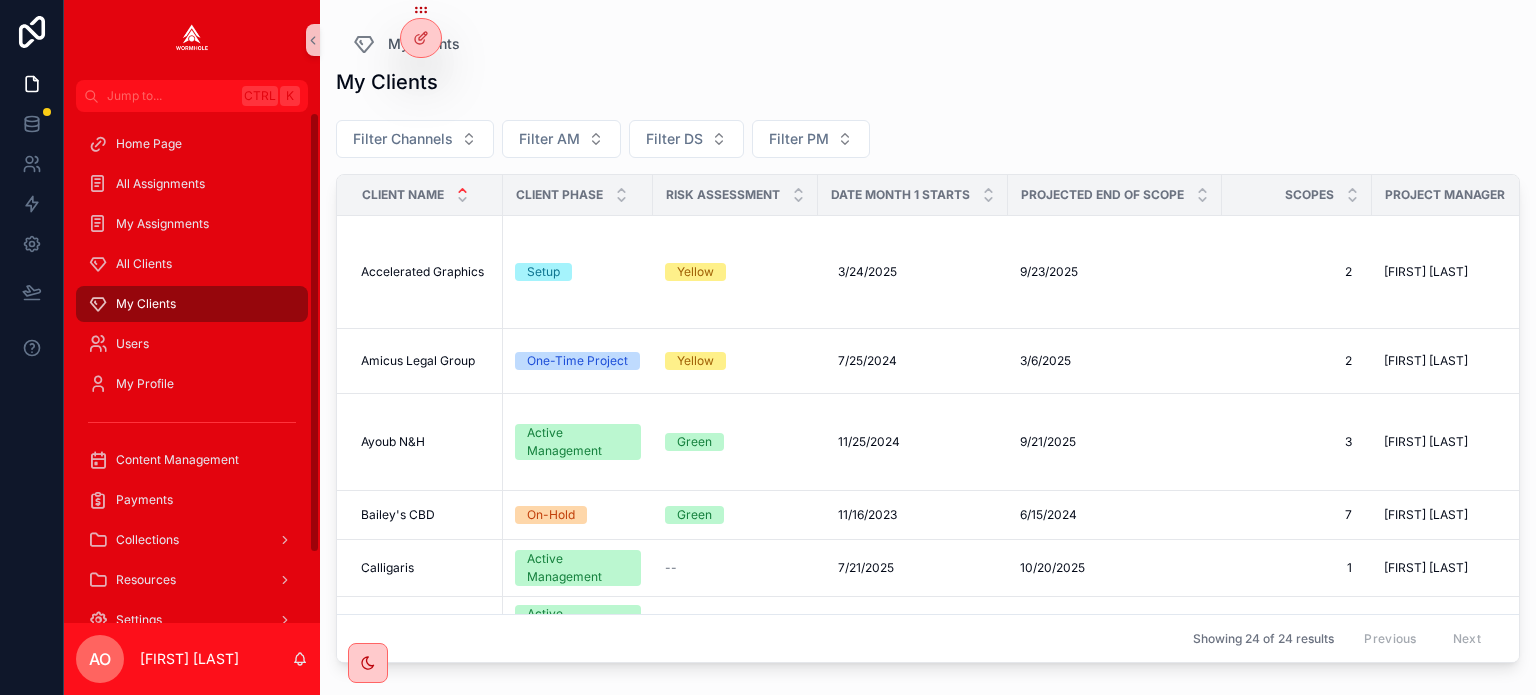 scroll, scrollTop: 0, scrollLeft: 0, axis: both 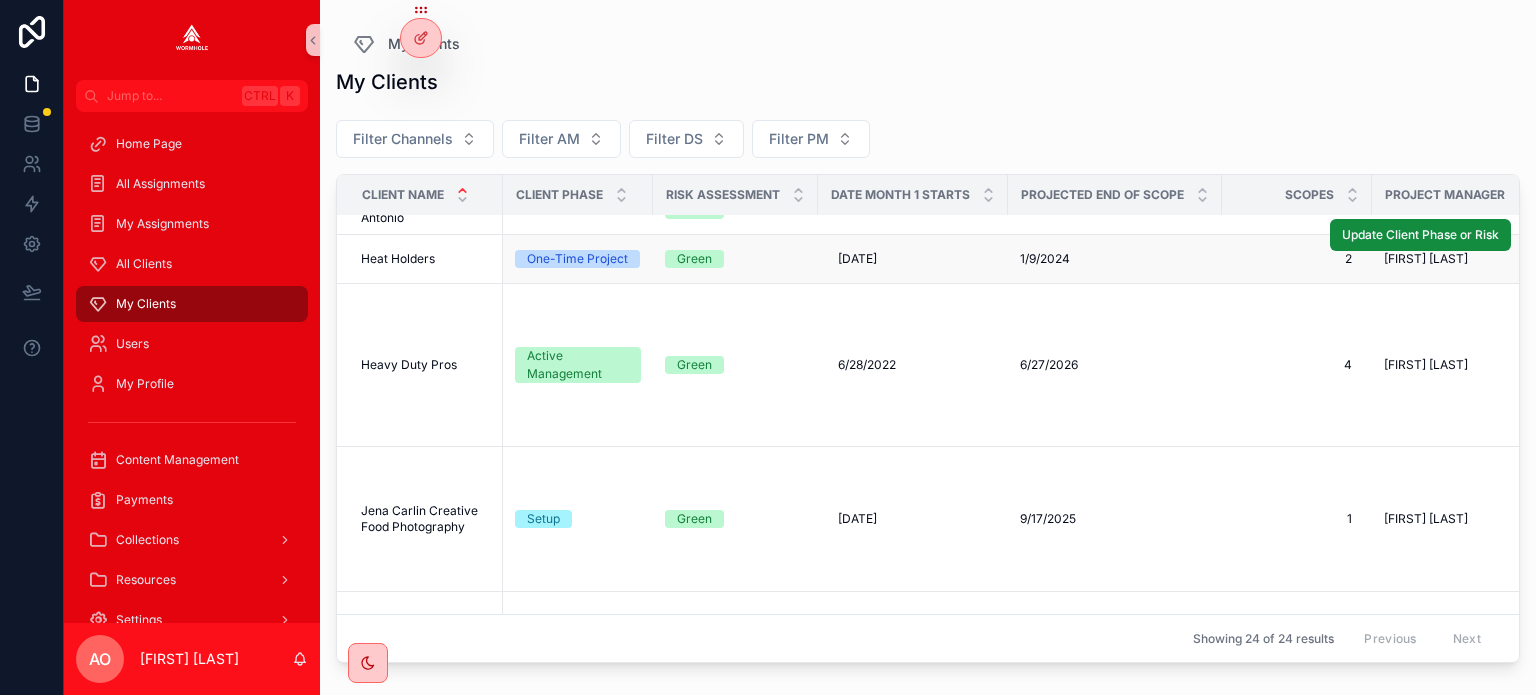 click on "Heat Holders" at bounding box center (398, 259) 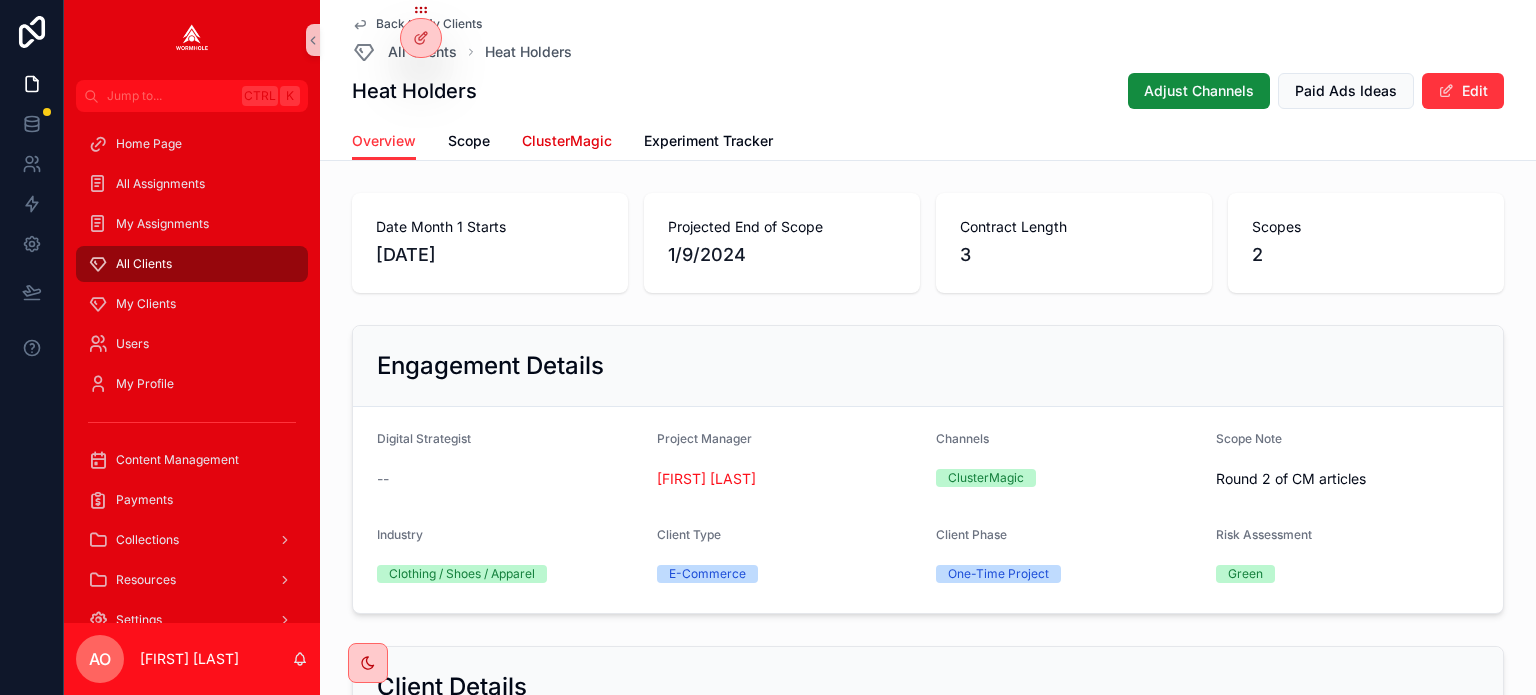 click on "ClusterMagic" at bounding box center [567, 141] 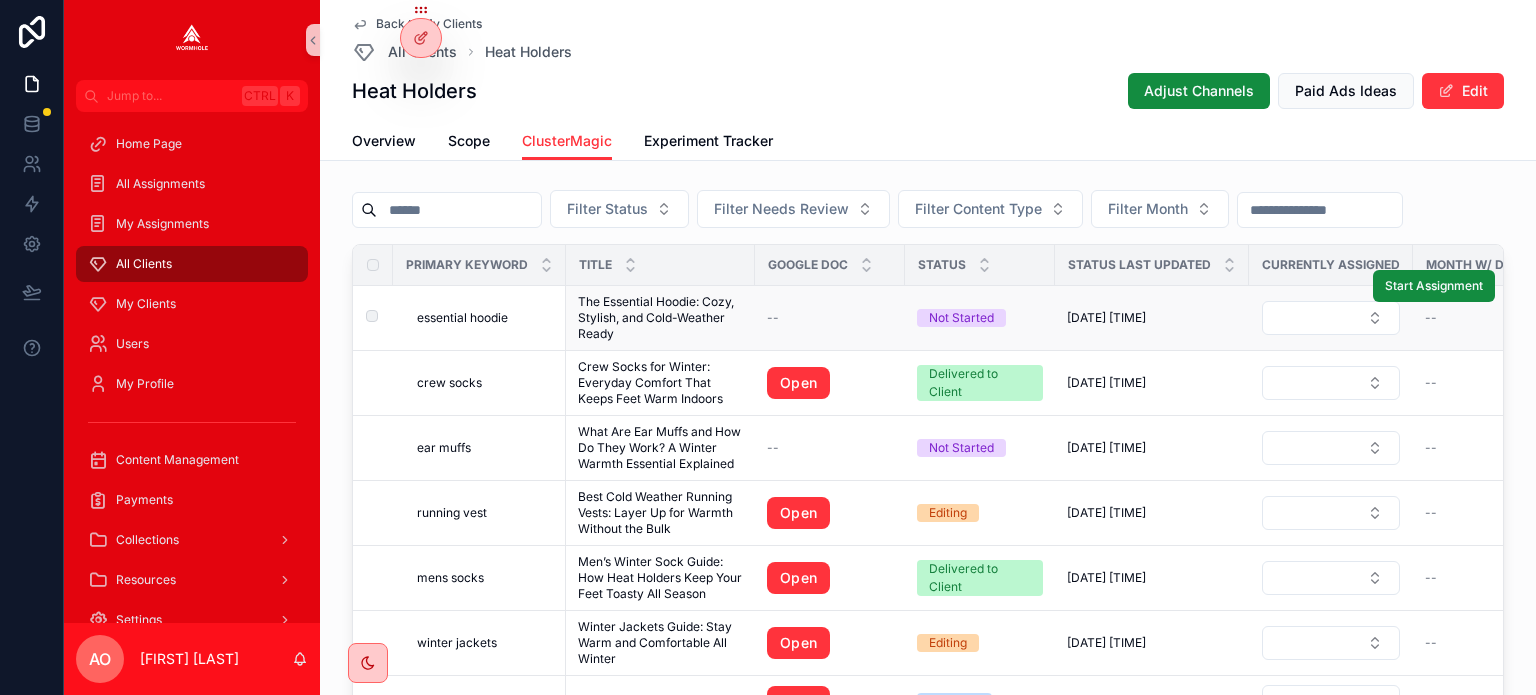 scroll, scrollTop: 1300, scrollLeft: 0, axis: vertical 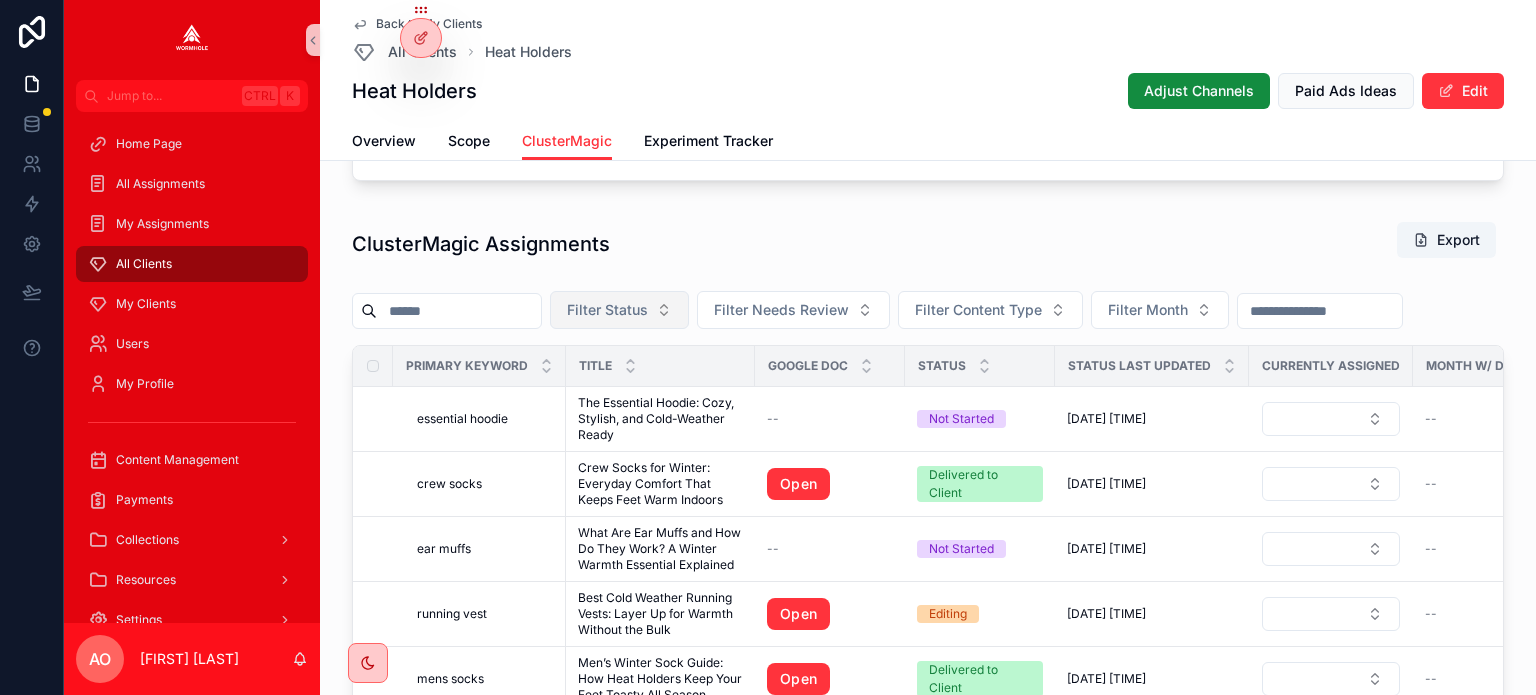click on "Filter Status" at bounding box center [607, 310] 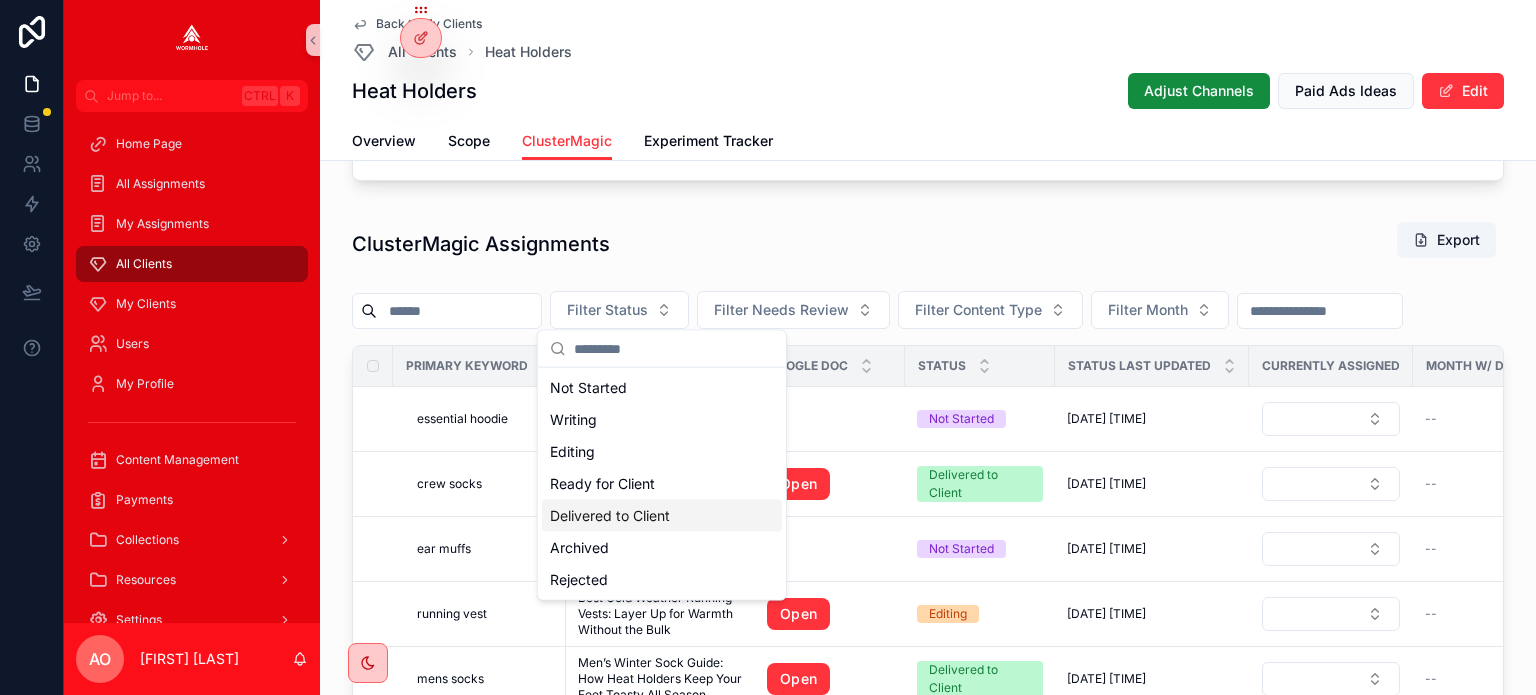 click on "Delivered to Client" at bounding box center (662, 516) 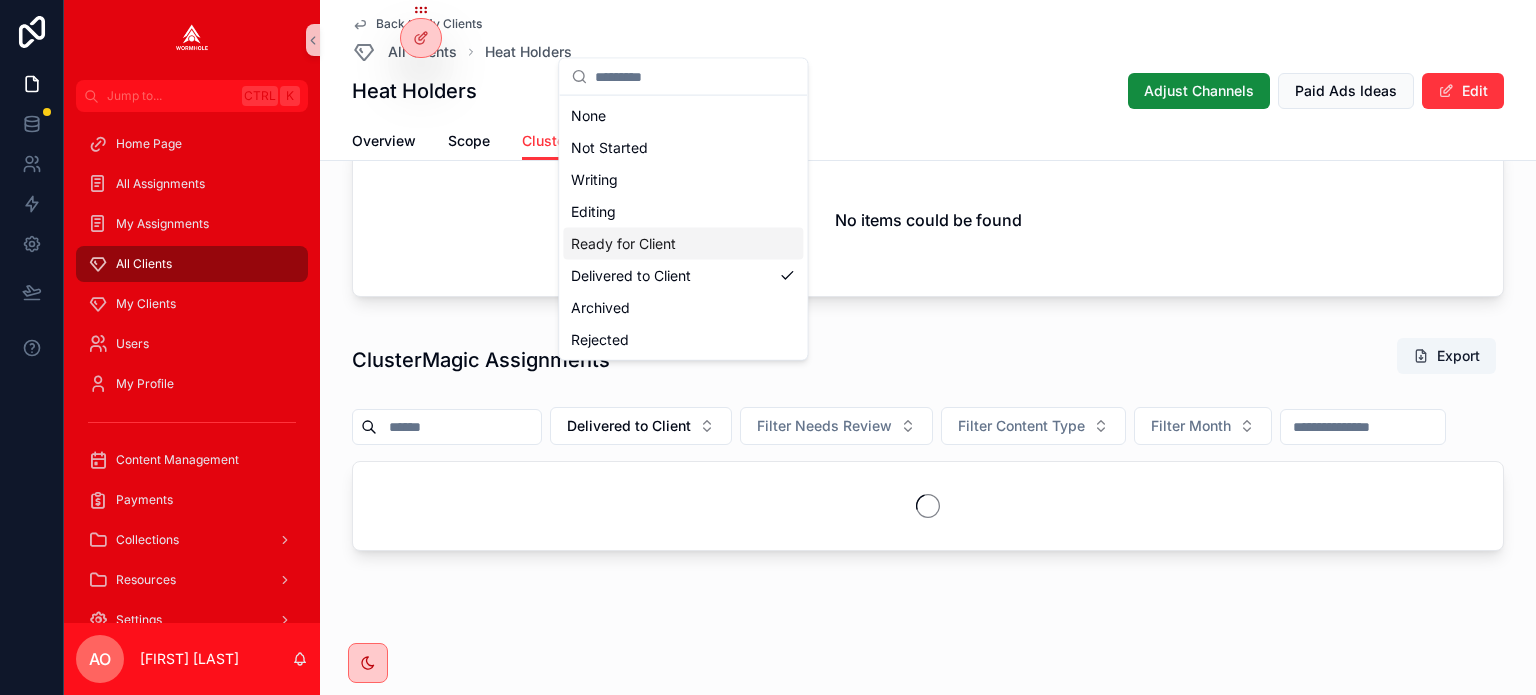 scroll, scrollTop: 1224, scrollLeft: 0, axis: vertical 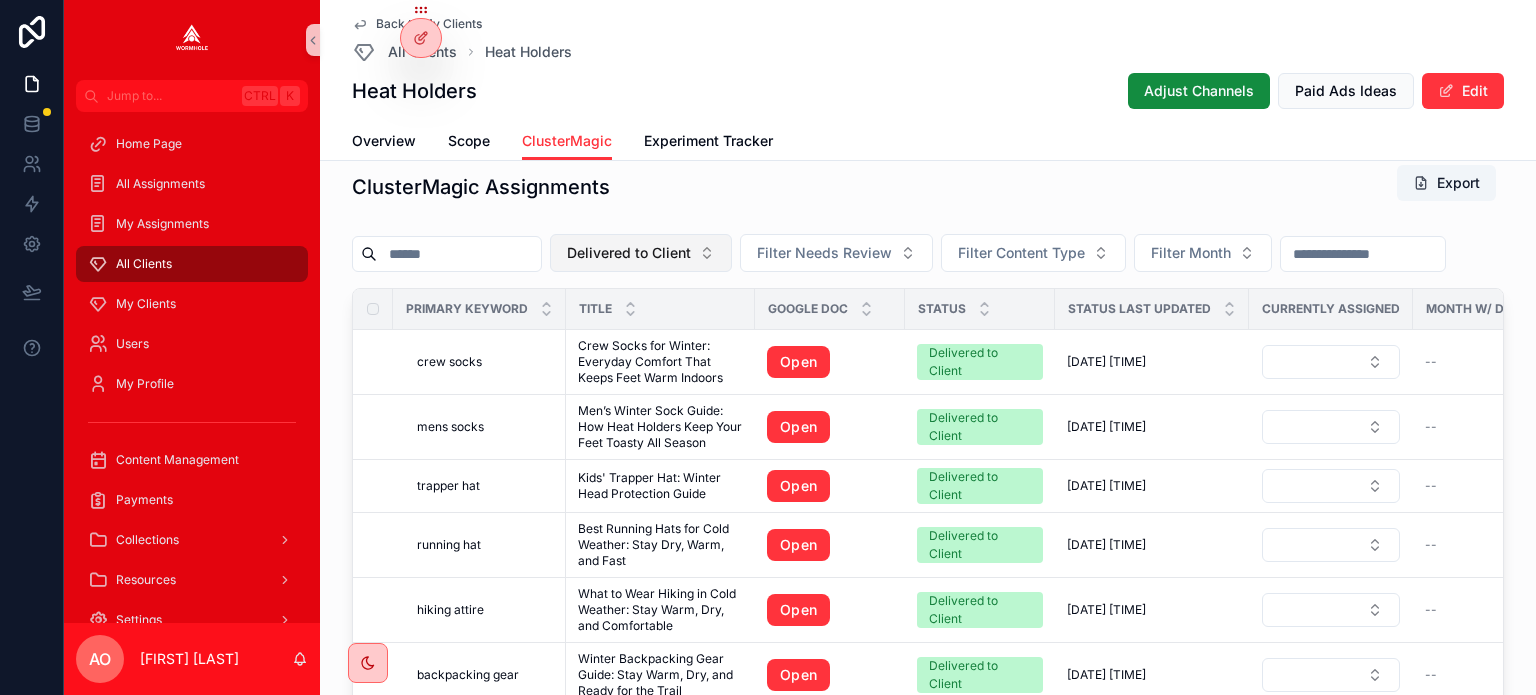 click on "Delivered to Client" at bounding box center [629, 253] 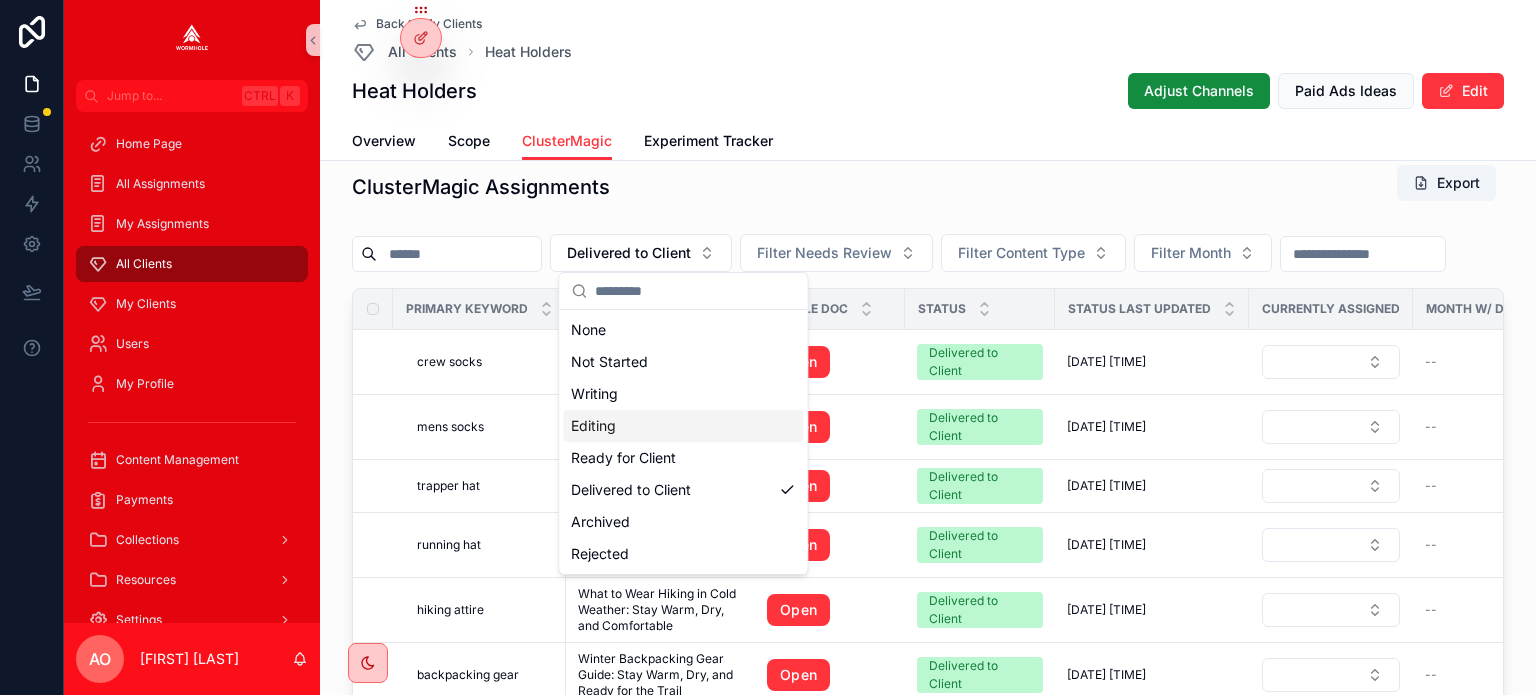 click on "Editing" at bounding box center (683, 426) 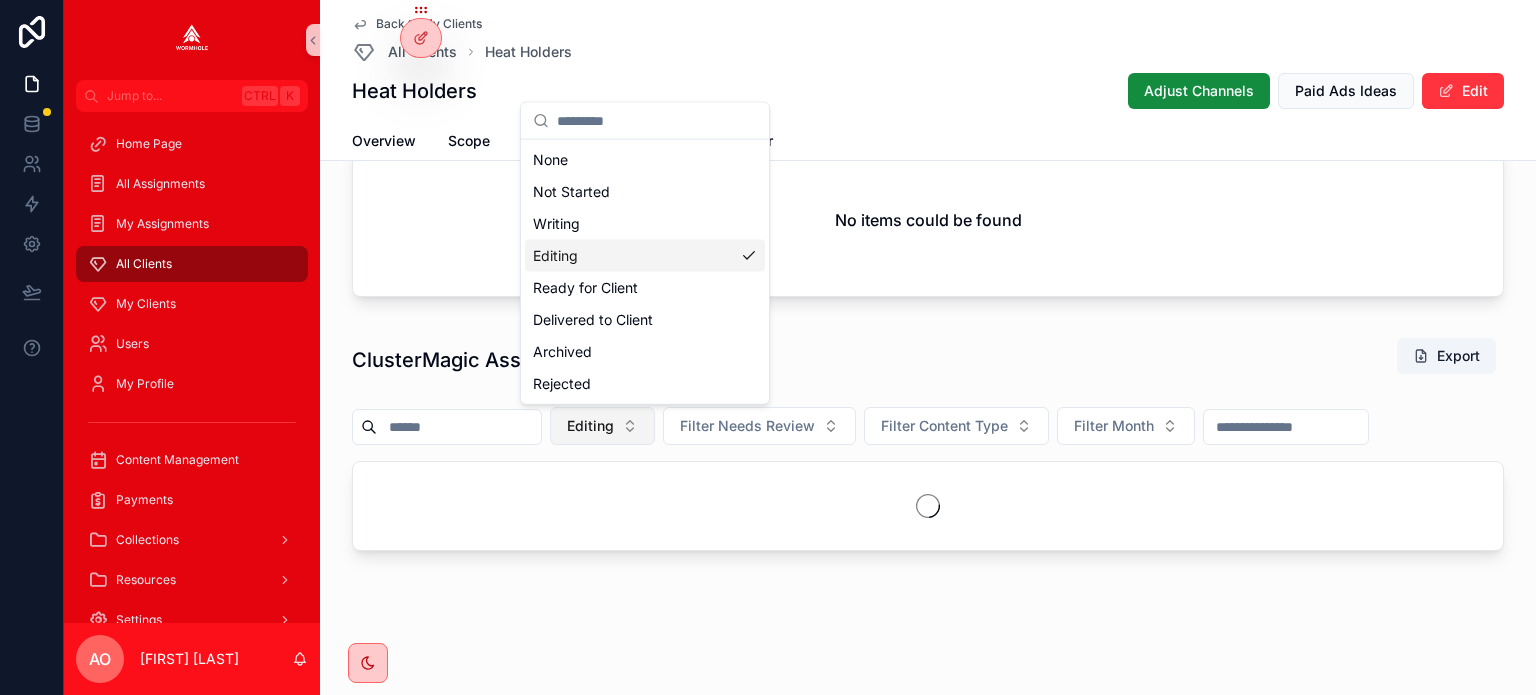 scroll, scrollTop: 1180, scrollLeft: 0, axis: vertical 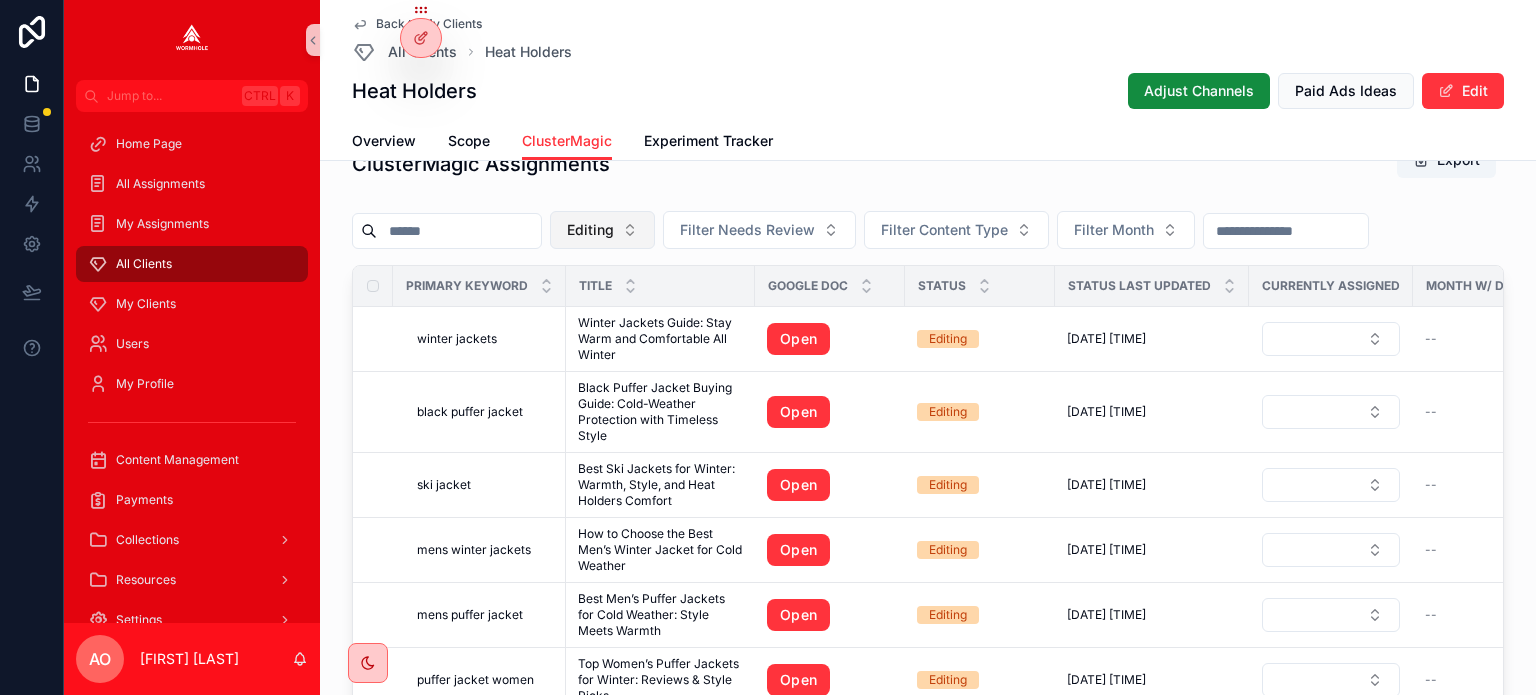 click on "Editing" at bounding box center [590, 230] 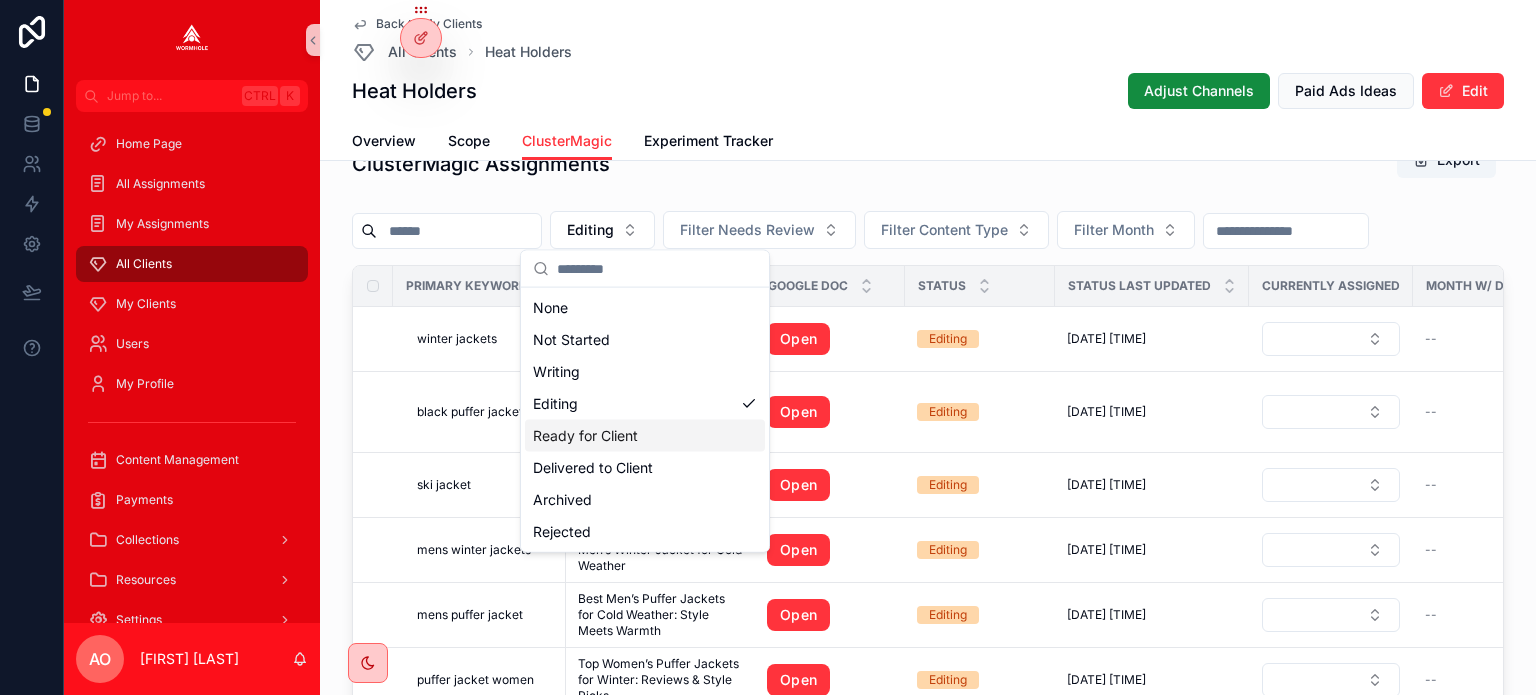 click on "Ready for Client" at bounding box center [645, 436] 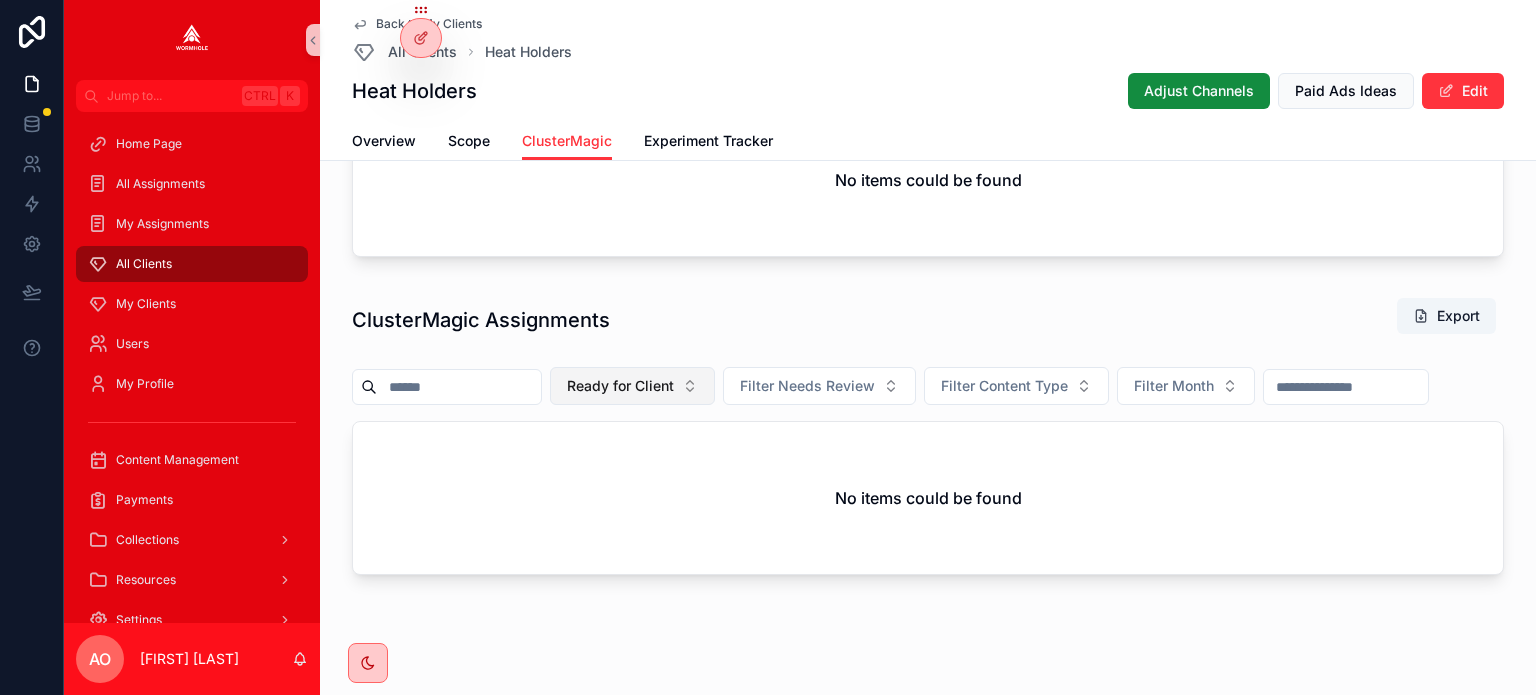 click on "Ready for Client" at bounding box center (620, 386) 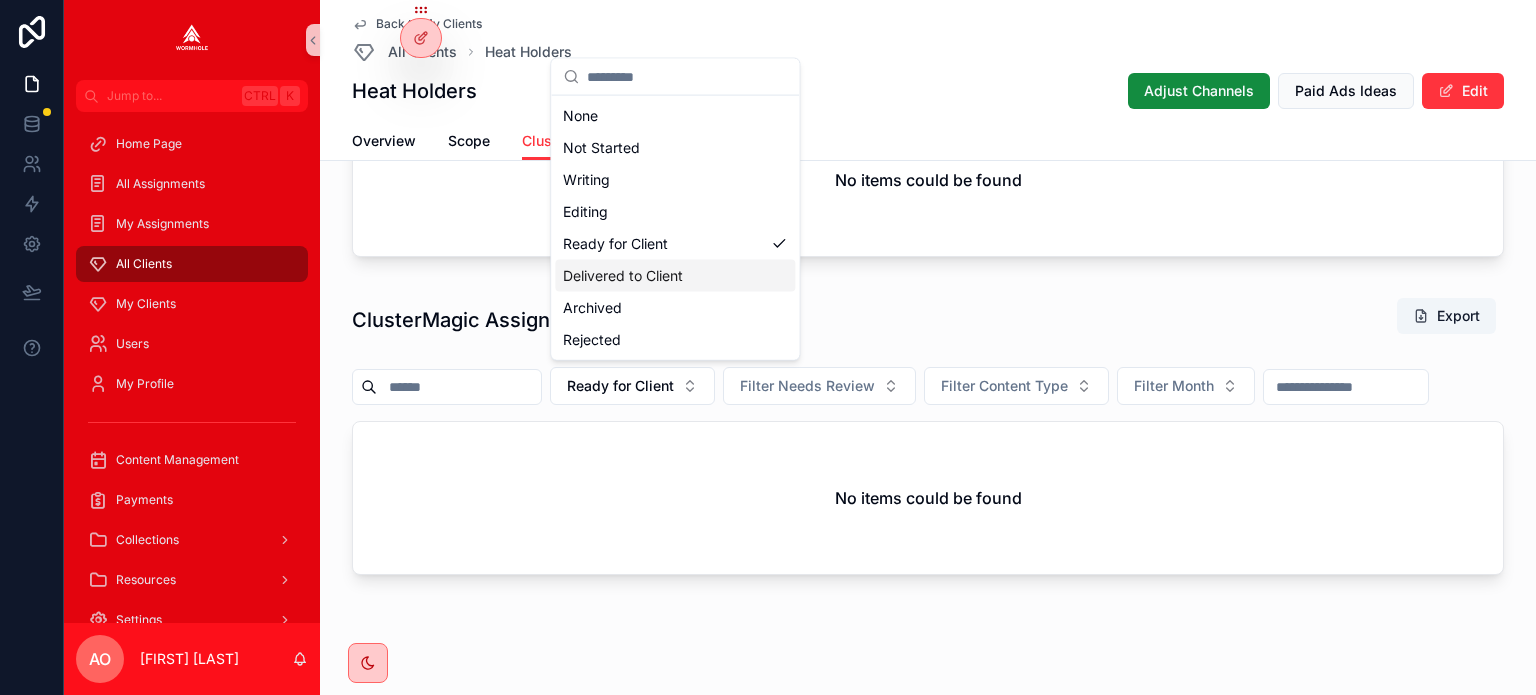 click on "Delivered to Client" at bounding box center [675, 276] 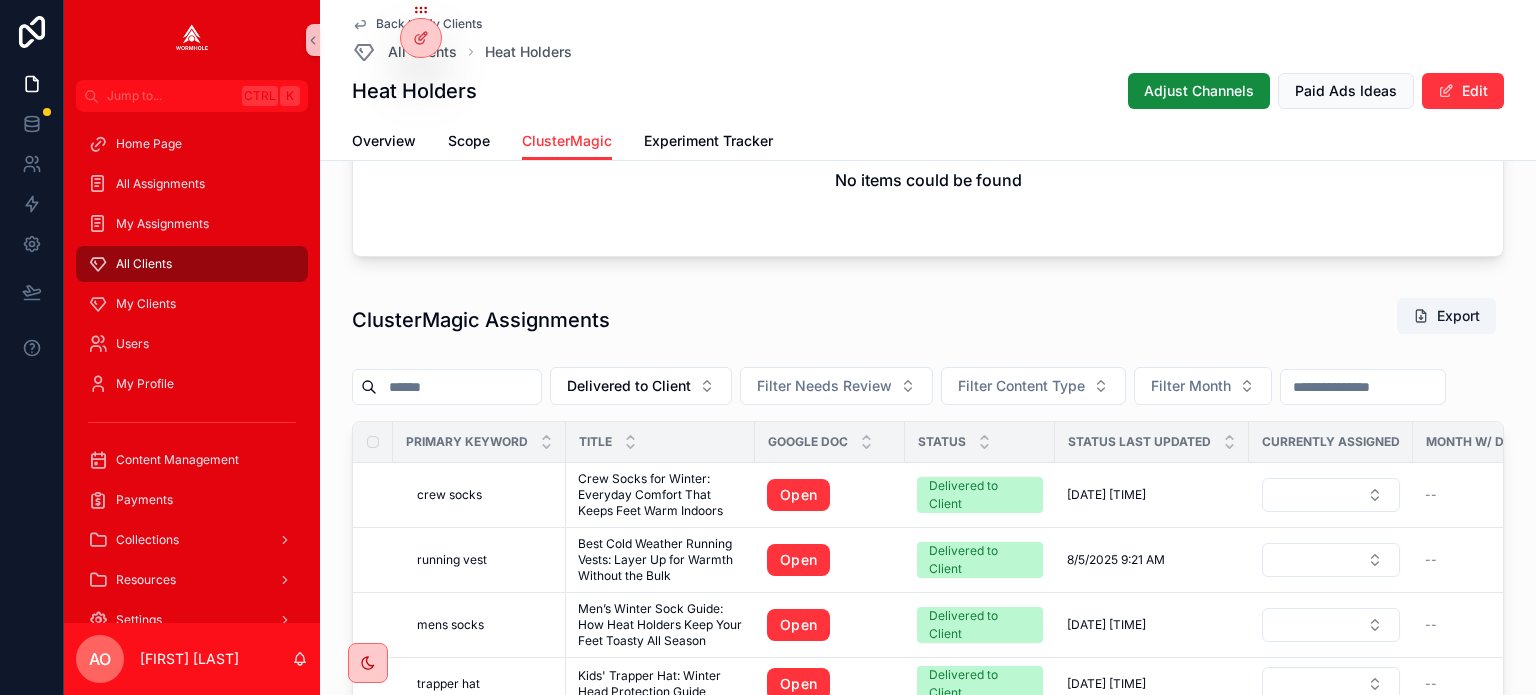 click at bounding box center (459, 387) 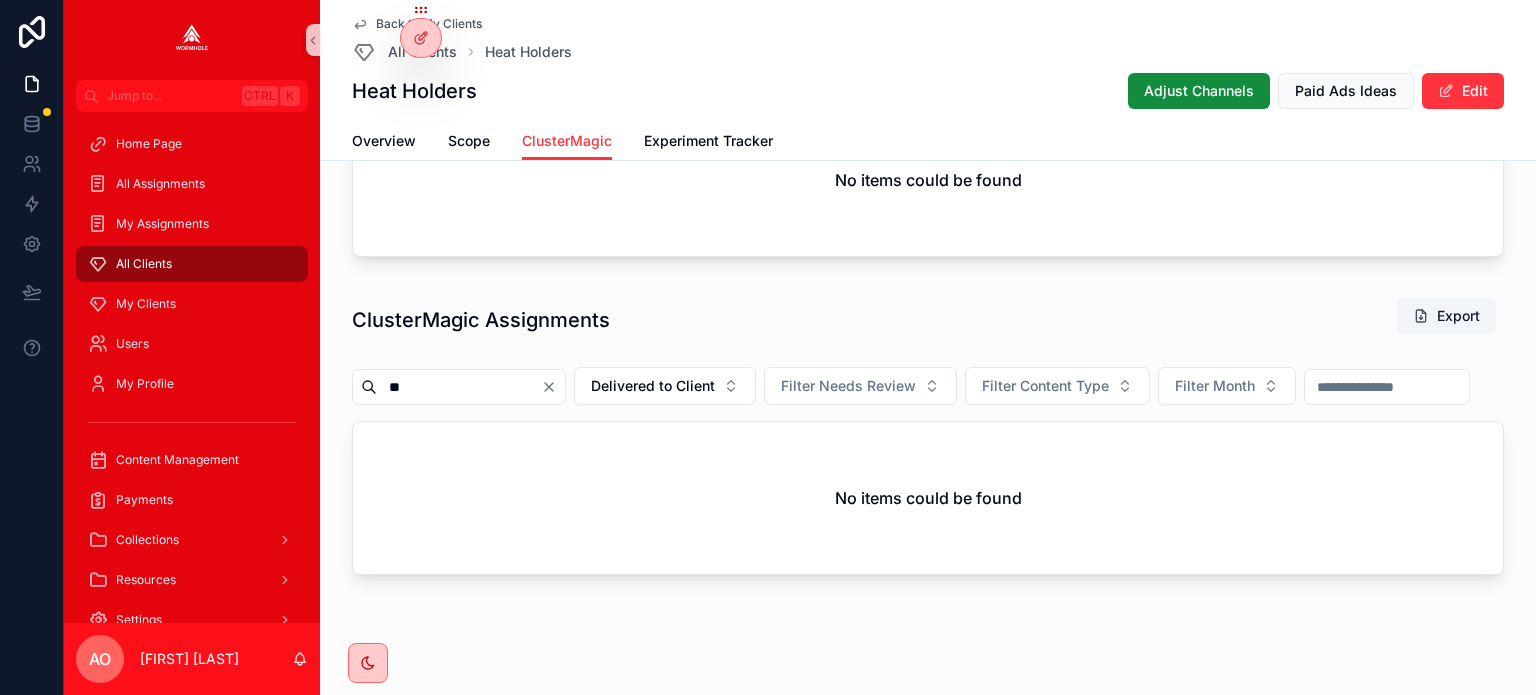 type on "*" 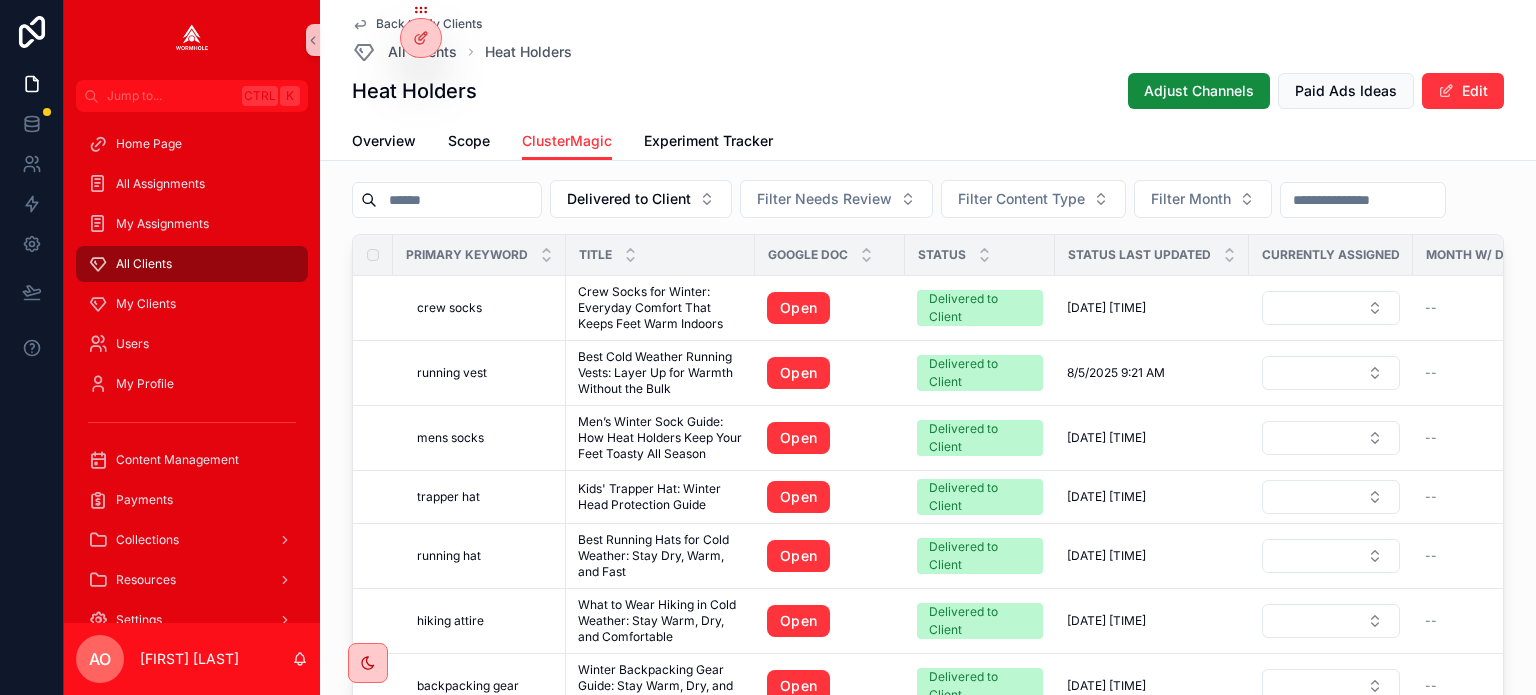 scroll, scrollTop: 1424, scrollLeft: 0, axis: vertical 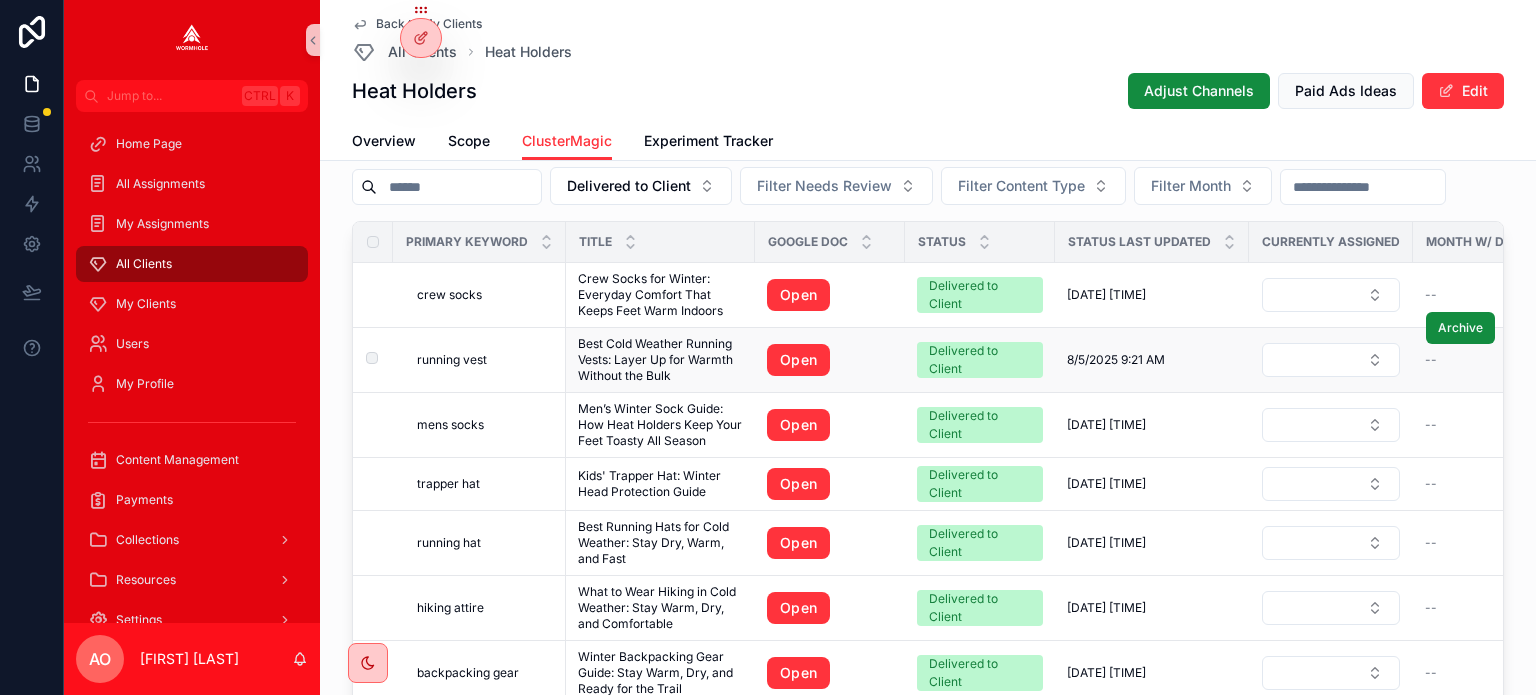 type 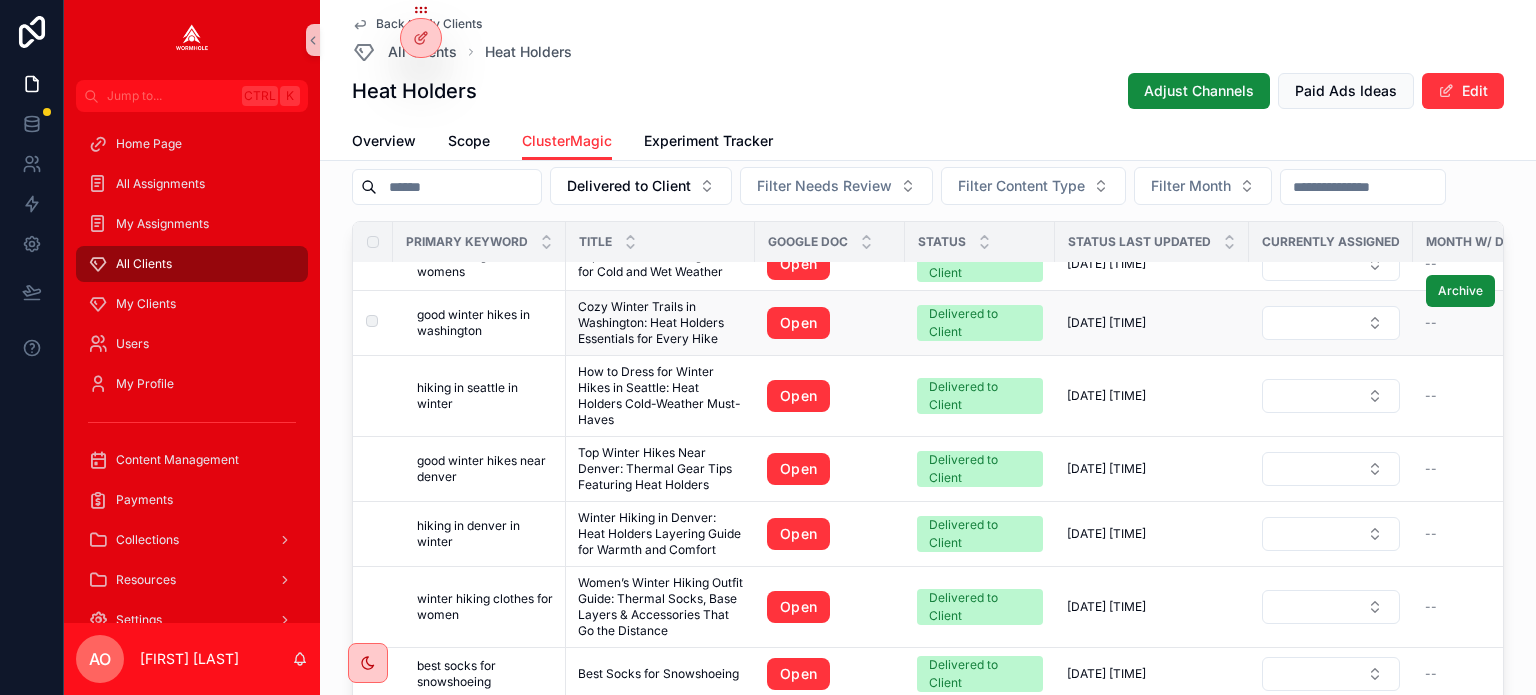 scroll, scrollTop: 1231, scrollLeft: 0, axis: vertical 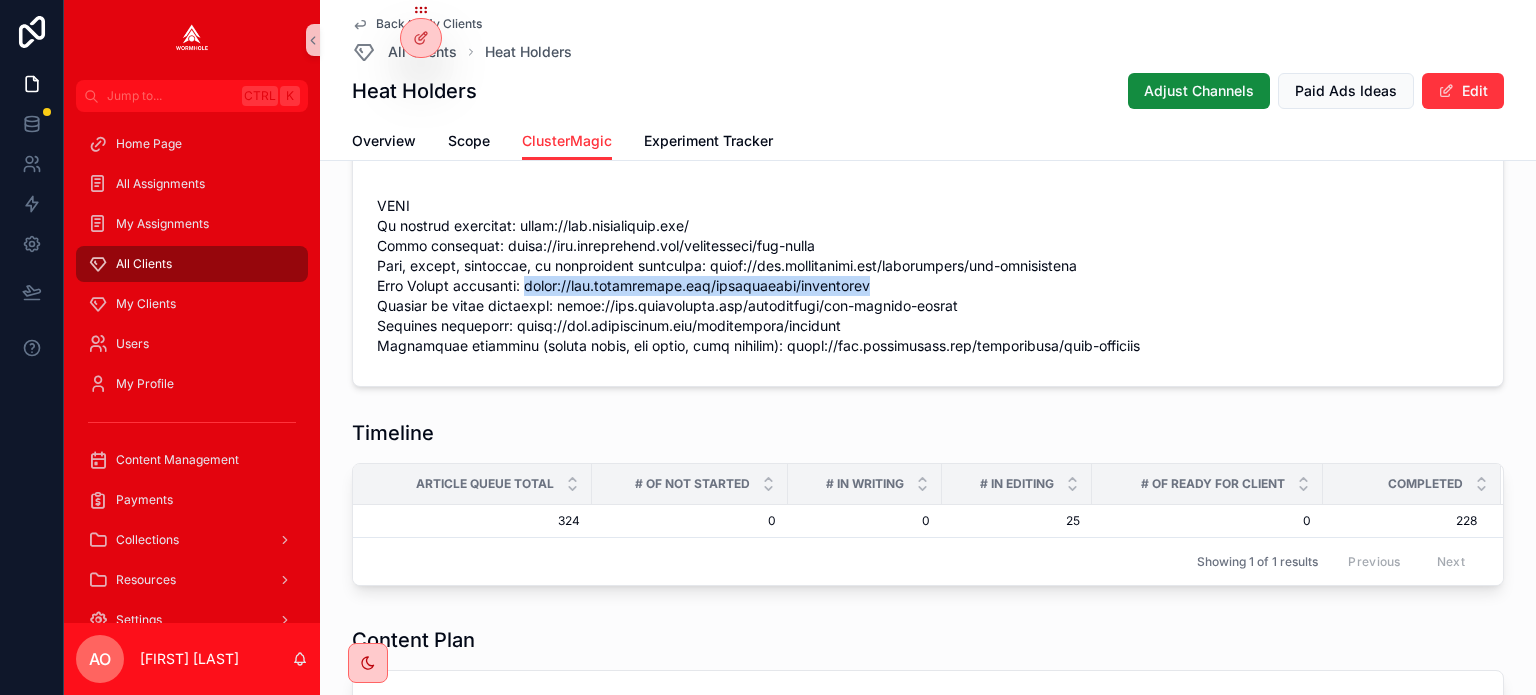 drag, startPoint x: 880, startPoint y: 279, endPoint x: 532, endPoint y: 284, distance: 348.03592 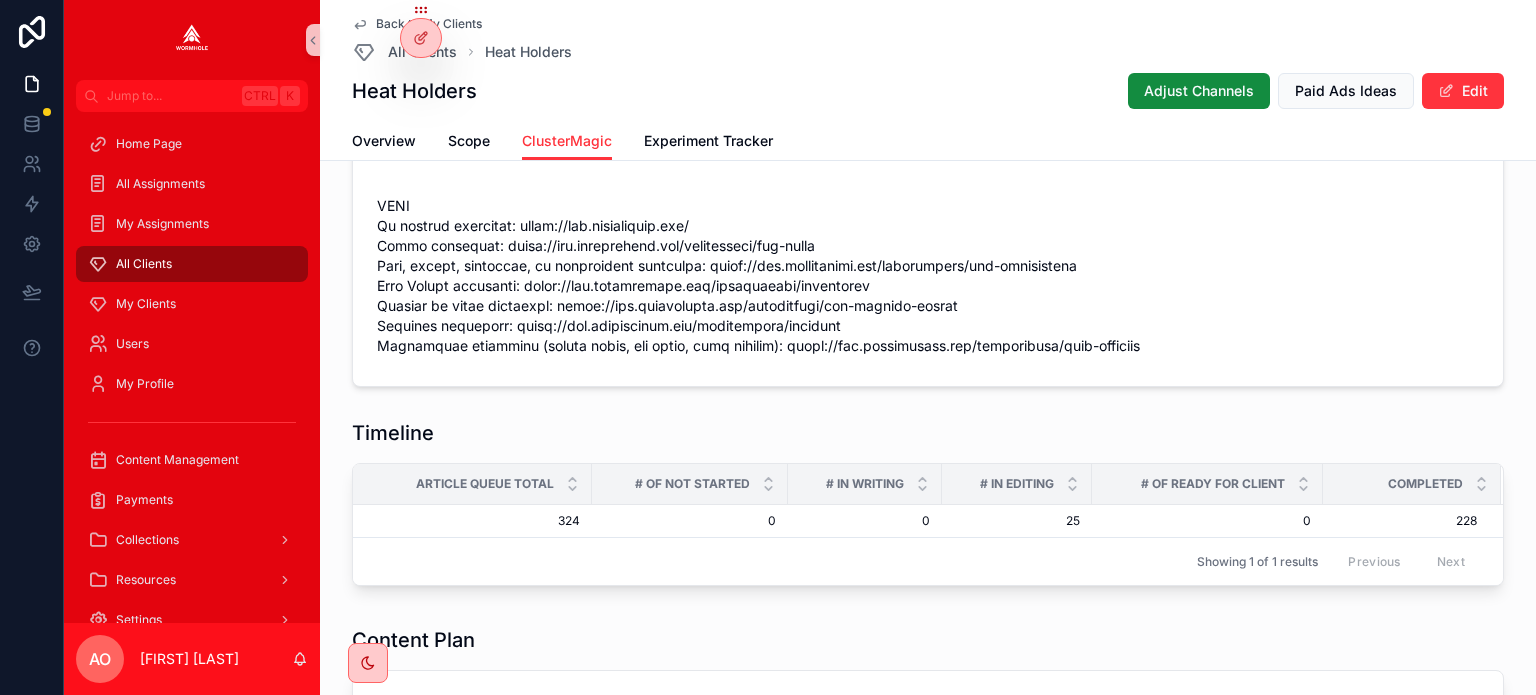 click at bounding box center (928, 66) 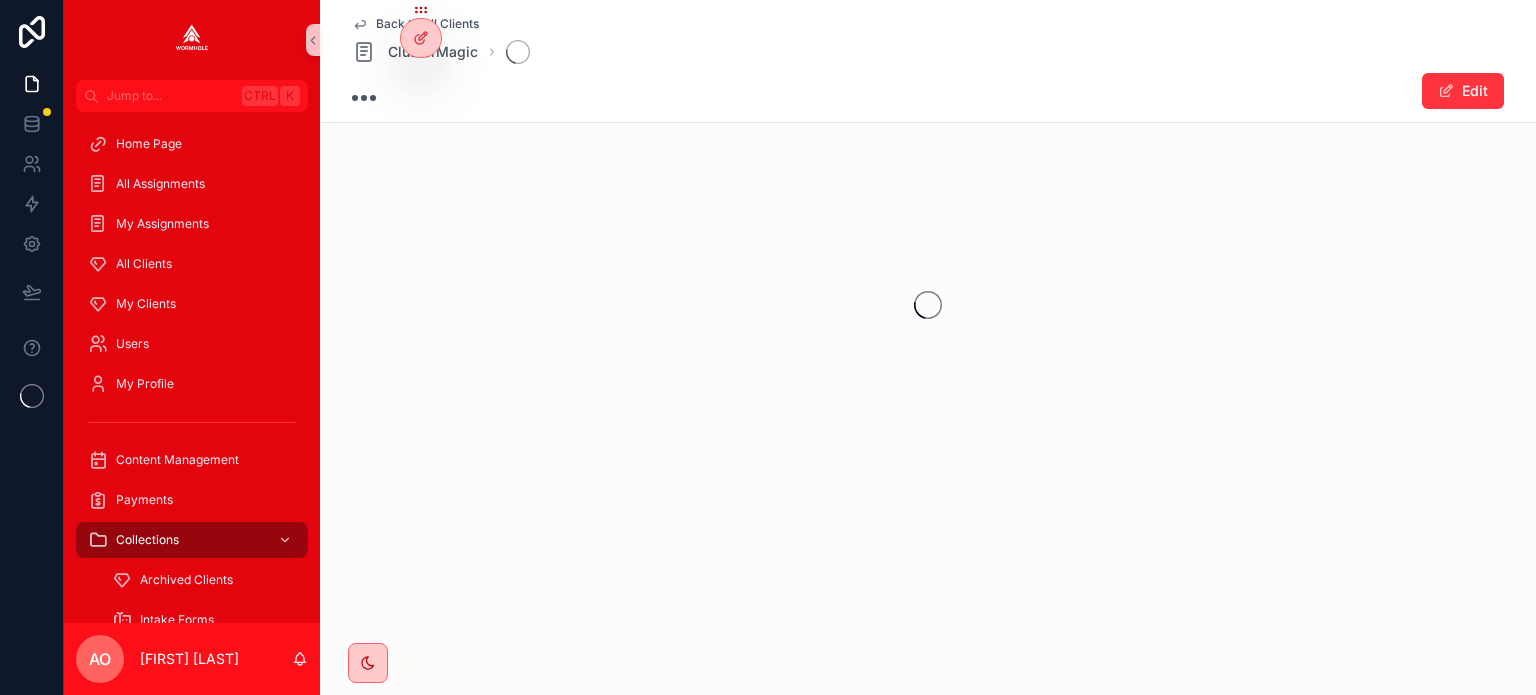 scroll, scrollTop: 0, scrollLeft: 0, axis: both 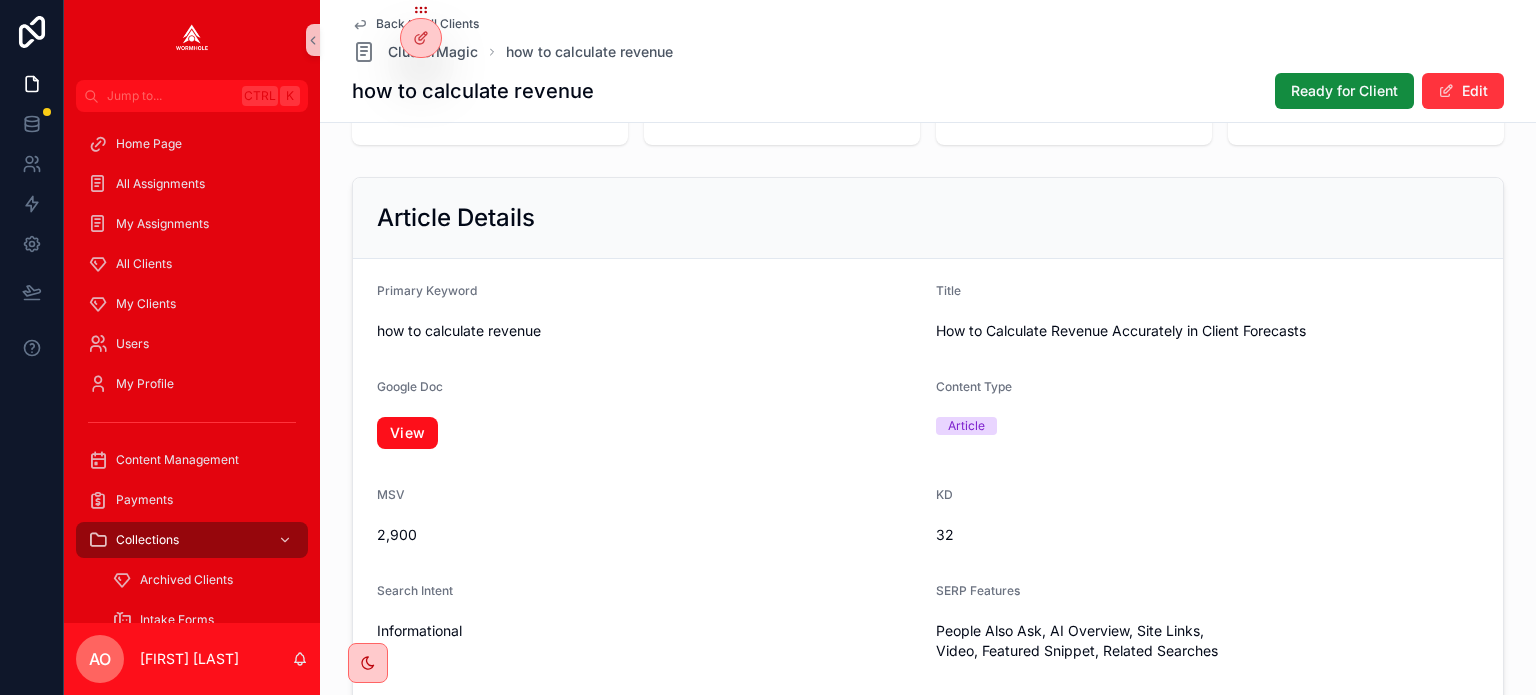 click on "View" at bounding box center [407, 433] 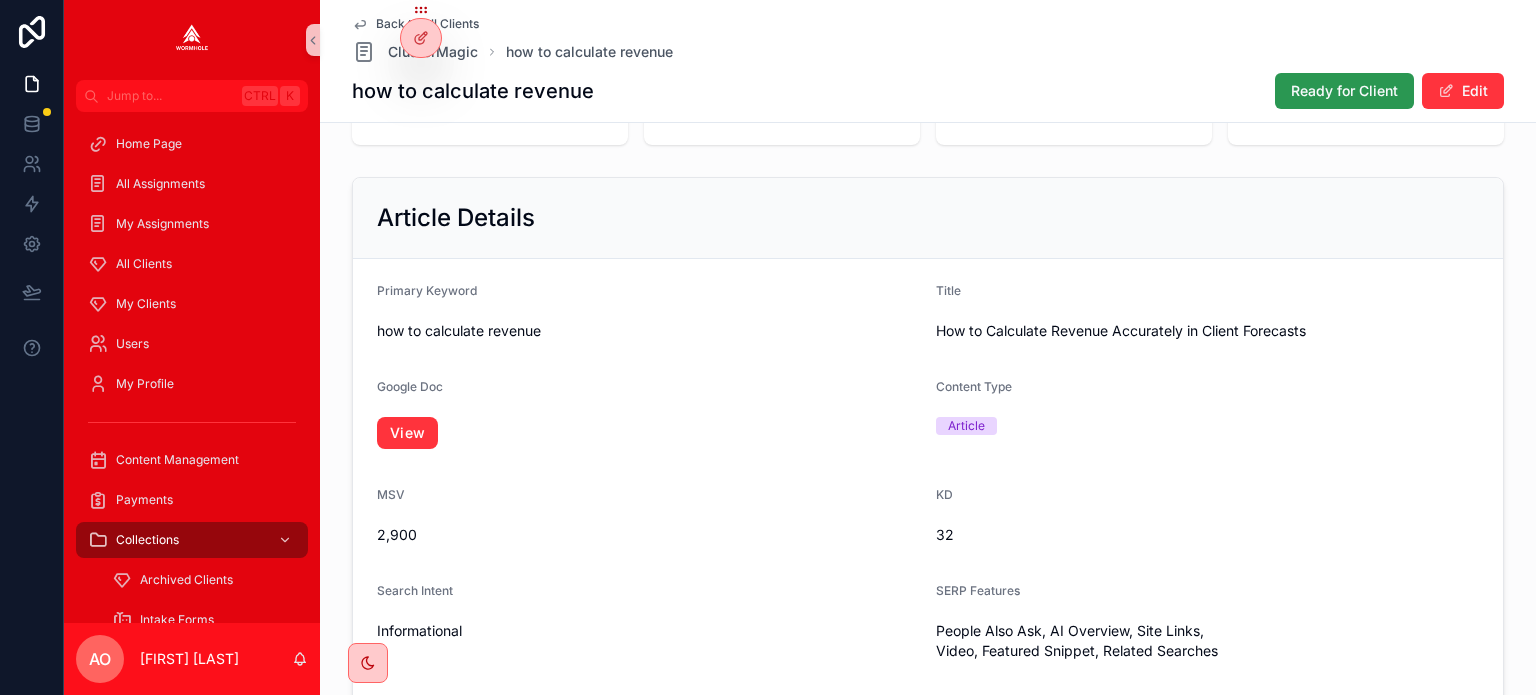 click on "Ready for Client" at bounding box center [1344, 91] 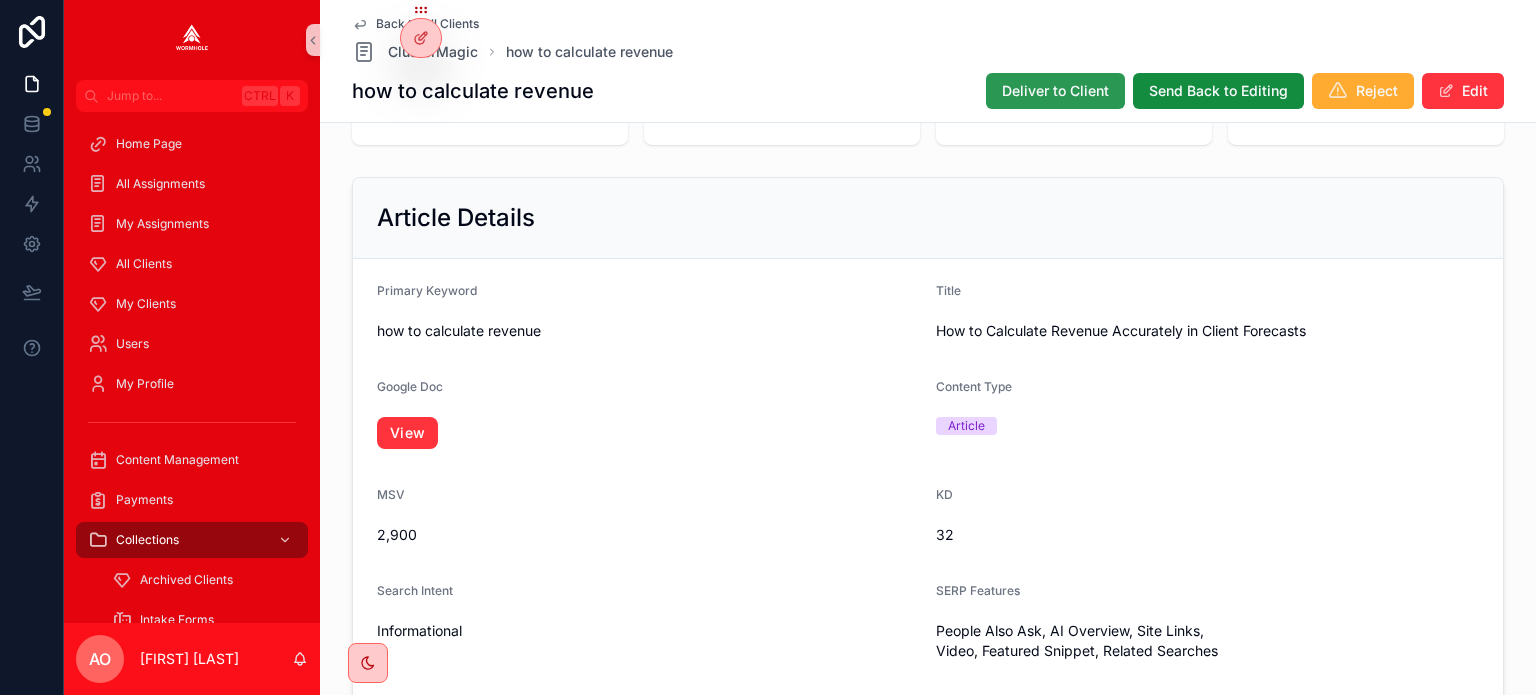 click on "Deliver to Client" at bounding box center (1055, 91) 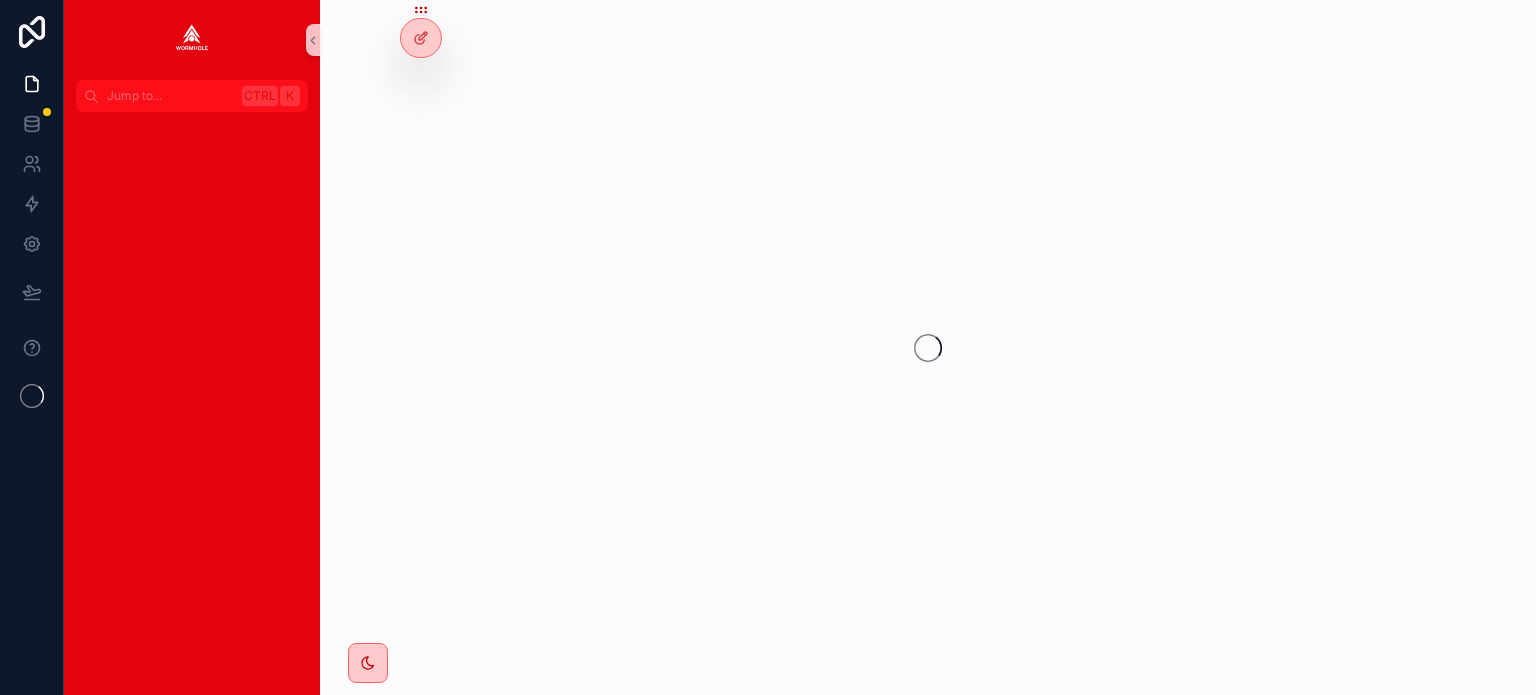 scroll, scrollTop: 0, scrollLeft: 0, axis: both 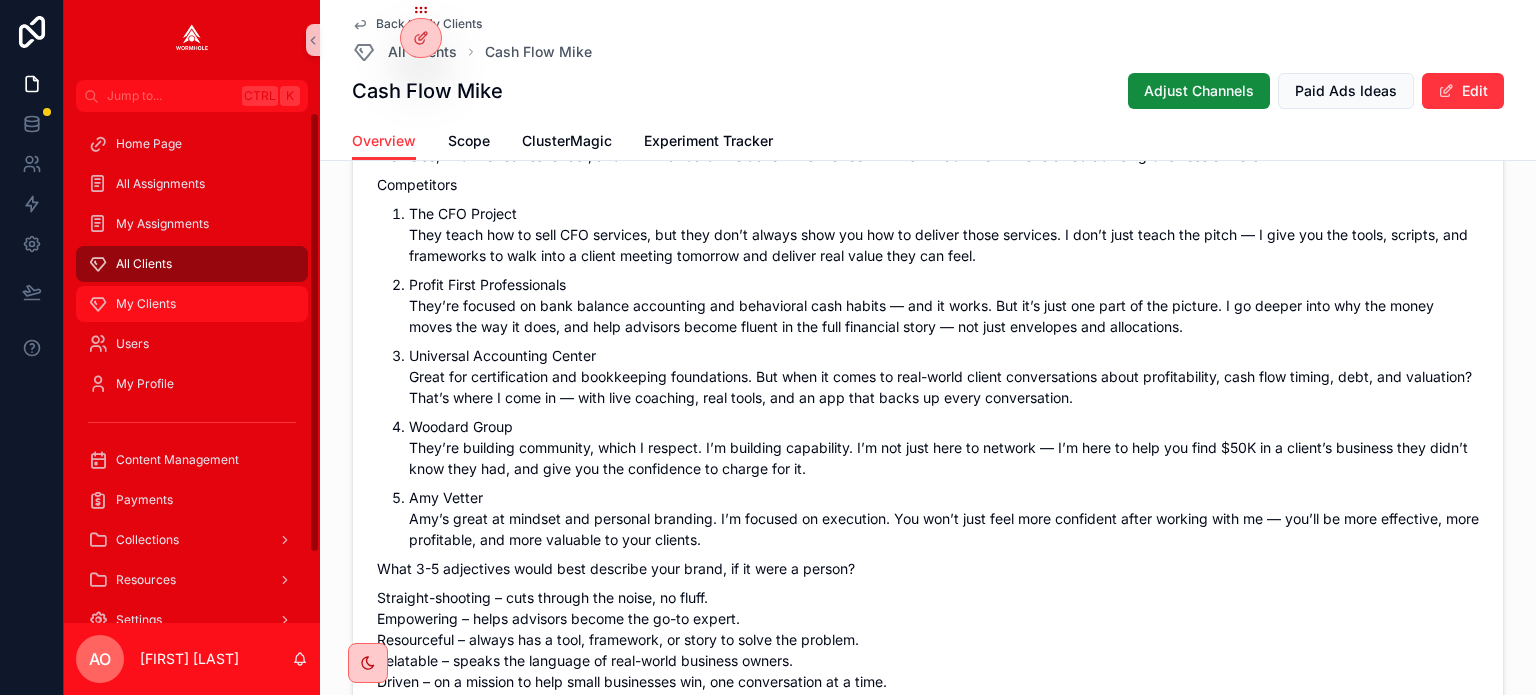 click on "My Clients" at bounding box center [146, 304] 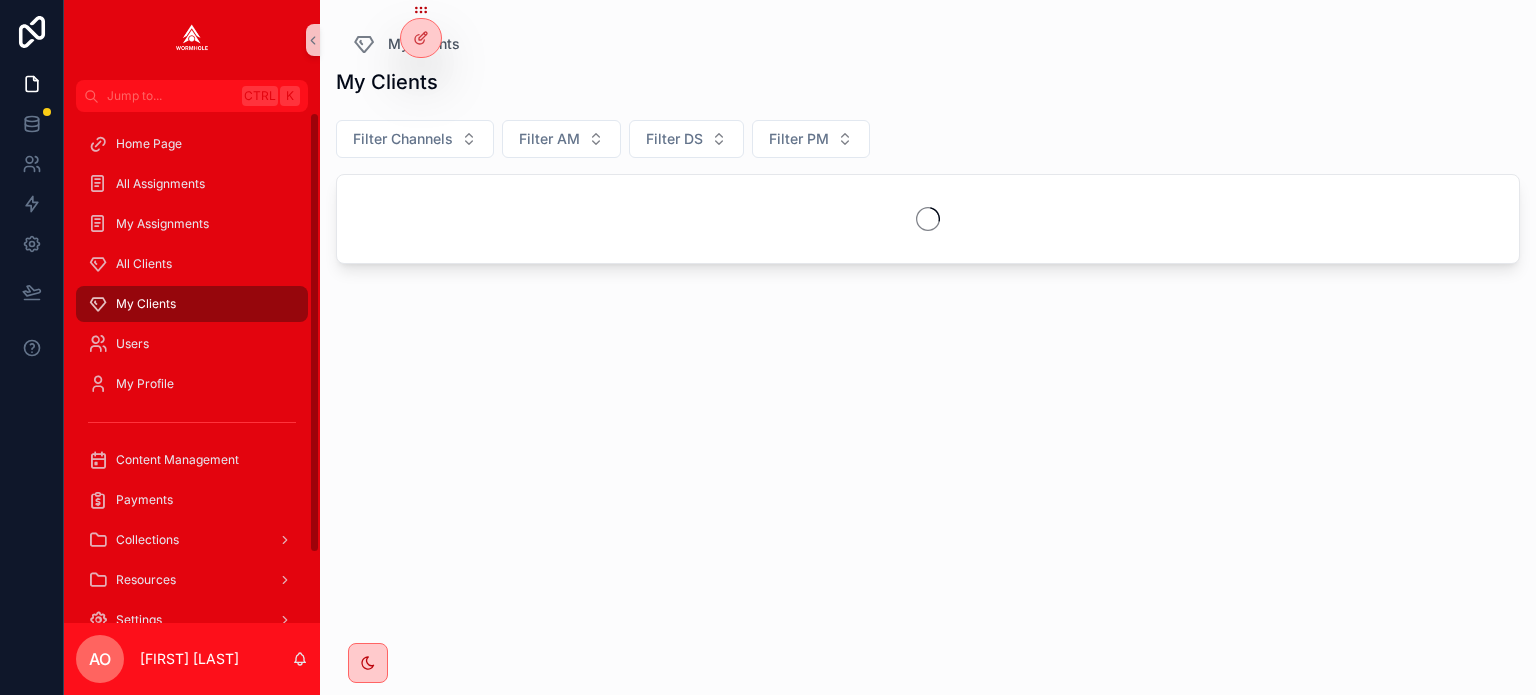 scroll, scrollTop: 0, scrollLeft: 0, axis: both 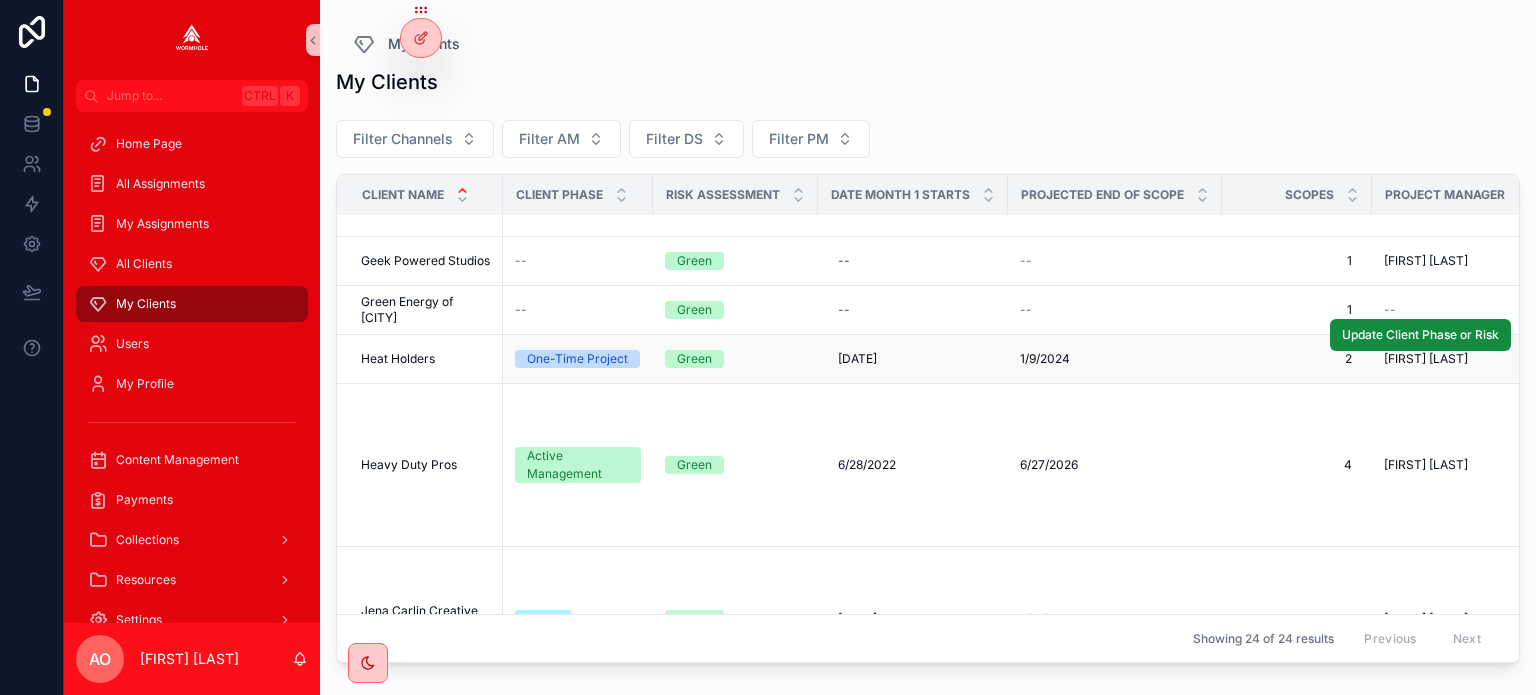 click on "Heat Holders" at bounding box center [398, 359] 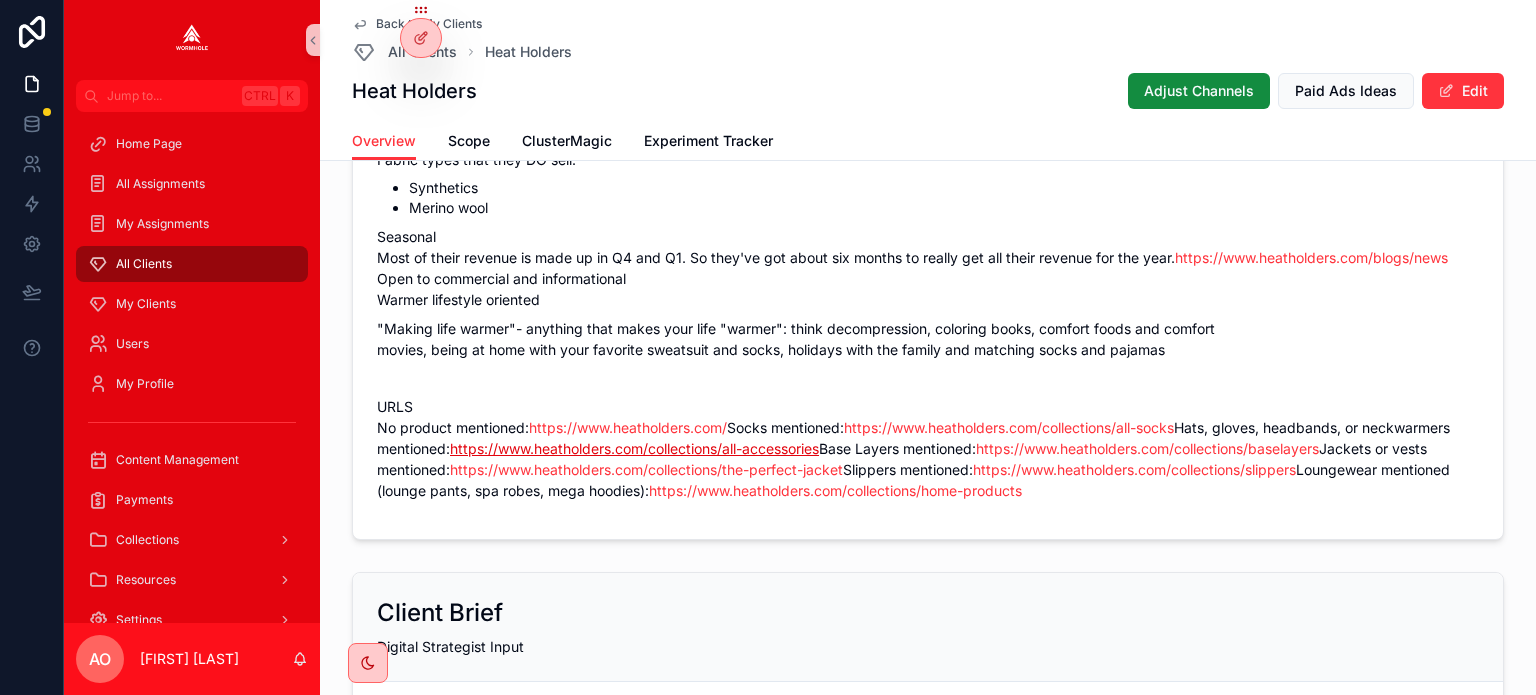 scroll, scrollTop: 1600, scrollLeft: 0, axis: vertical 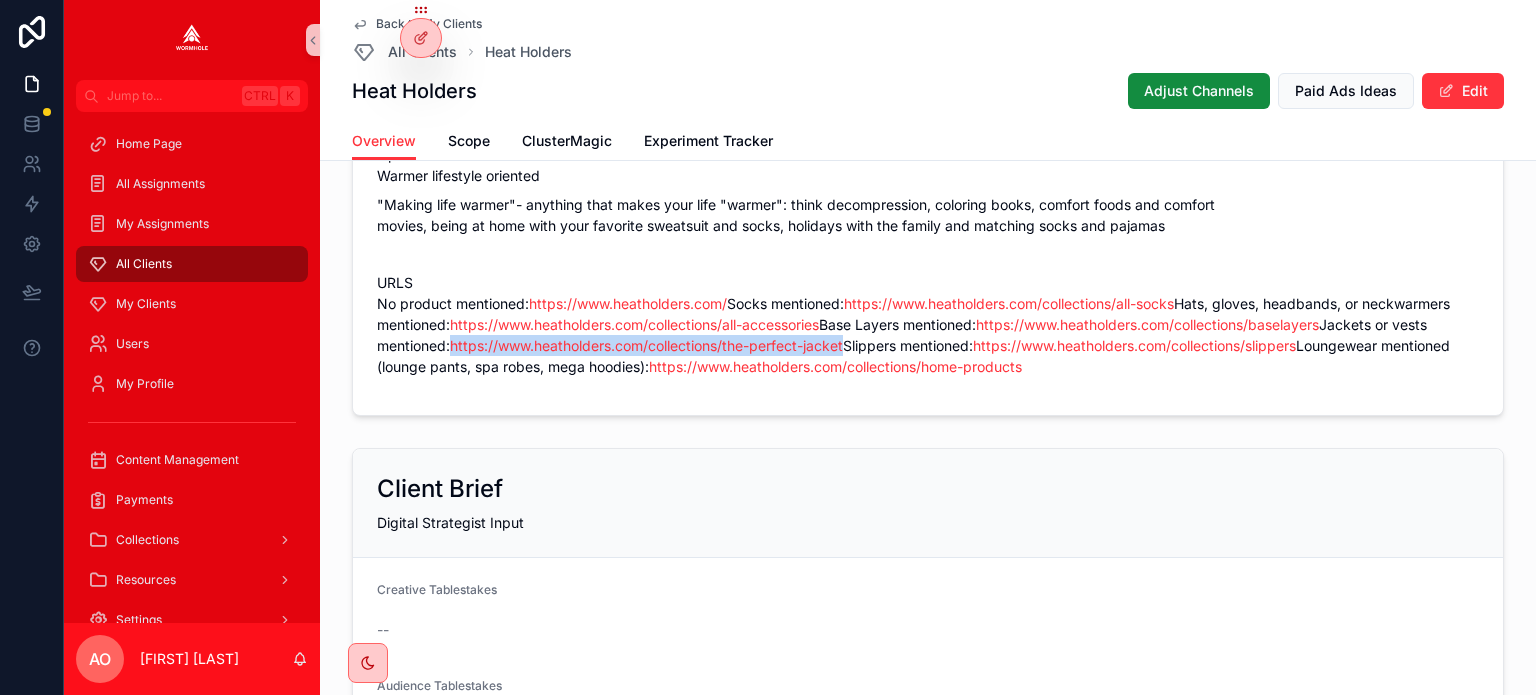 drag, startPoint x: 972, startPoint y: 427, endPoint x: 557, endPoint y: 435, distance: 415.0771 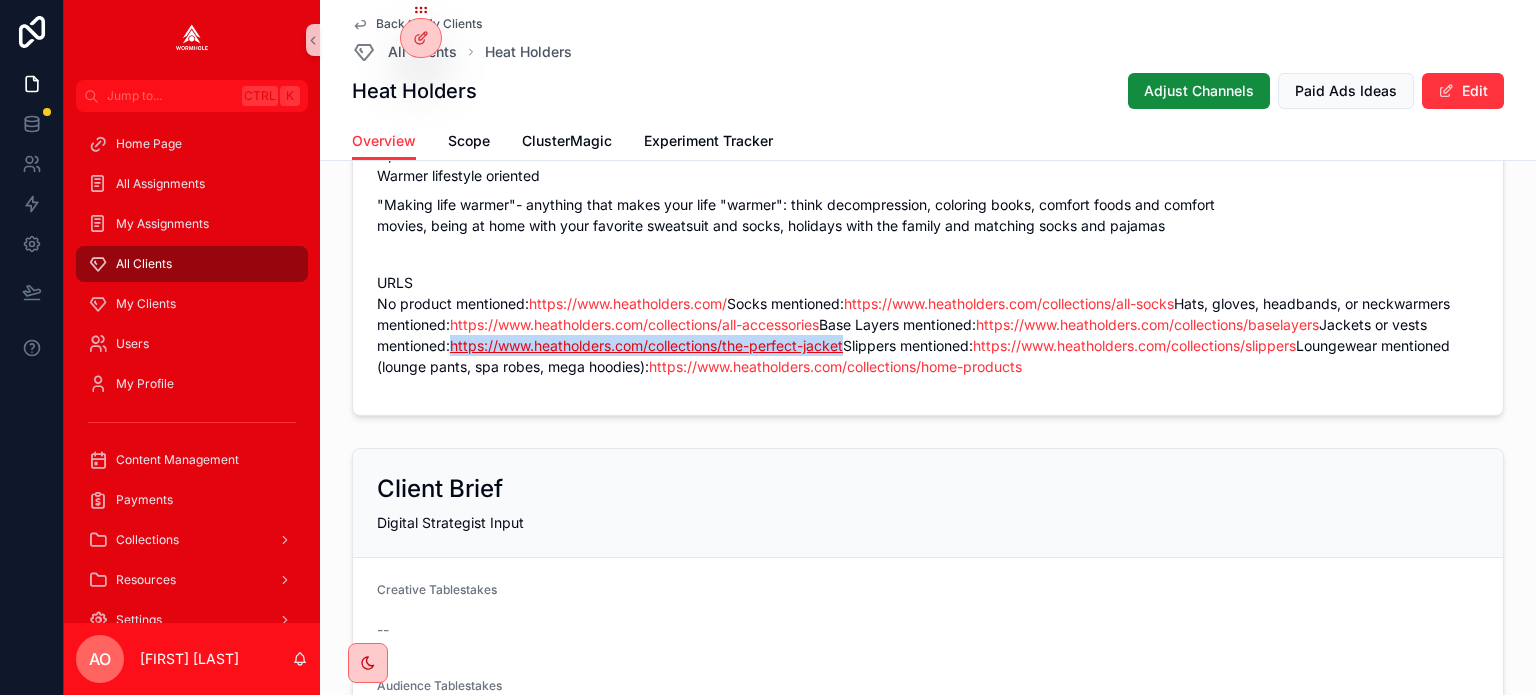 copy on "https://www.heatholders.com/collections/the-perfect-jacket" 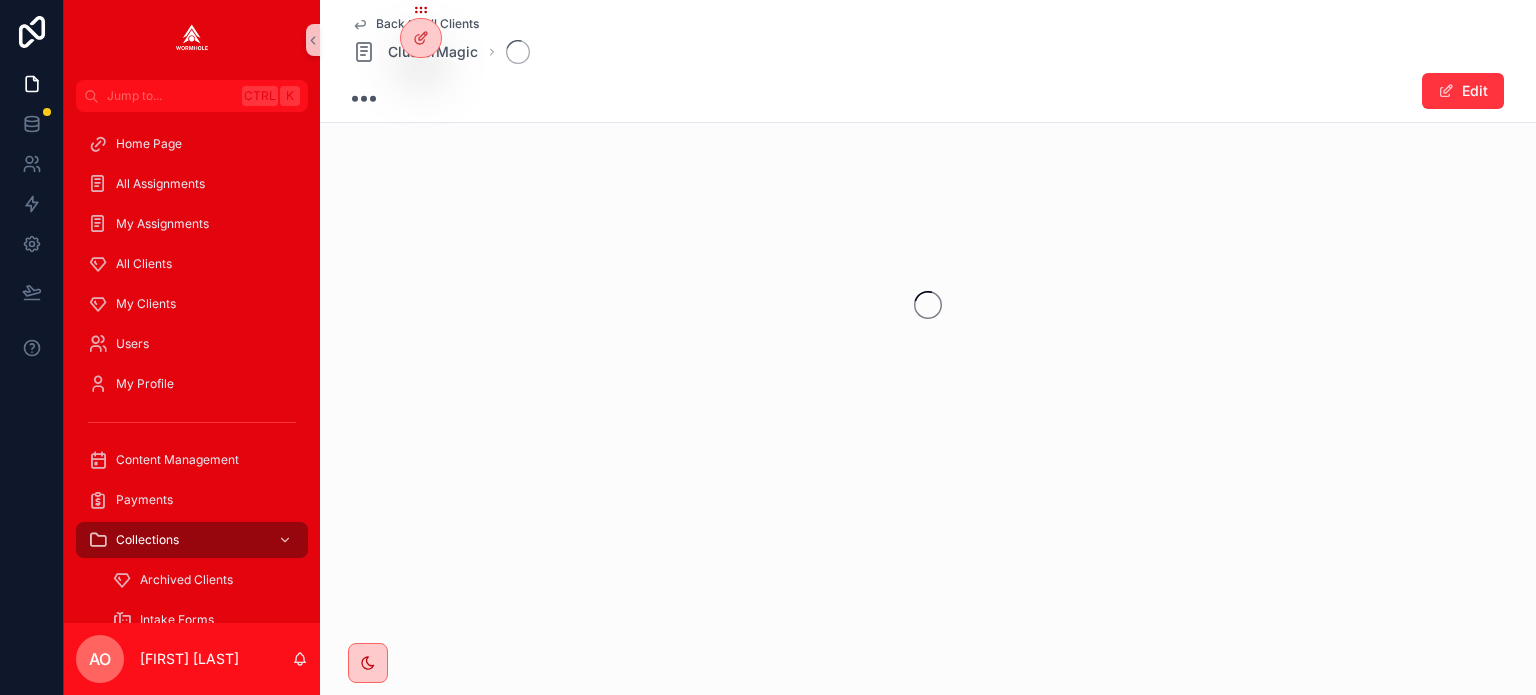 scroll, scrollTop: 0, scrollLeft: 0, axis: both 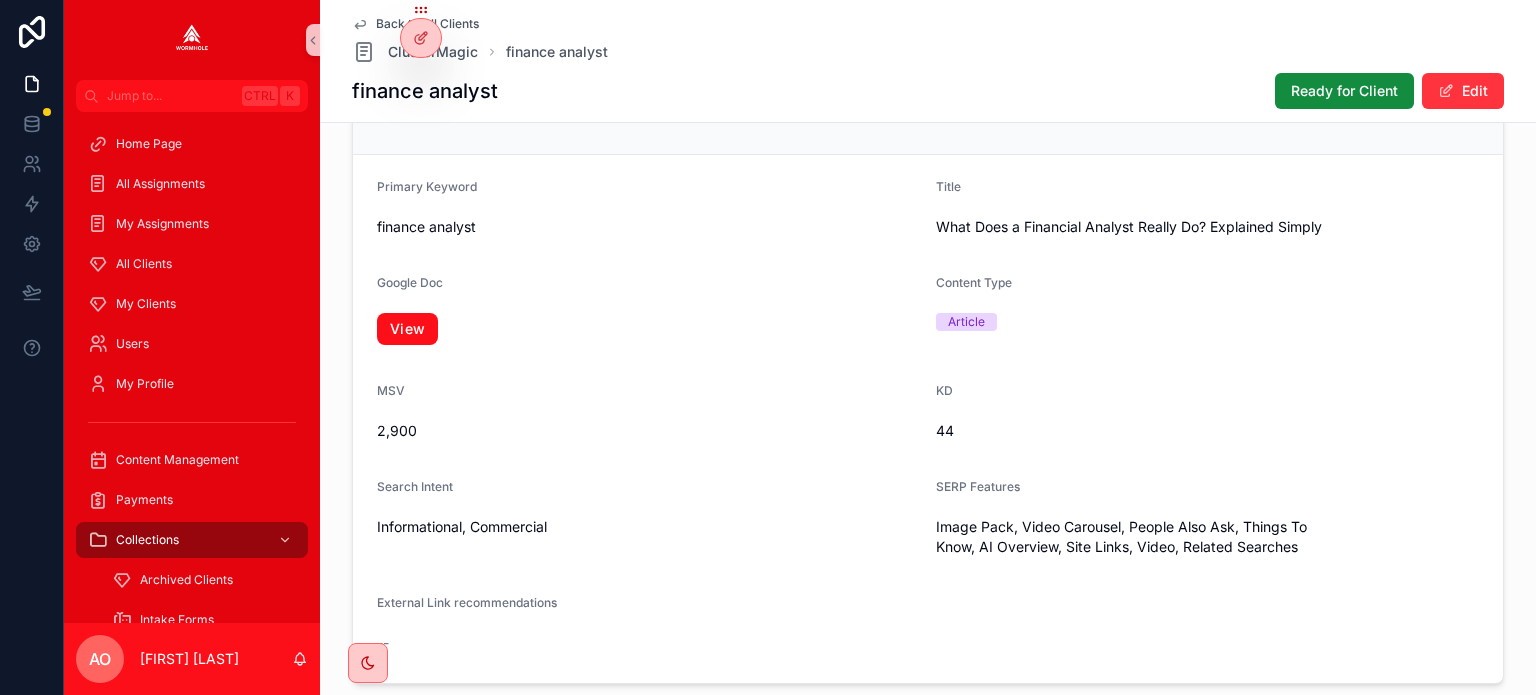 click on "View" at bounding box center (407, 329) 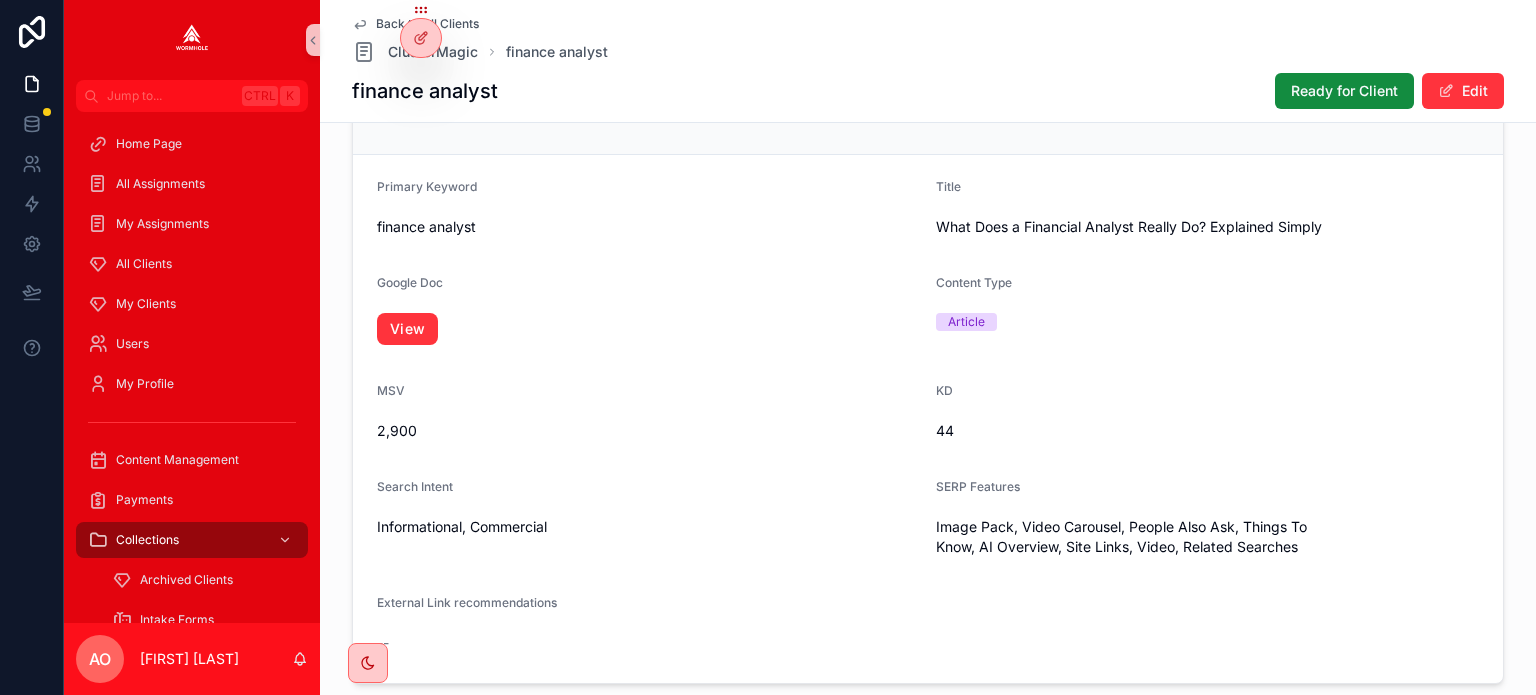 scroll, scrollTop: 1396, scrollLeft: 0, axis: vertical 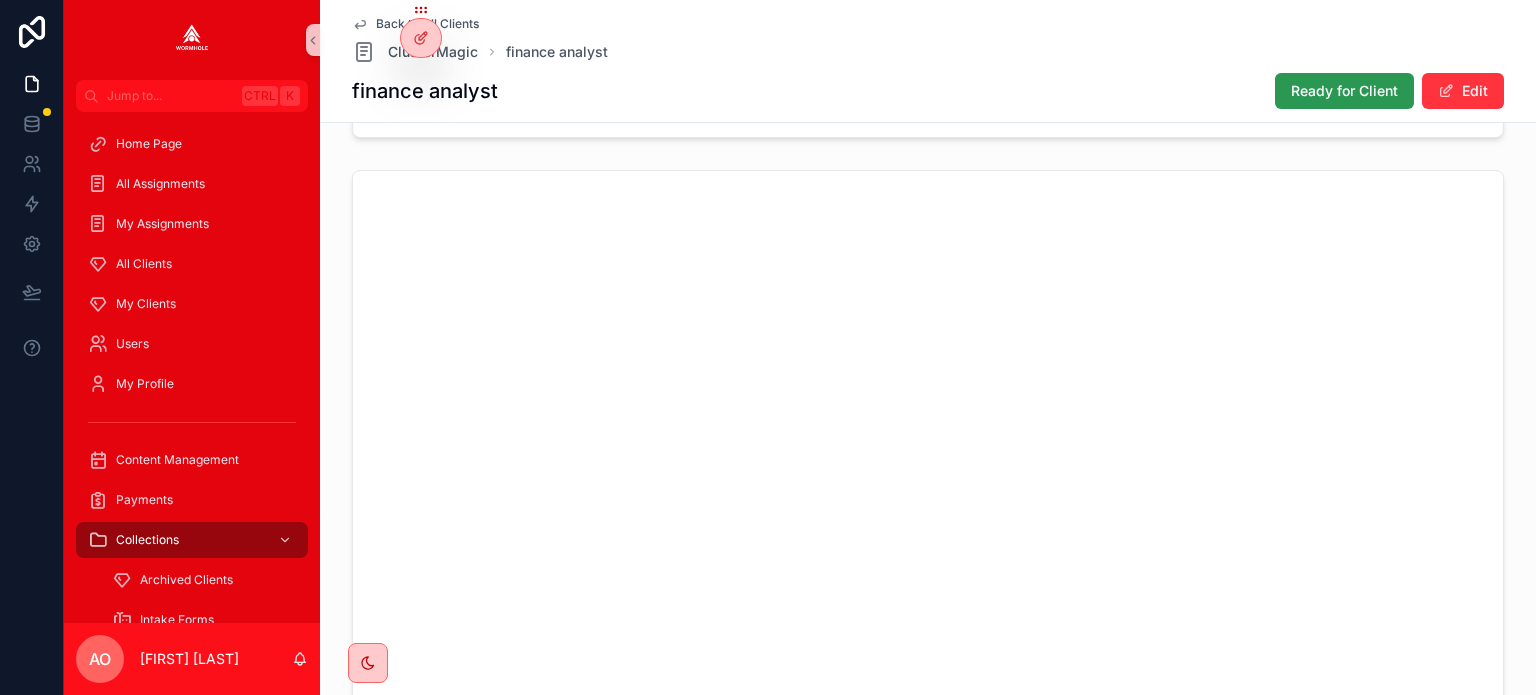 click on "Ready for Client" at bounding box center [1344, 91] 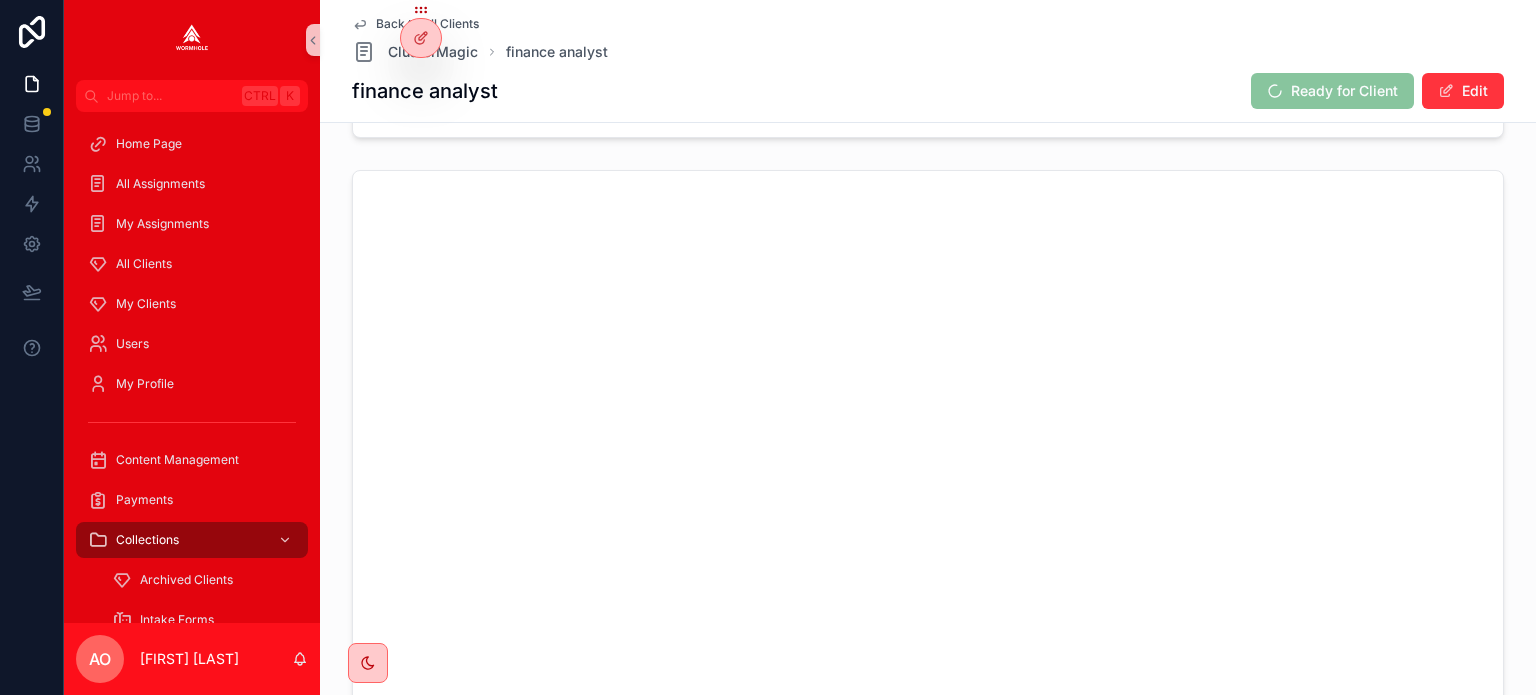 scroll, scrollTop: 1380, scrollLeft: 0, axis: vertical 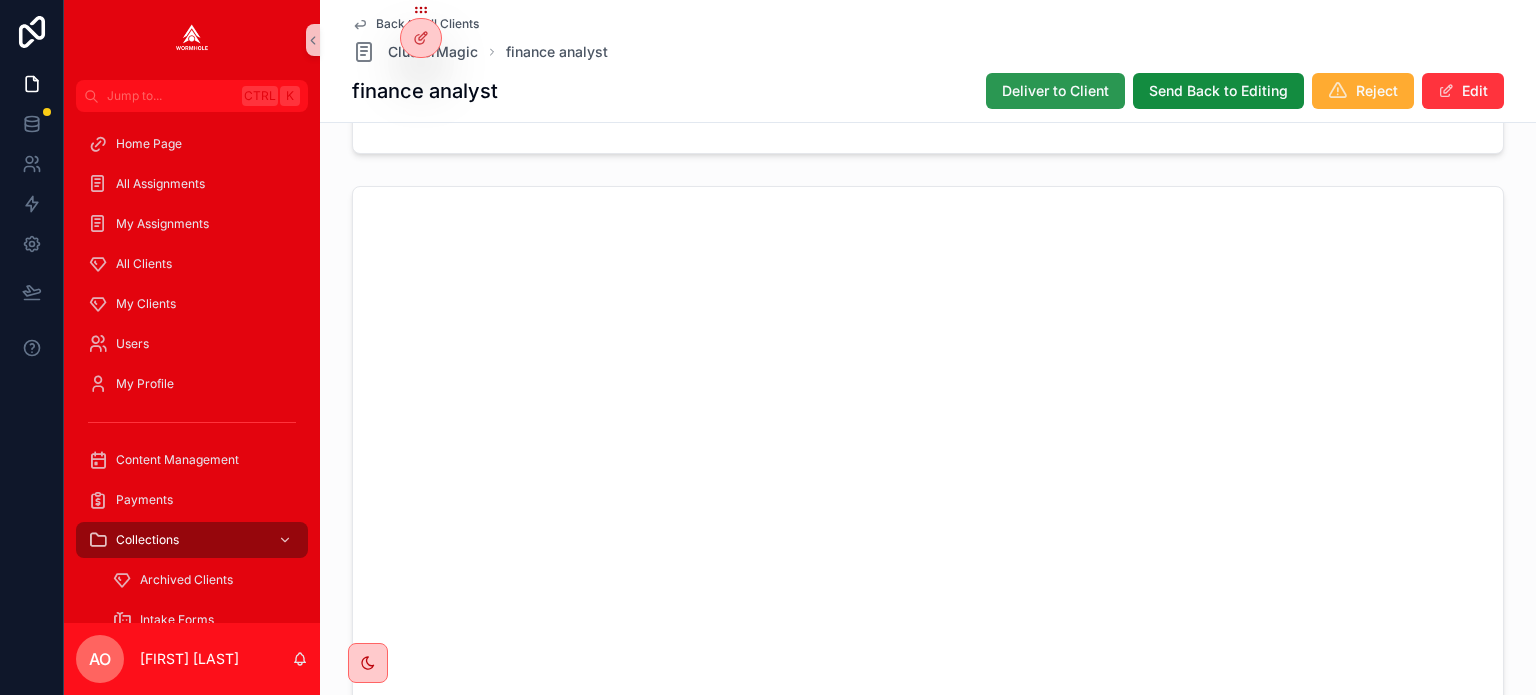 click on "Deliver to Client" at bounding box center (1055, 91) 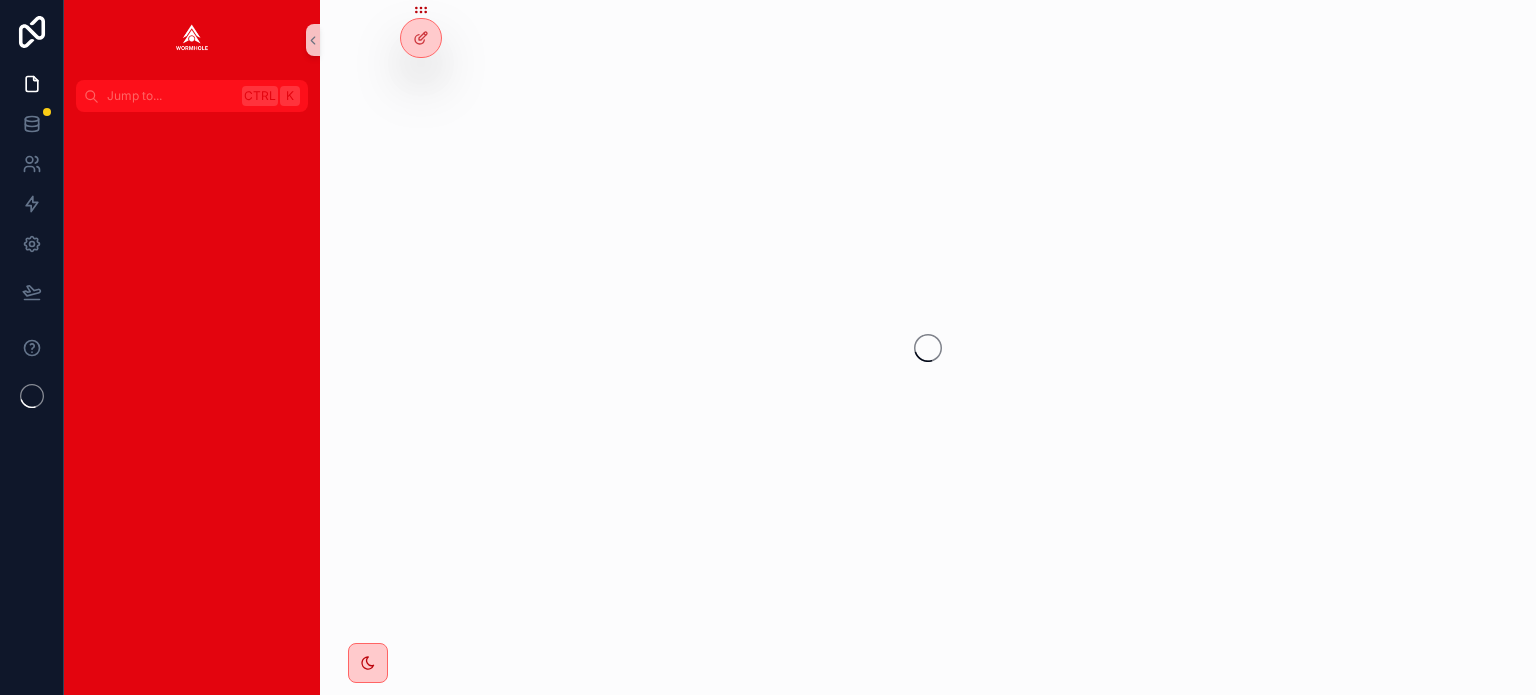 scroll, scrollTop: 0, scrollLeft: 0, axis: both 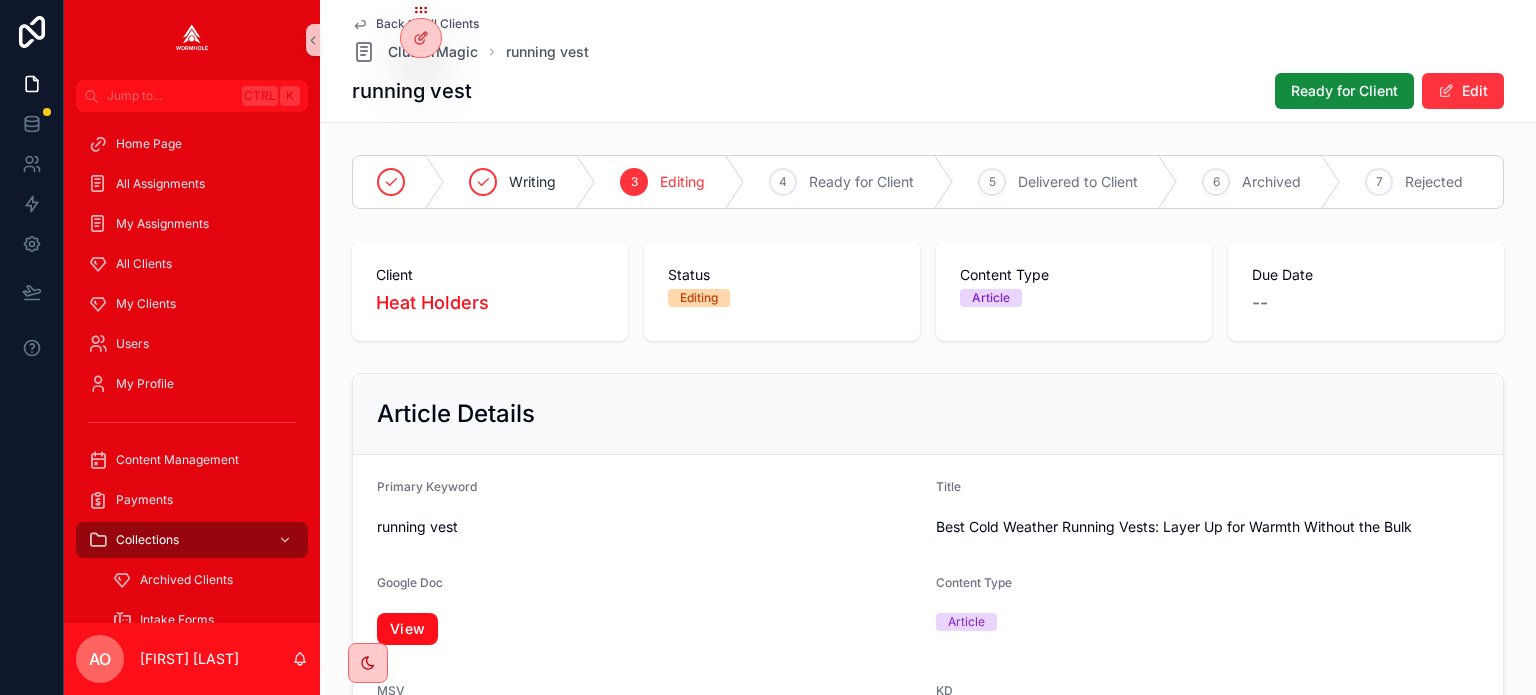 click on "View" at bounding box center [407, 629] 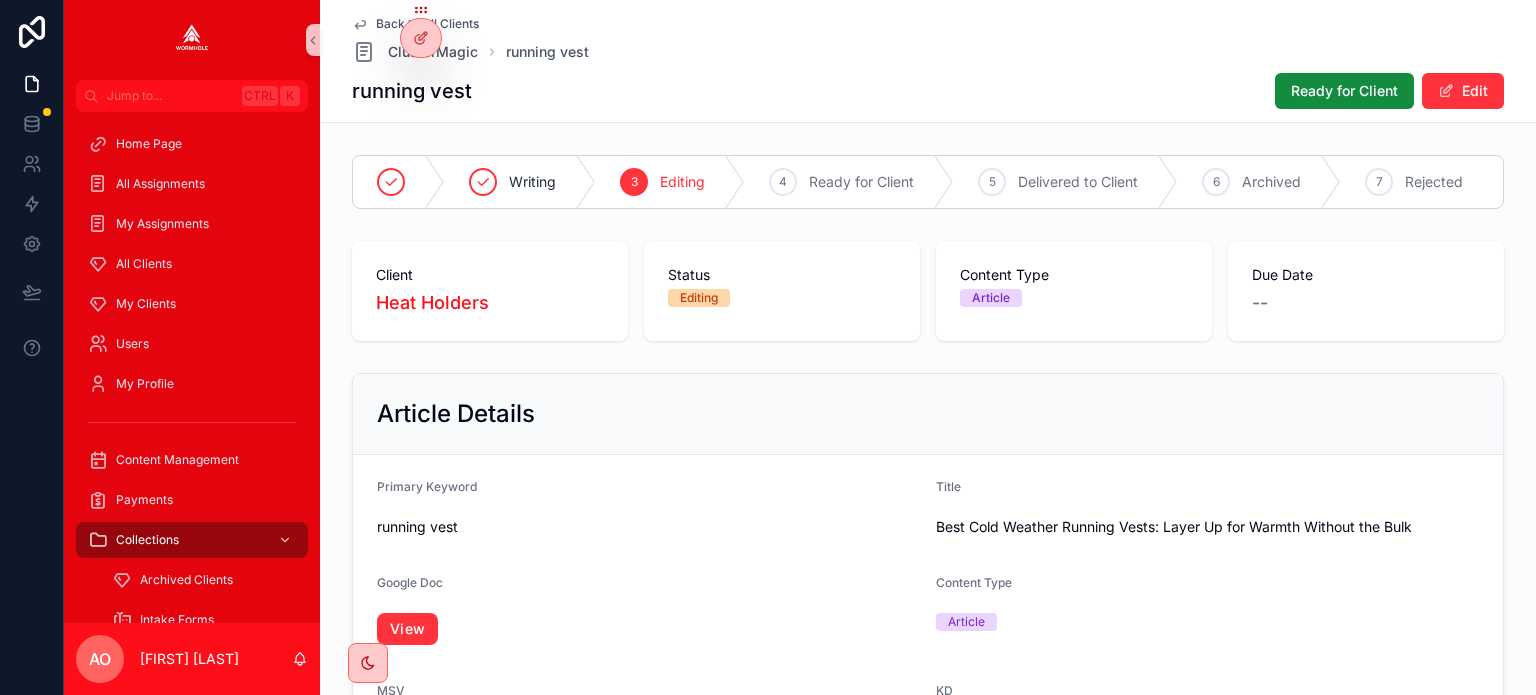 scroll, scrollTop: 1376, scrollLeft: 0, axis: vertical 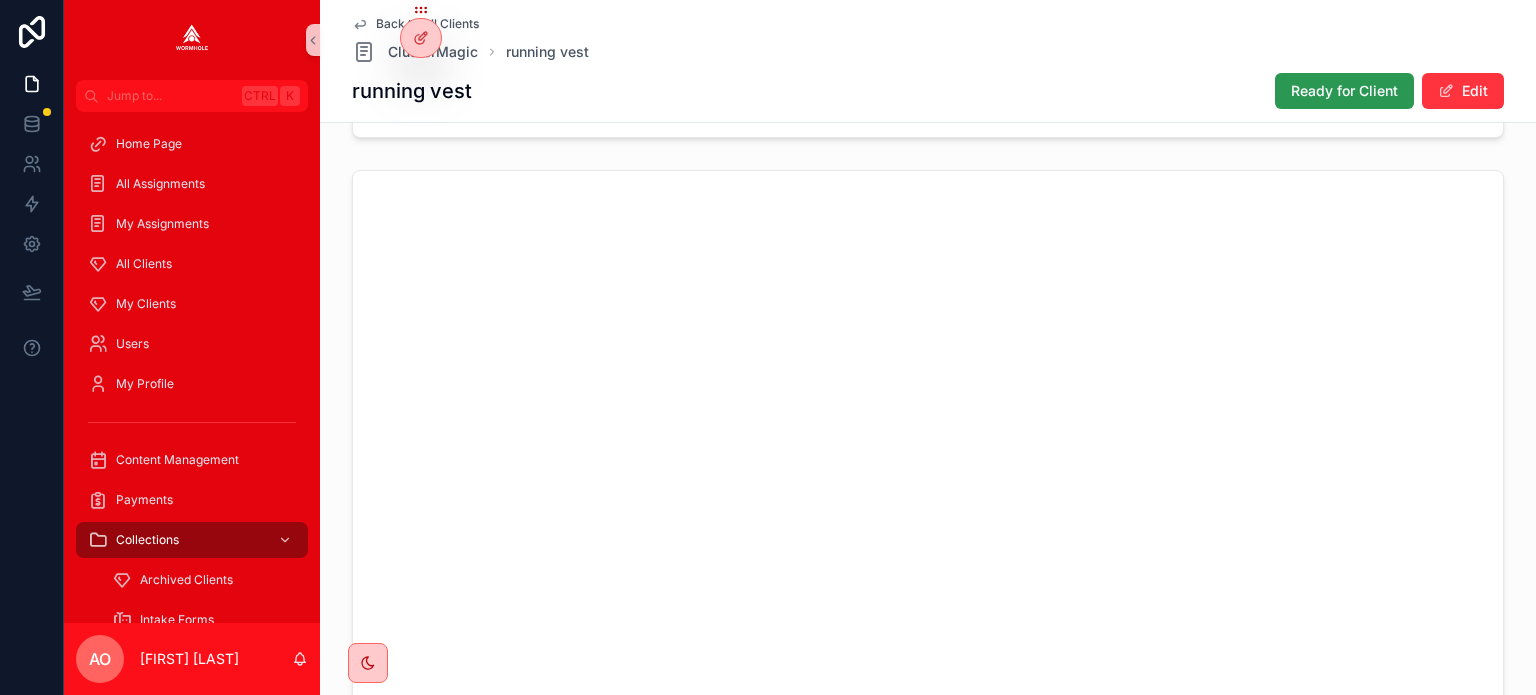 click on "Ready for Client" at bounding box center [1344, 91] 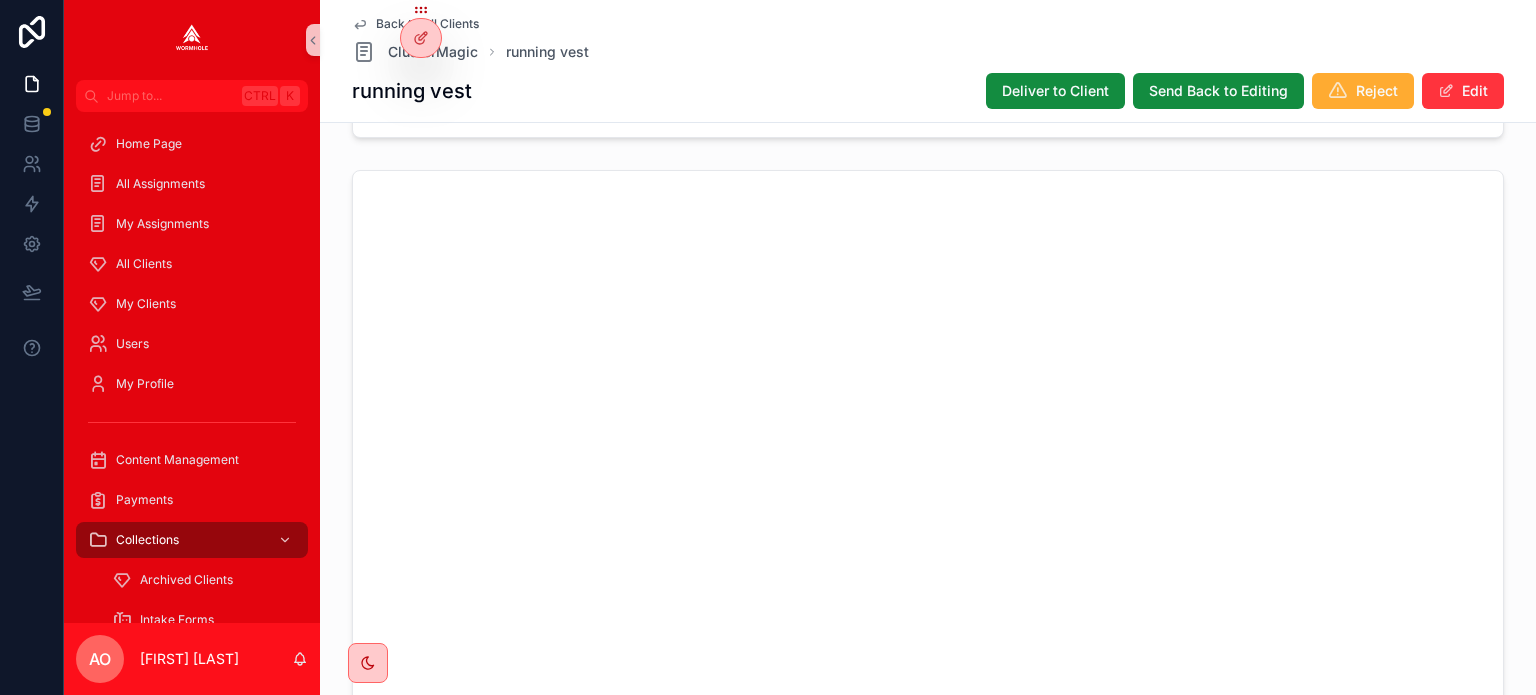 scroll, scrollTop: 1360, scrollLeft: 0, axis: vertical 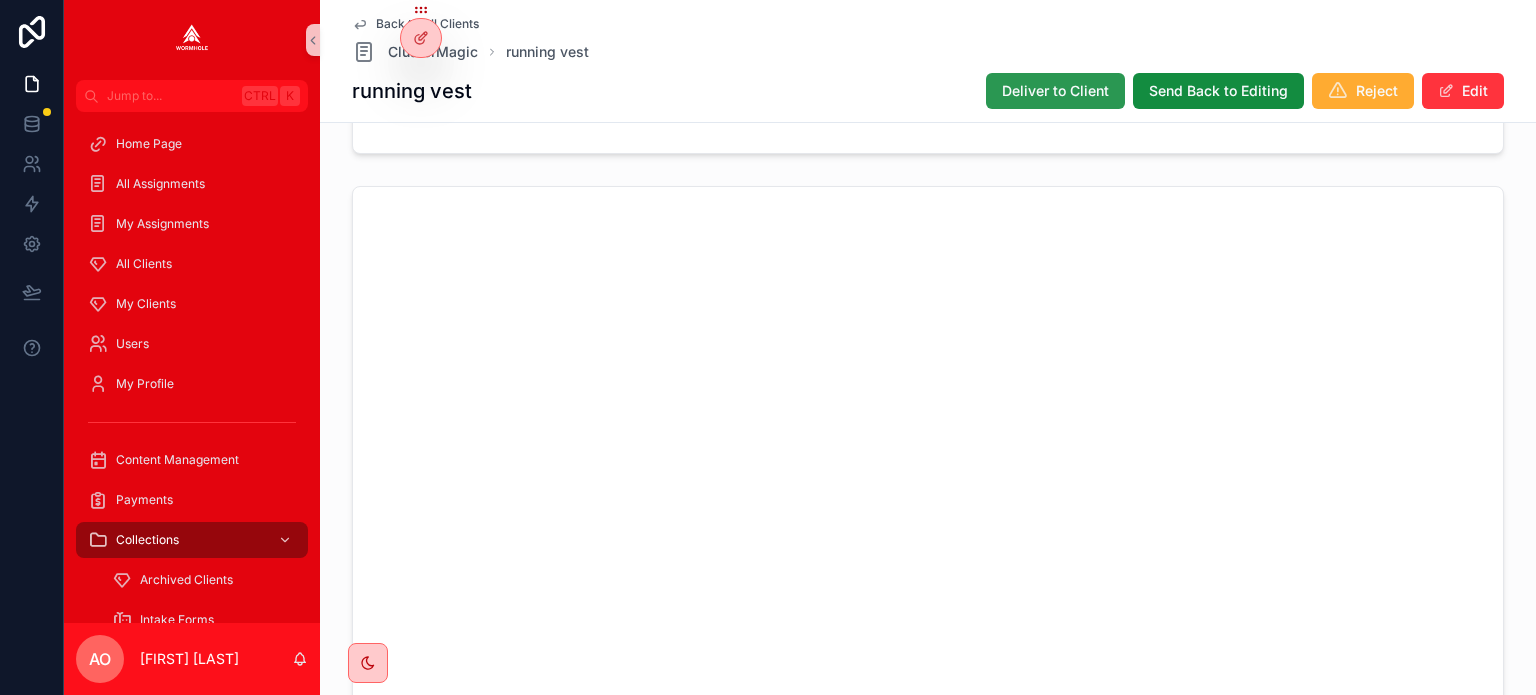 click on "Deliver to Client" at bounding box center [1055, 91] 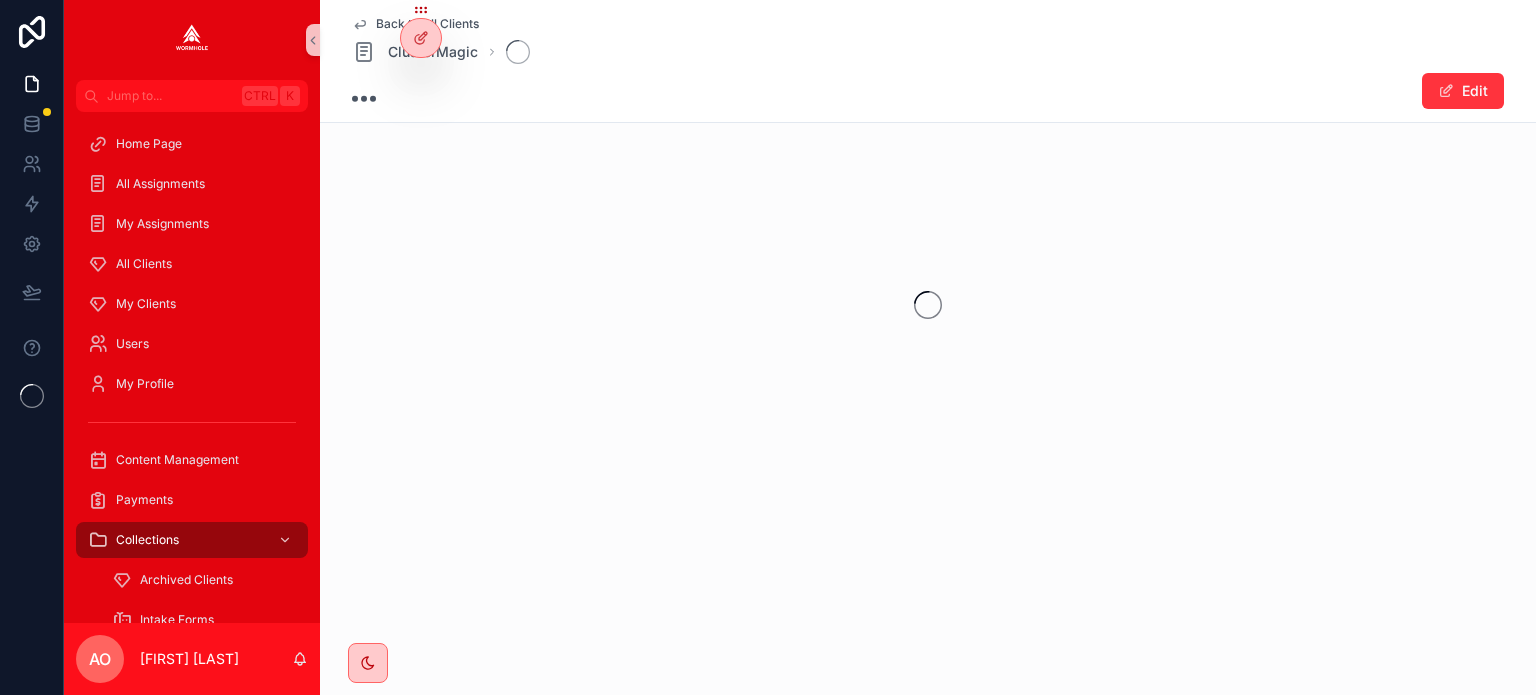 scroll, scrollTop: 0, scrollLeft: 0, axis: both 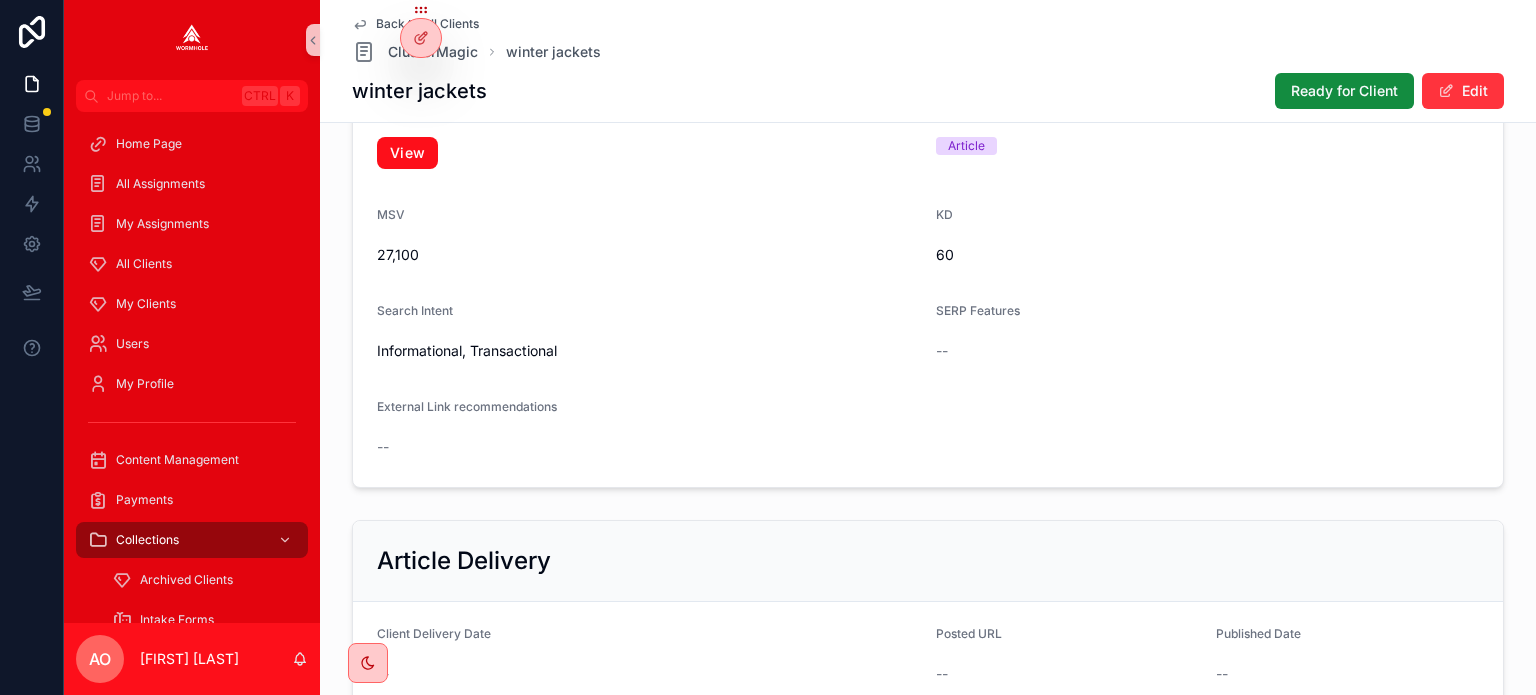 click on "View" at bounding box center [407, 153] 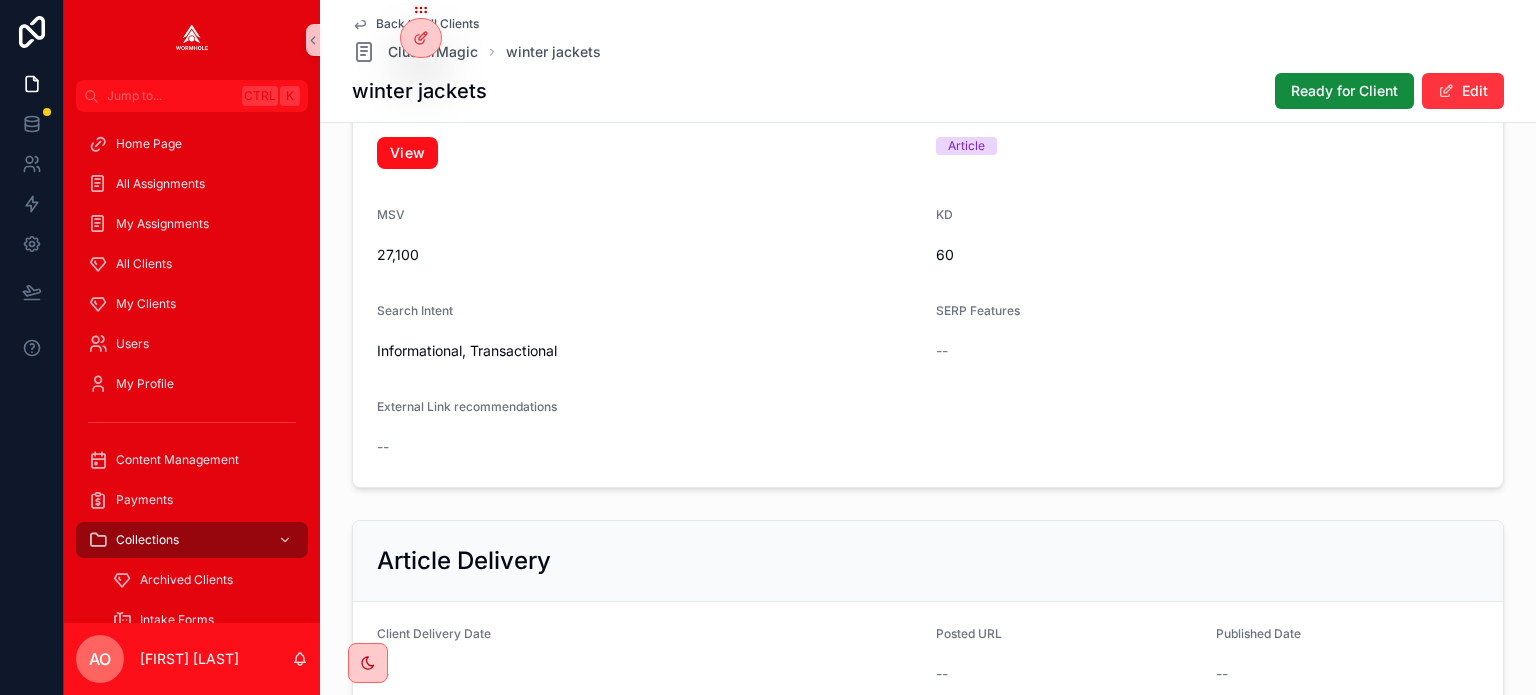 click on "View" at bounding box center [407, 153] 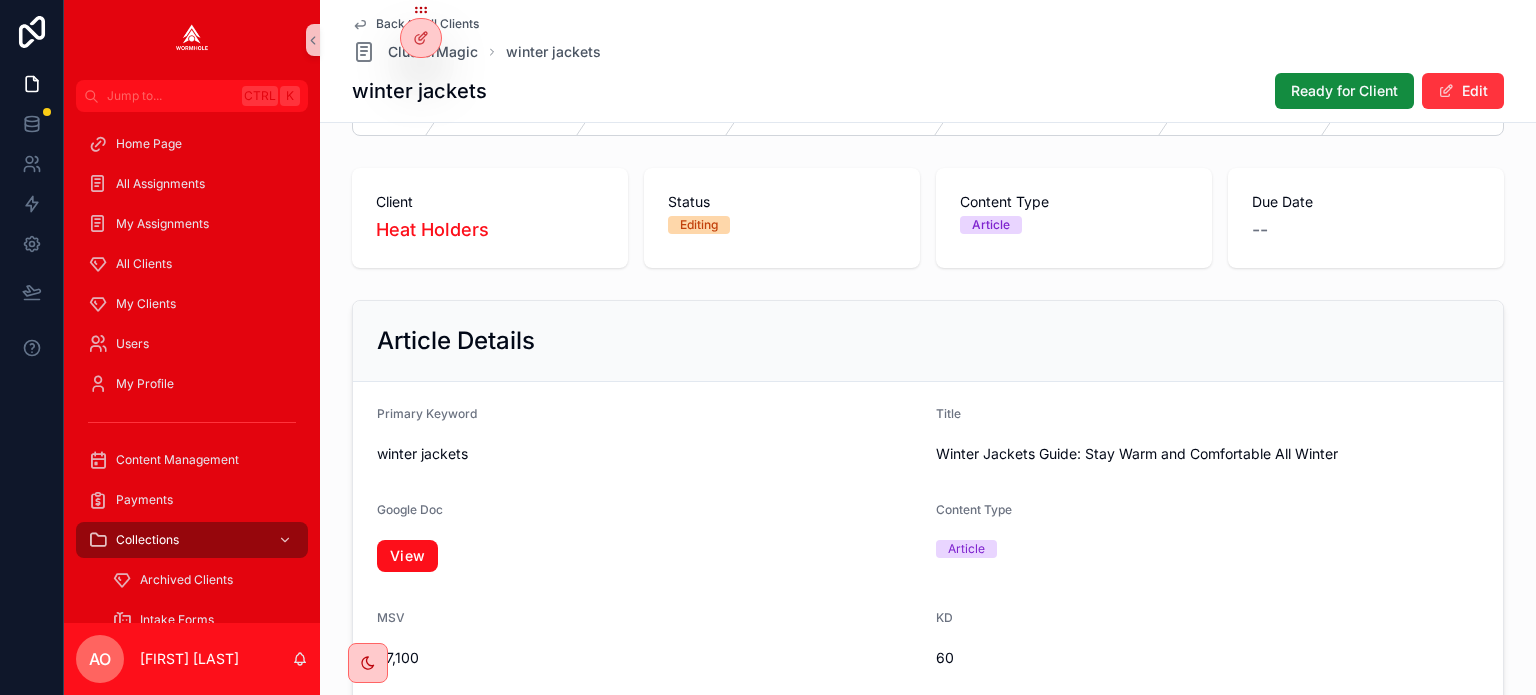 scroll, scrollTop: 0, scrollLeft: 0, axis: both 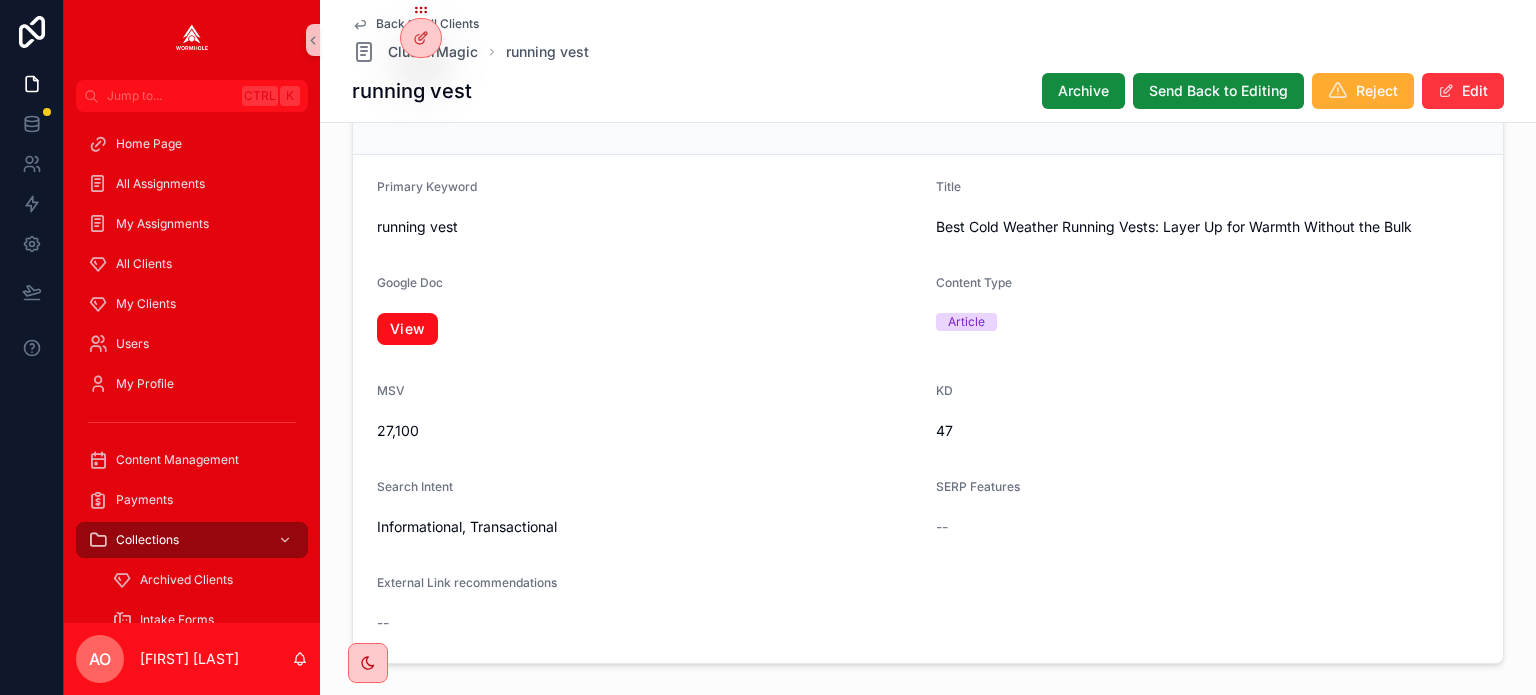 click on "View" at bounding box center (407, 329) 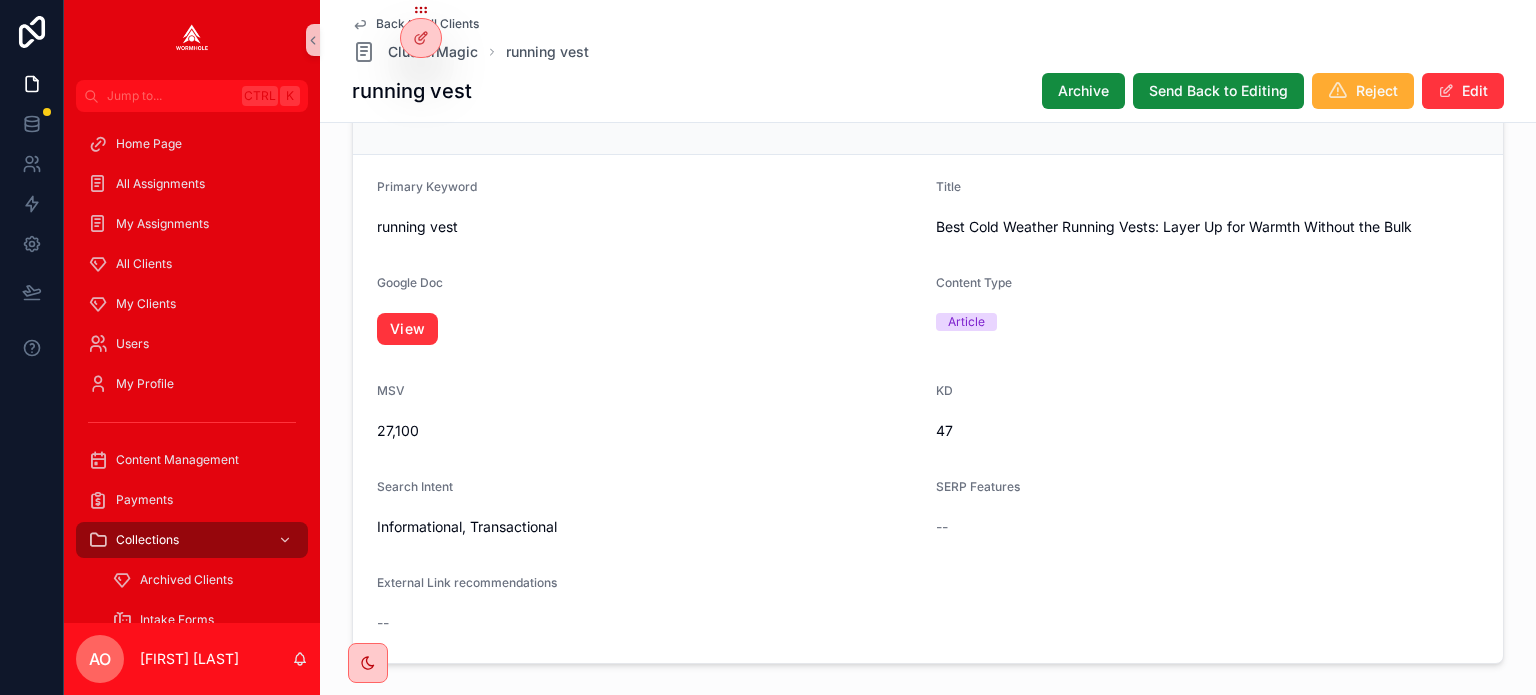 scroll, scrollTop: 1360, scrollLeft: 0, axis: vertical 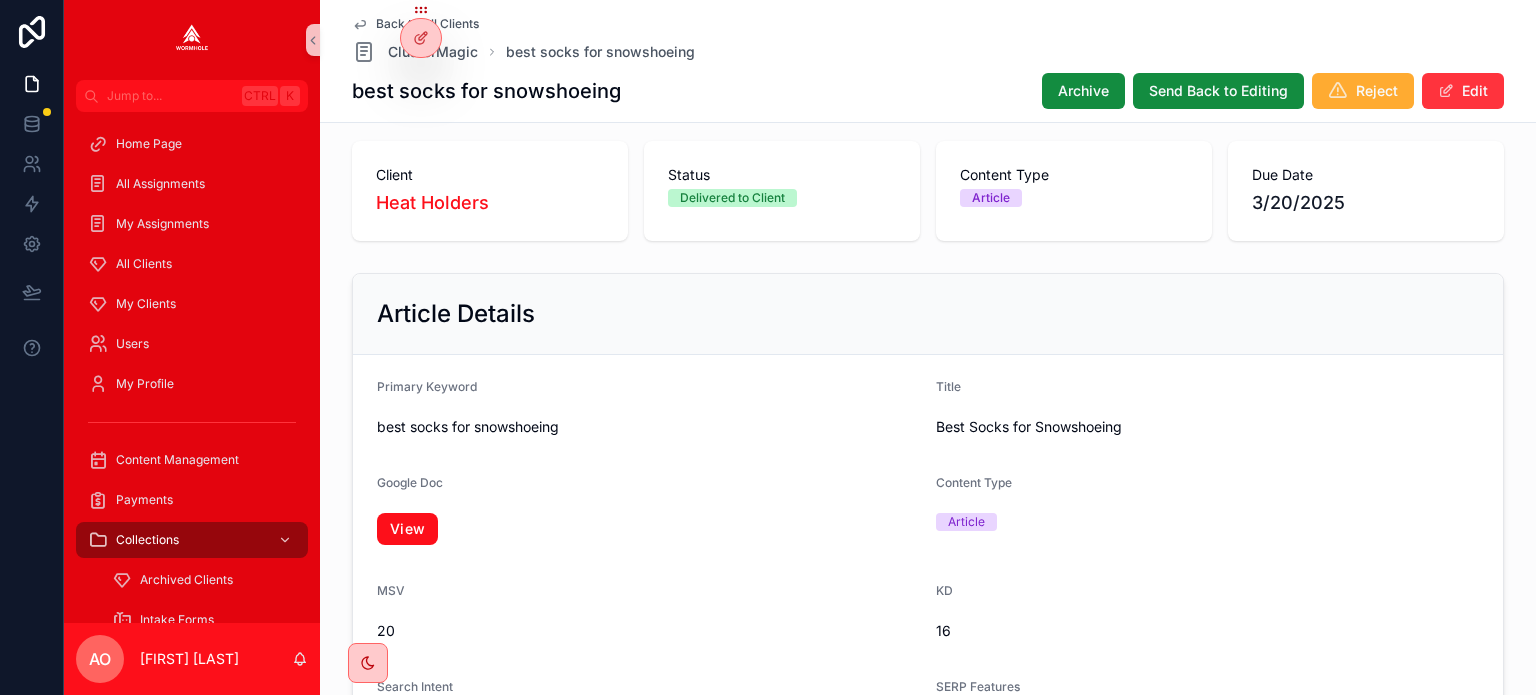 click on "View" at bounding box center (407, 529) 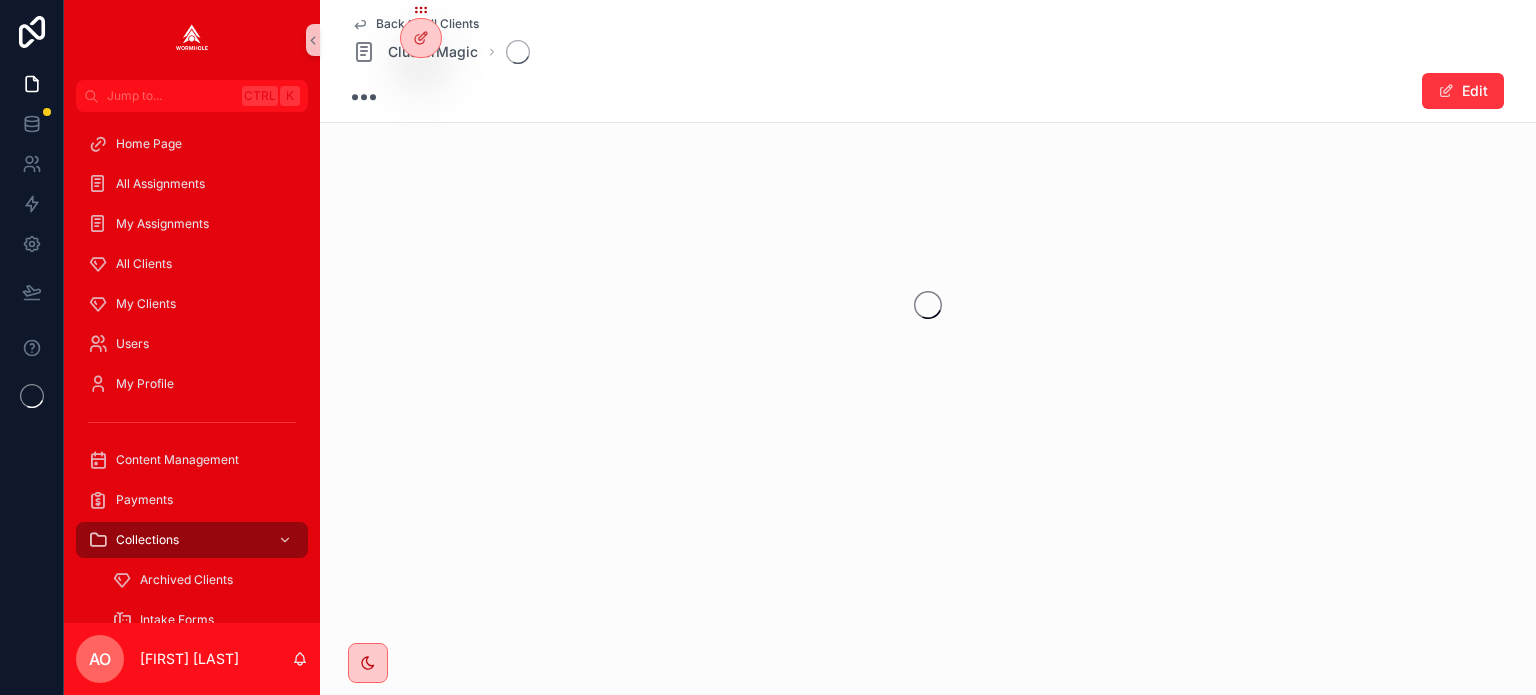 scroll, scrollTop: 0, scrollLeft: 0, axis: both 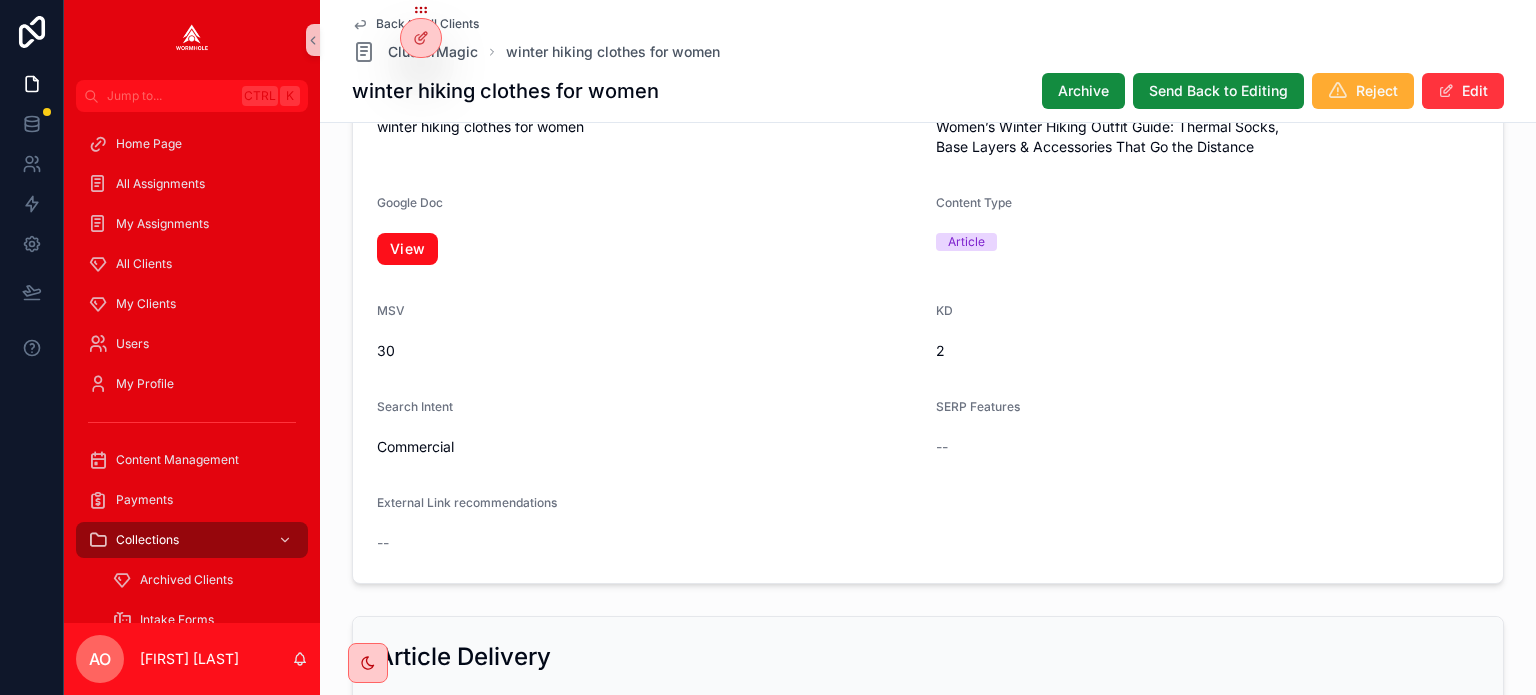 click on "View" at bounding box center [407, 249] 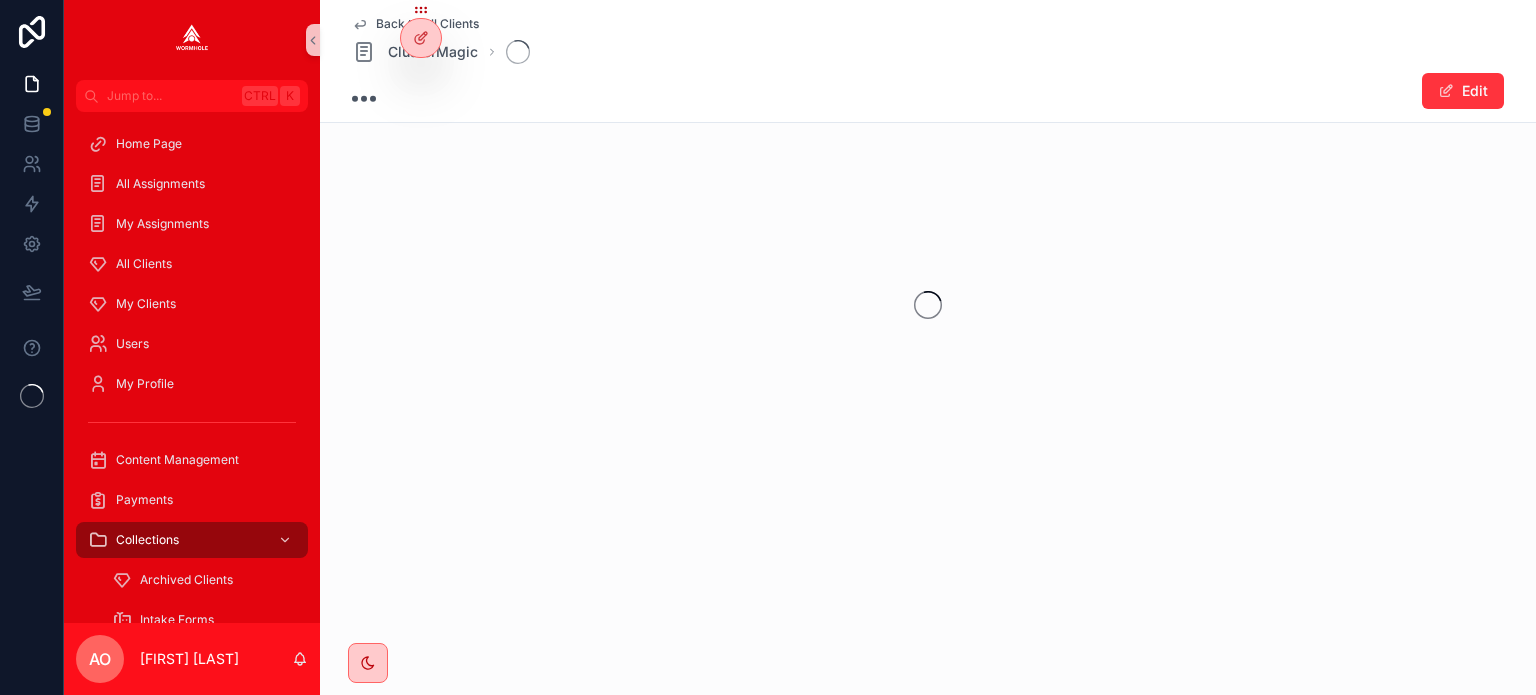 scroll, scrollTop: 0, scrollLeft: 0, axis: both 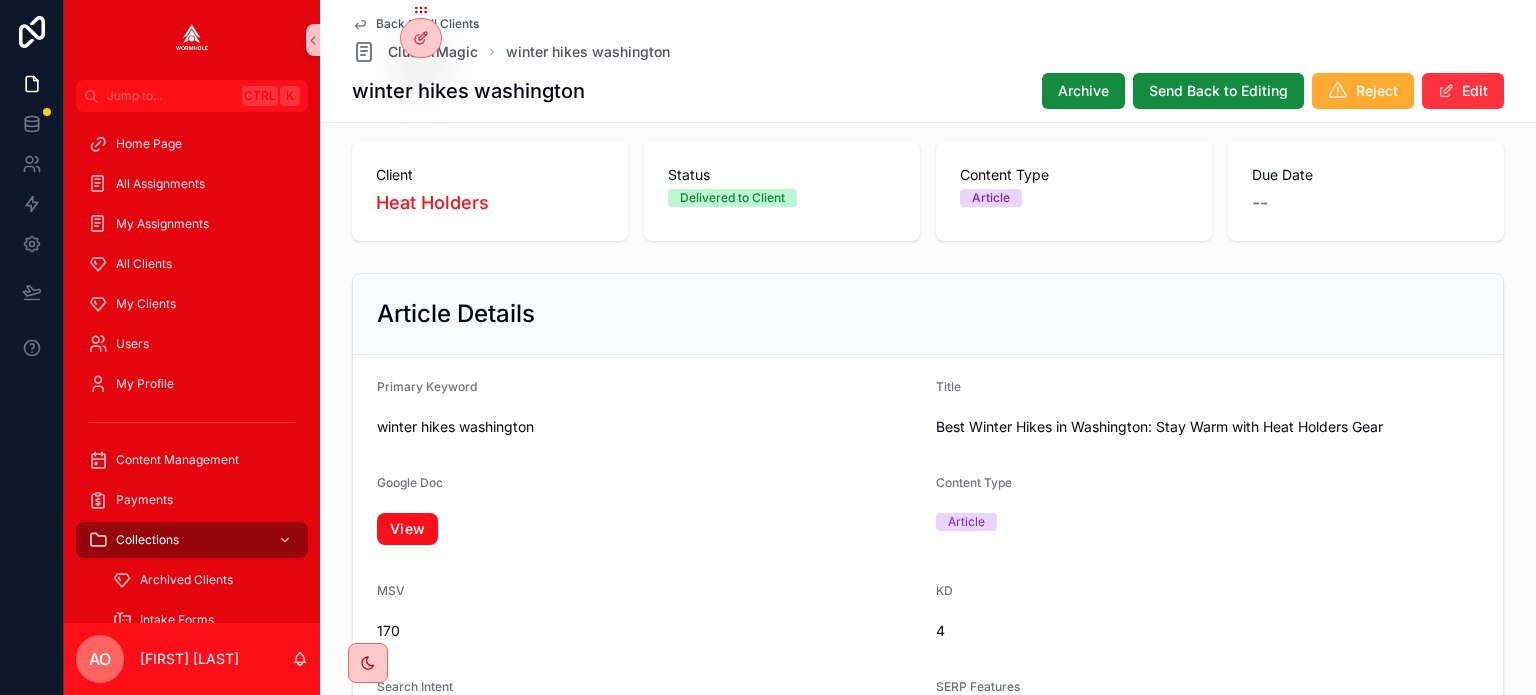 click on "View" at bounding box center (407, 529) 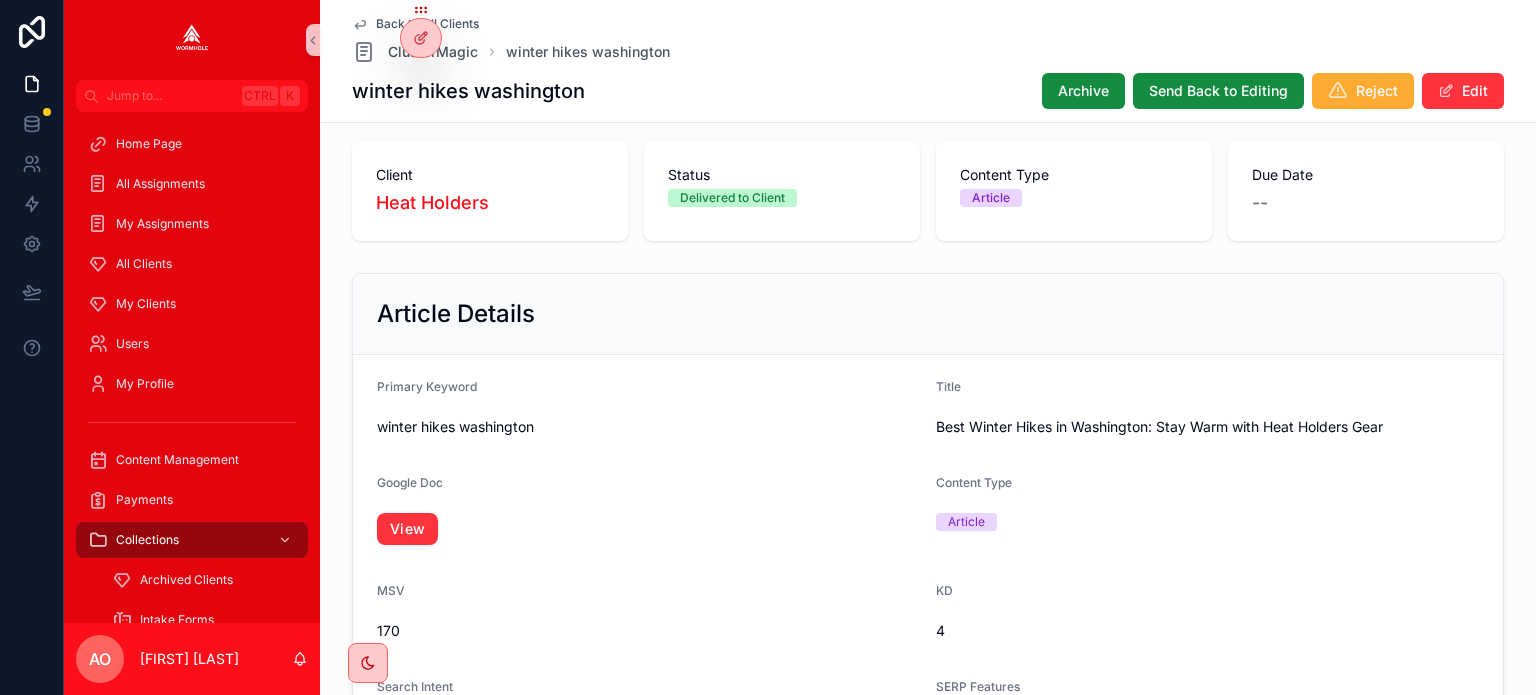 scroll, scrollTop: 1360, scrollLeft: 0, axis: vertical 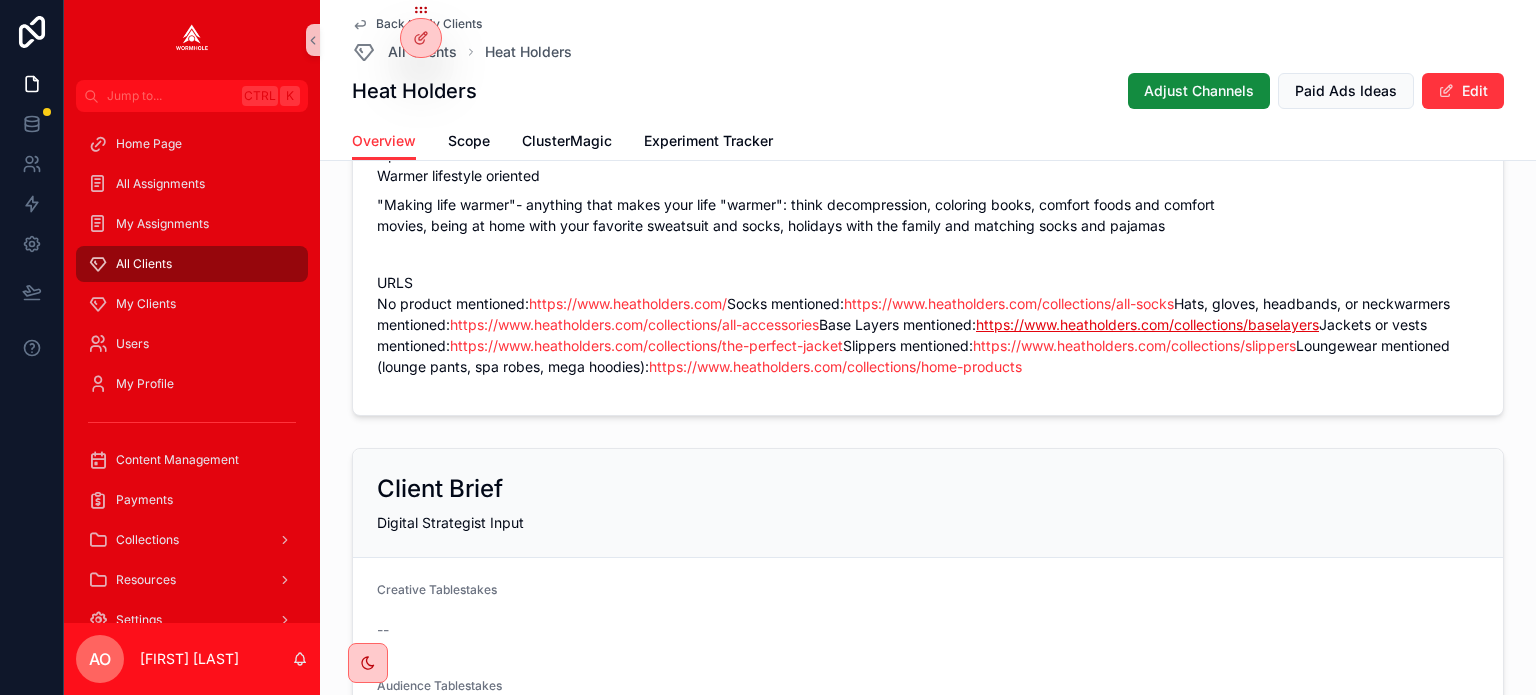 click on "https://www.heatholders.com/collections/baselayers" at bounding box center (1147, 324) 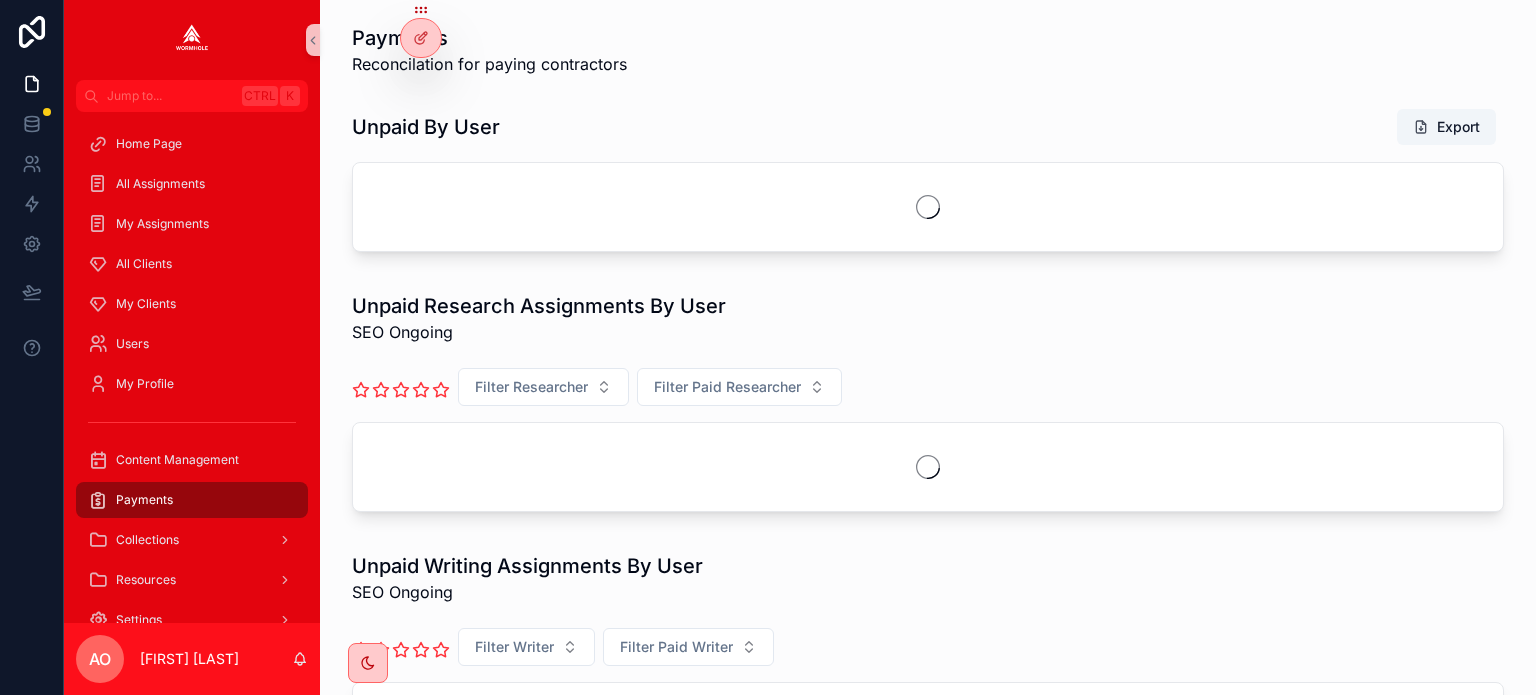 scroll, scrollTop: 0, scrollLeft: 0, axis: both 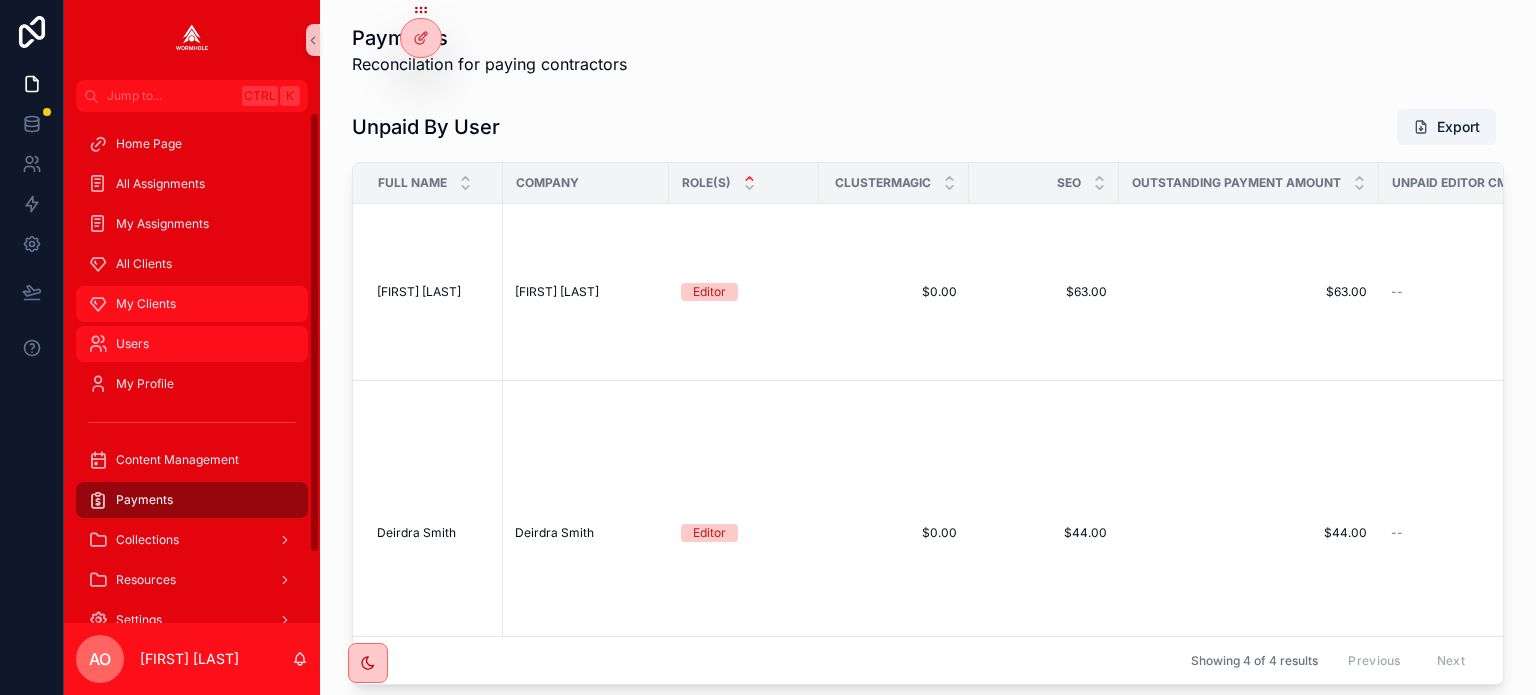drag, startPoint x: 145, startPoint y: 301, endPoint x: 267, endPoint y: 343, distance: 129.02713 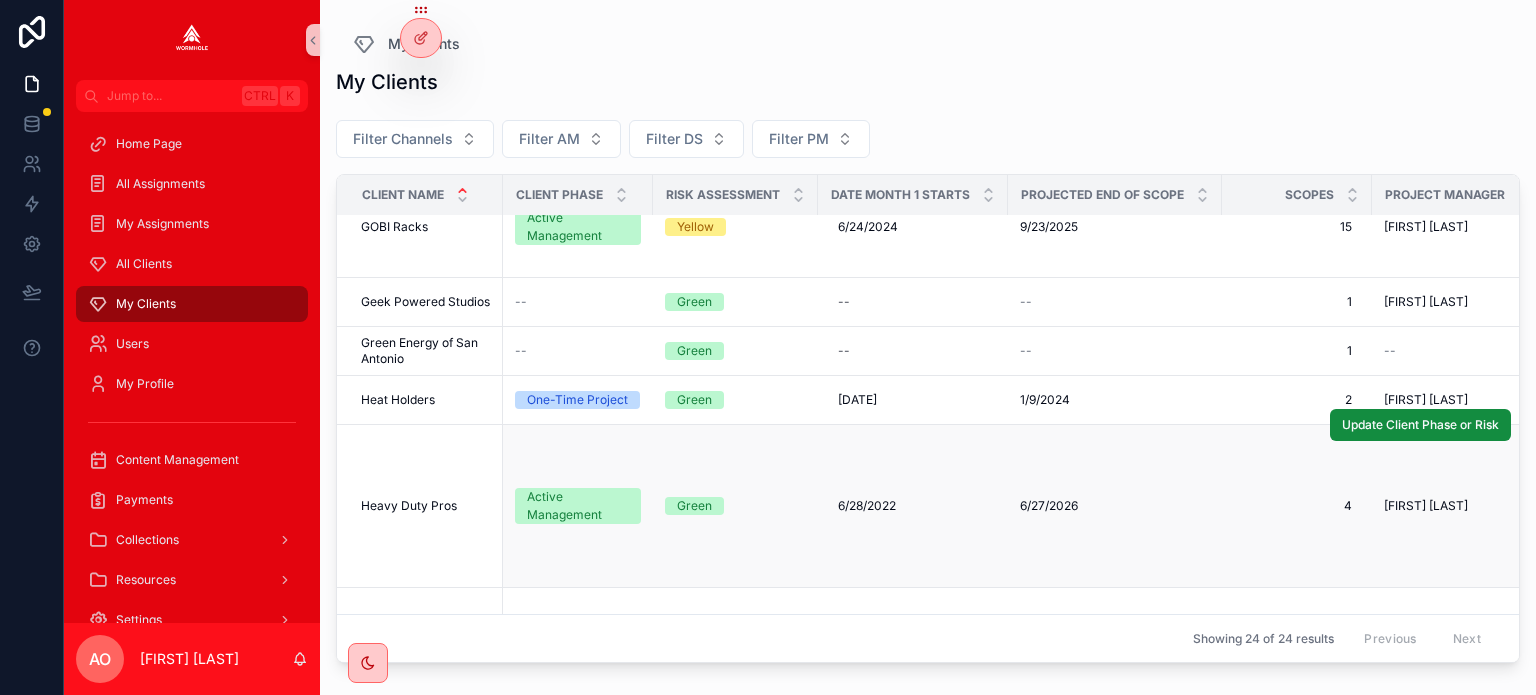 scroll, scrollTop: 800, scrollLeft: 0, axis: vertical 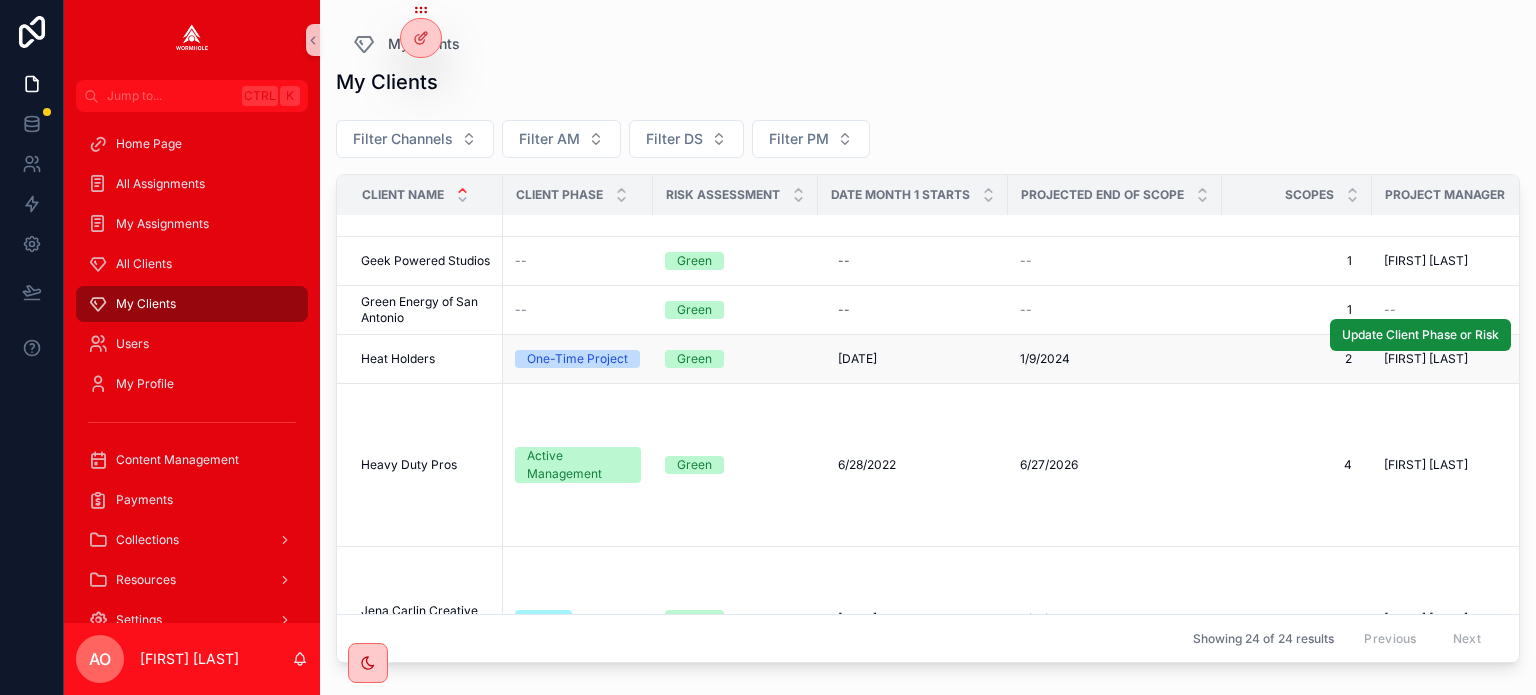 click on "Heat Holders" at bounding box center [398, 359] 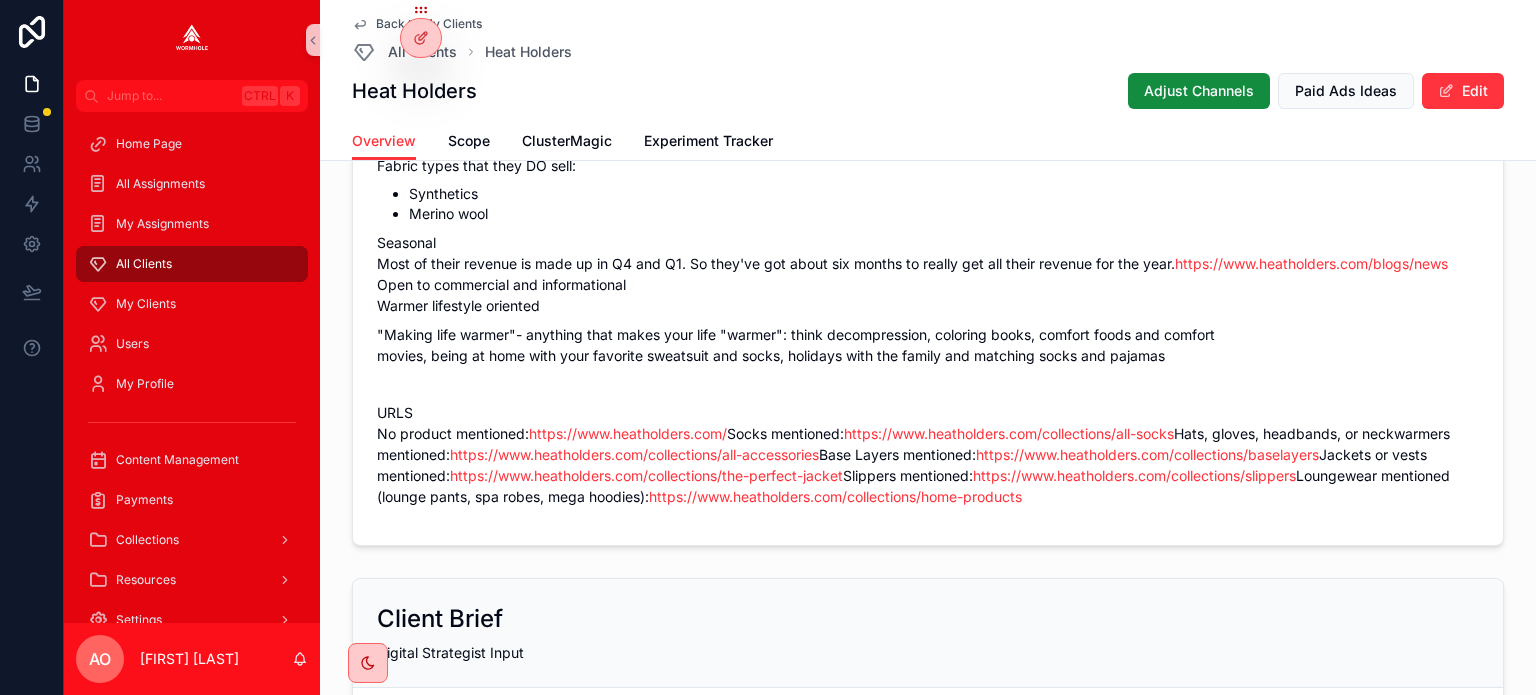 scroll, scrollTop: 1500, scrollLeft: 0, axis: vertical 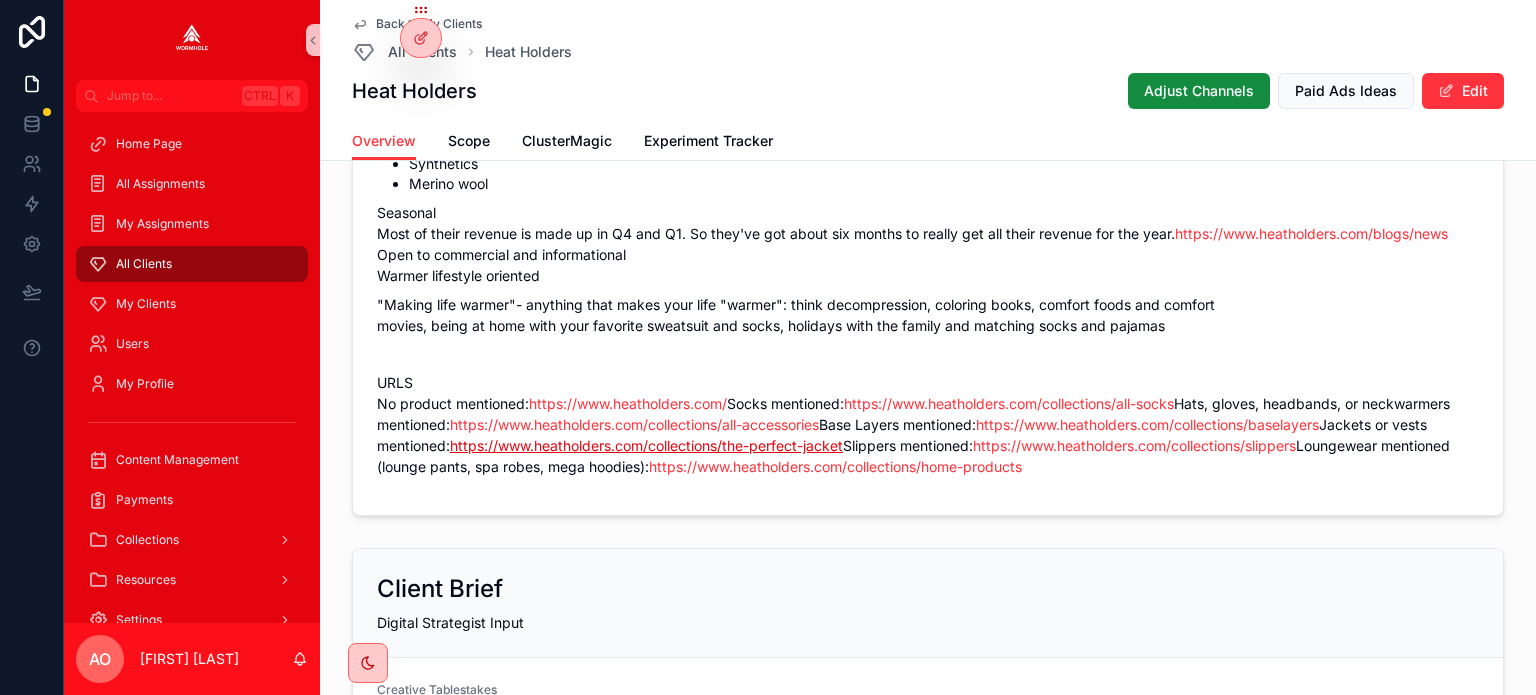 click on "https://www.heatholders.com/collections/the-perfect-jacket" at bounding box center (646, 445) 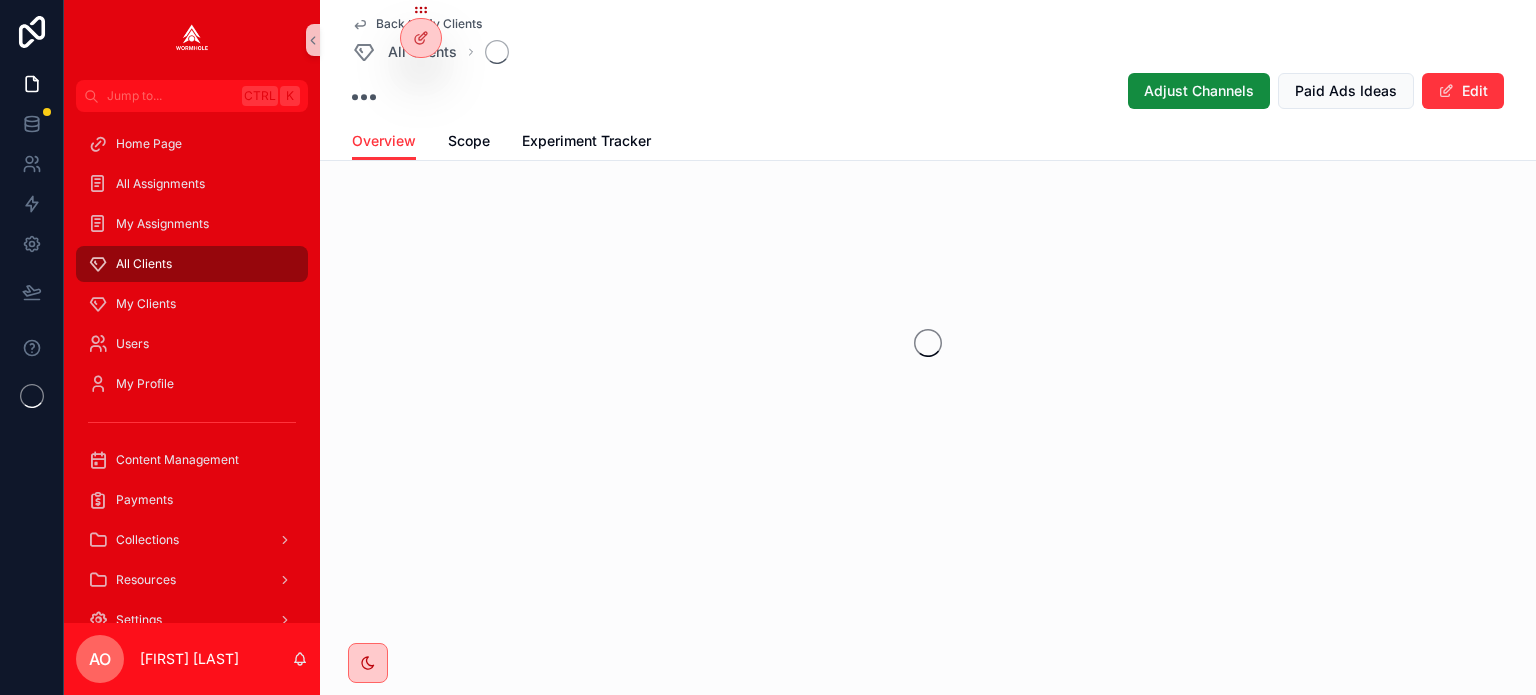 scroll, scrollTop: 0, scrollLeft: 0, axis: both 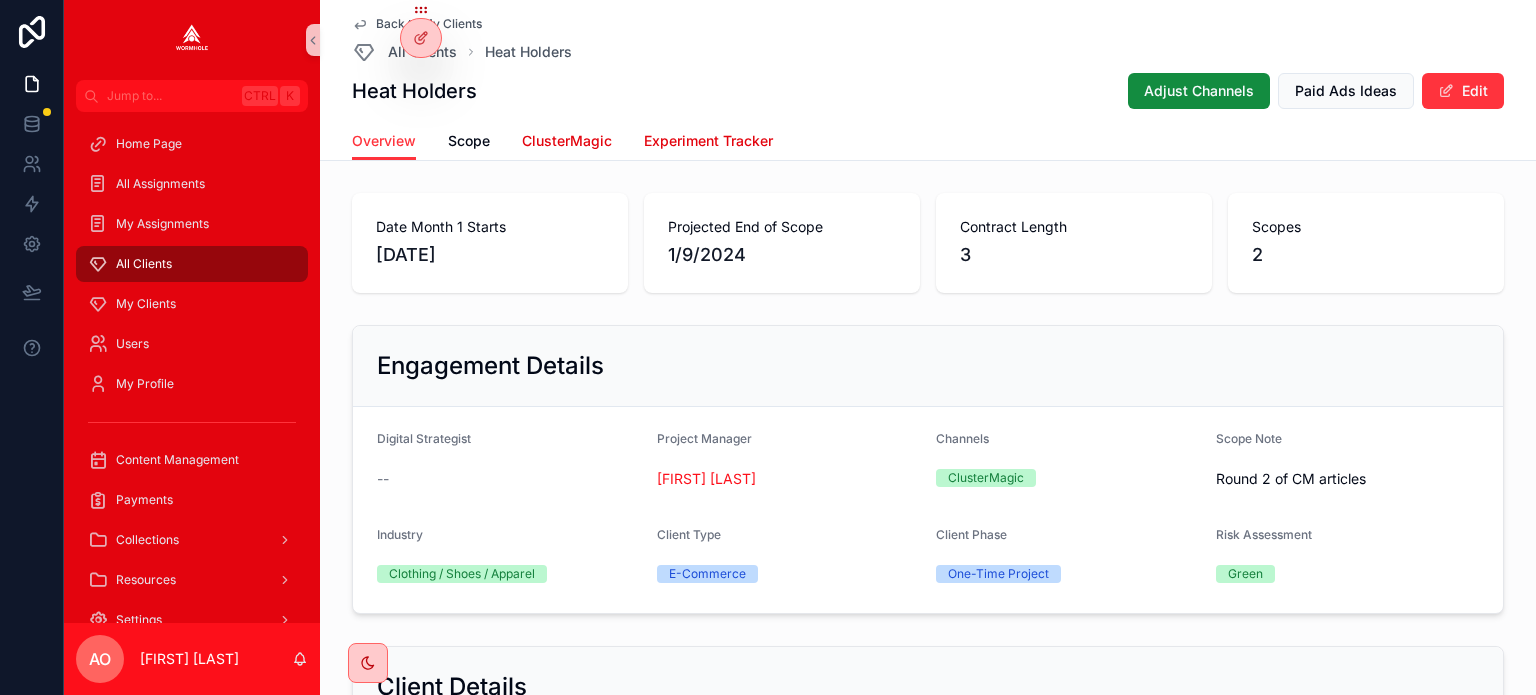 click on "ClusterMagic" at bounding box center [567, 141] 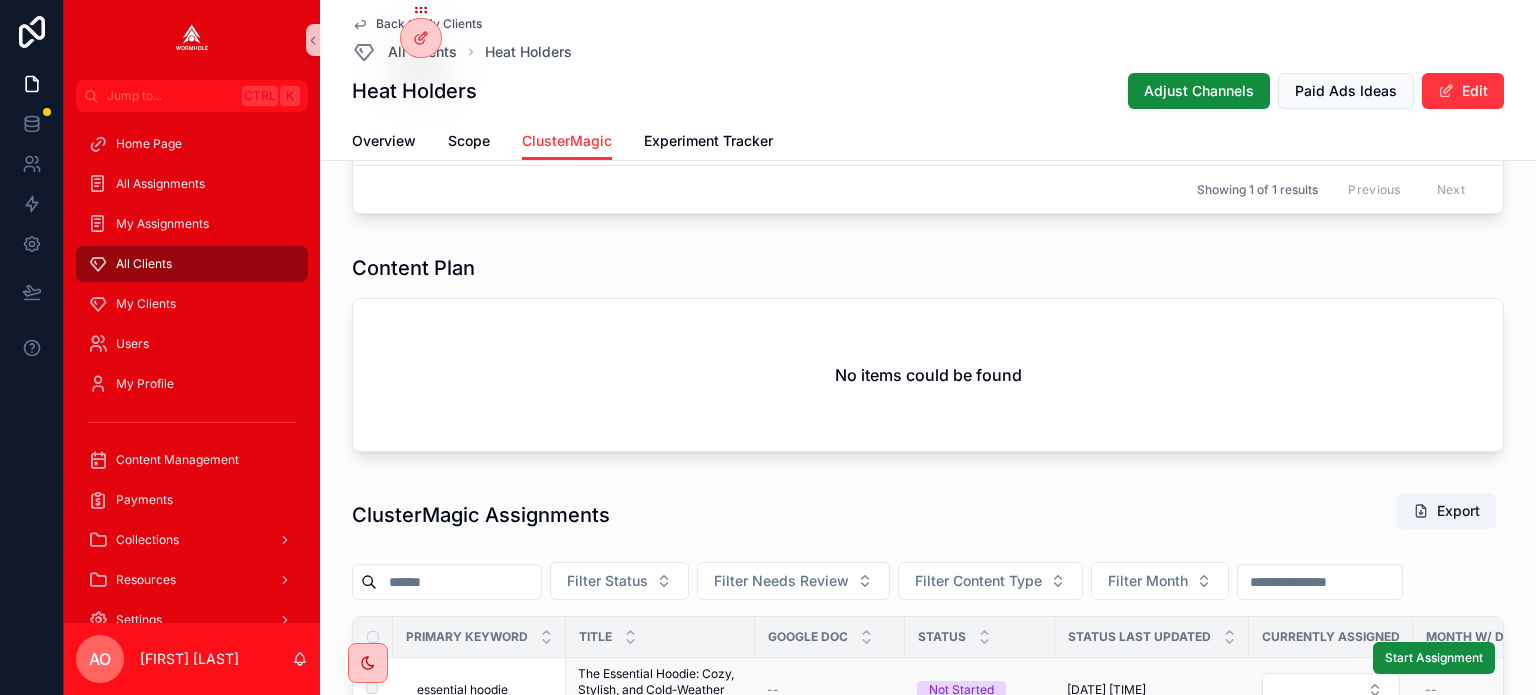 scroll, scrollTop: 1300, scrollLeft: 0, axis: vertical 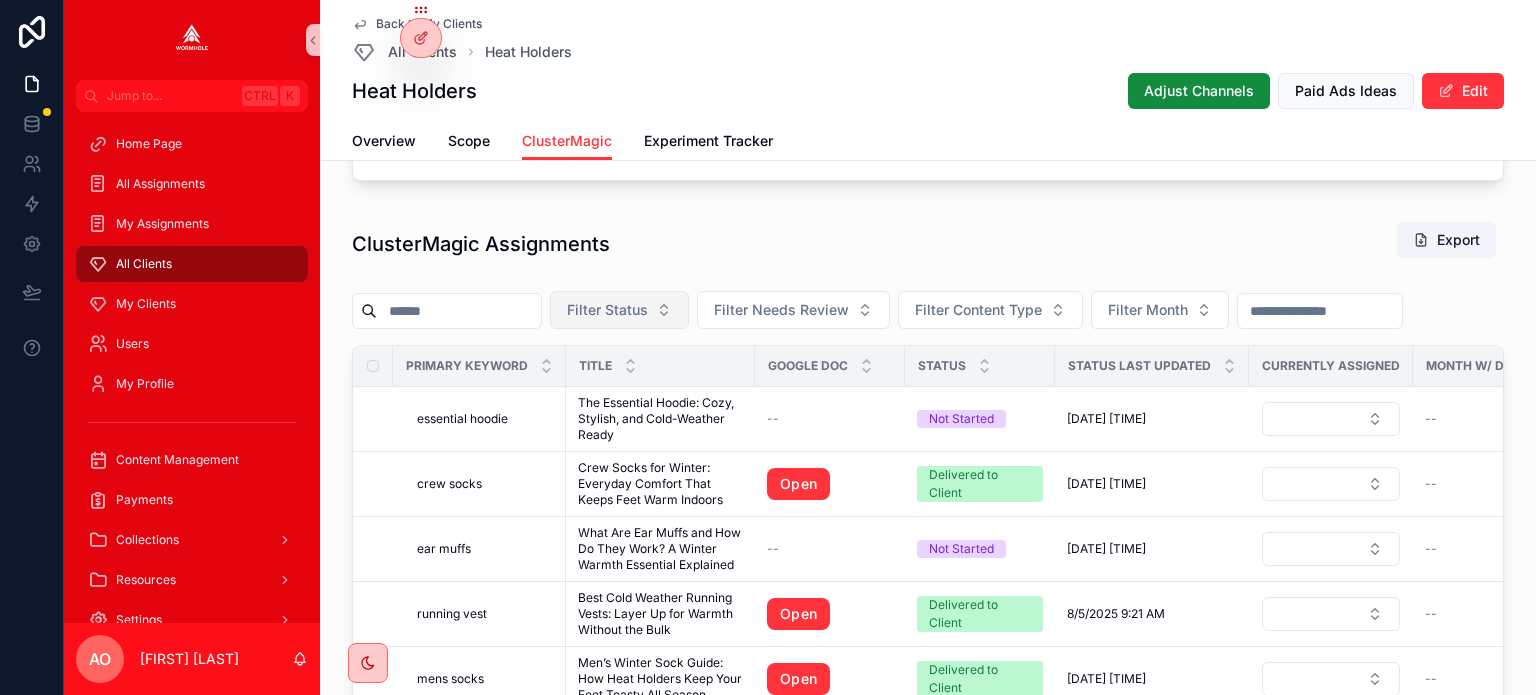 click on "Filter Status" at bounding box center (607, 310) 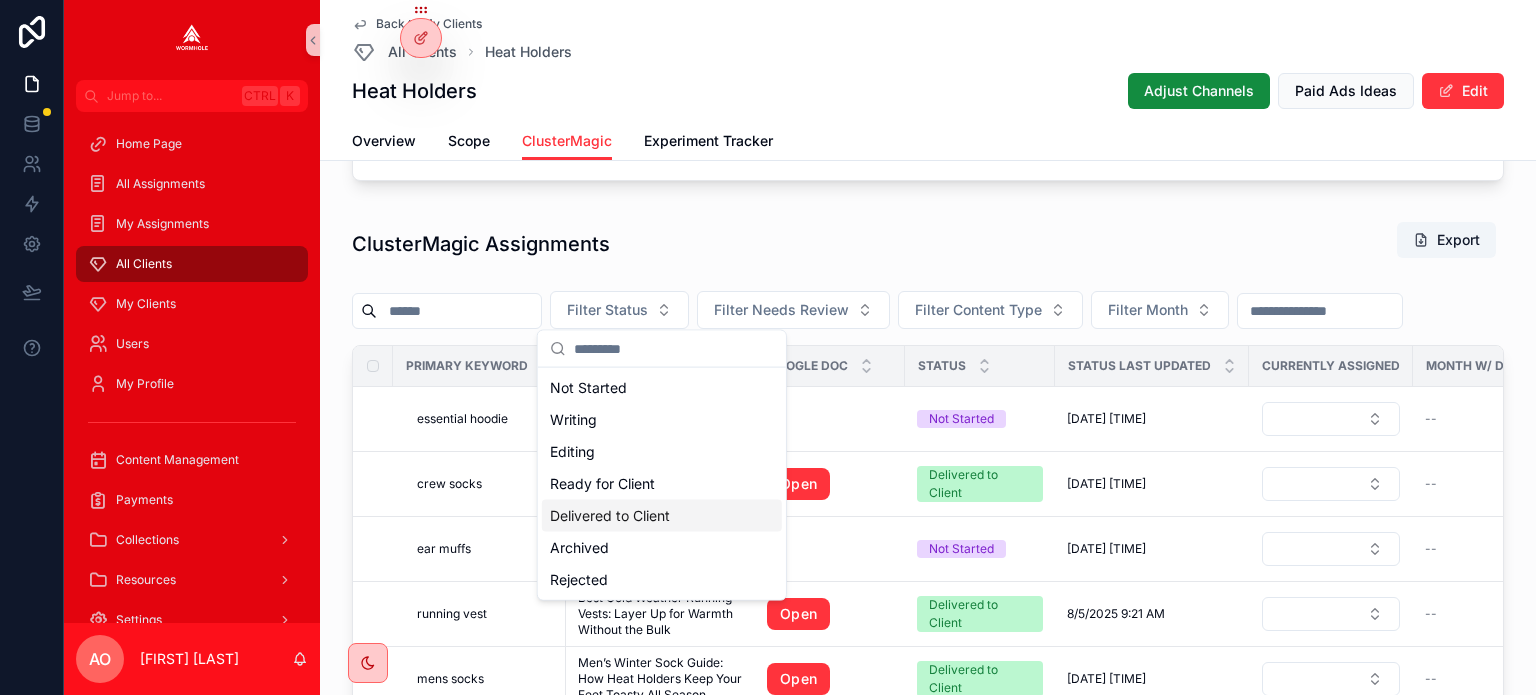 click on "Delivered to Client" at bounding box center (662, 516) 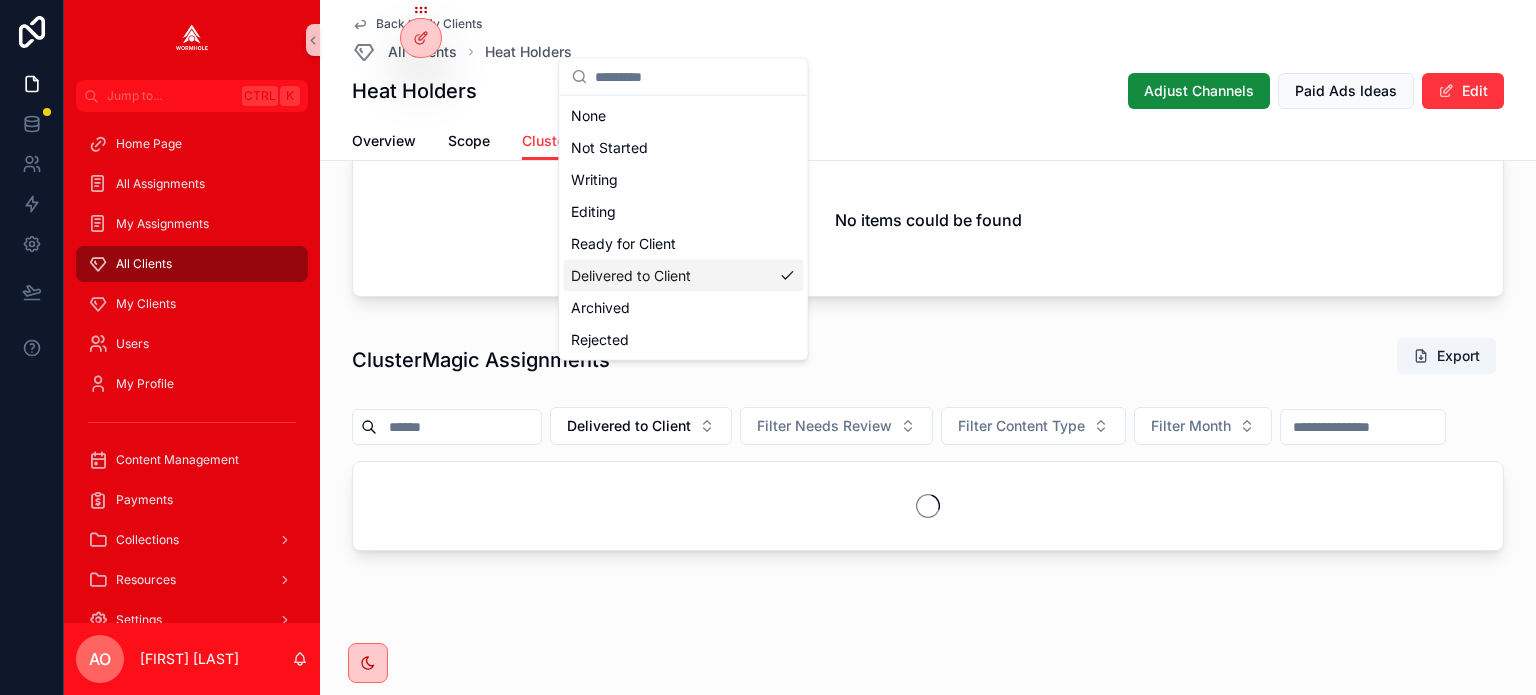 scroll, scrollTop: 1224, scrollLeft: 0, axis: vertical 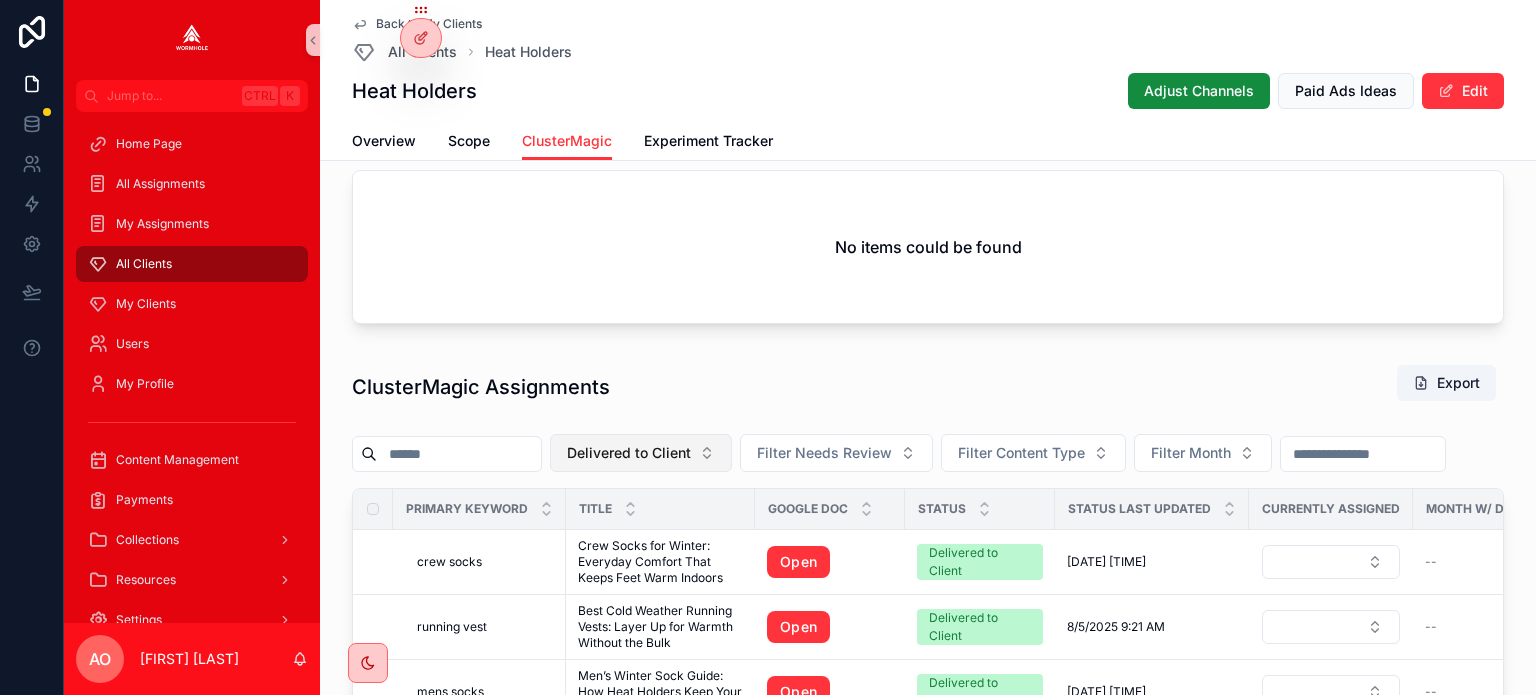 click on "Delivered to Client" at bounding box center [629, 453] 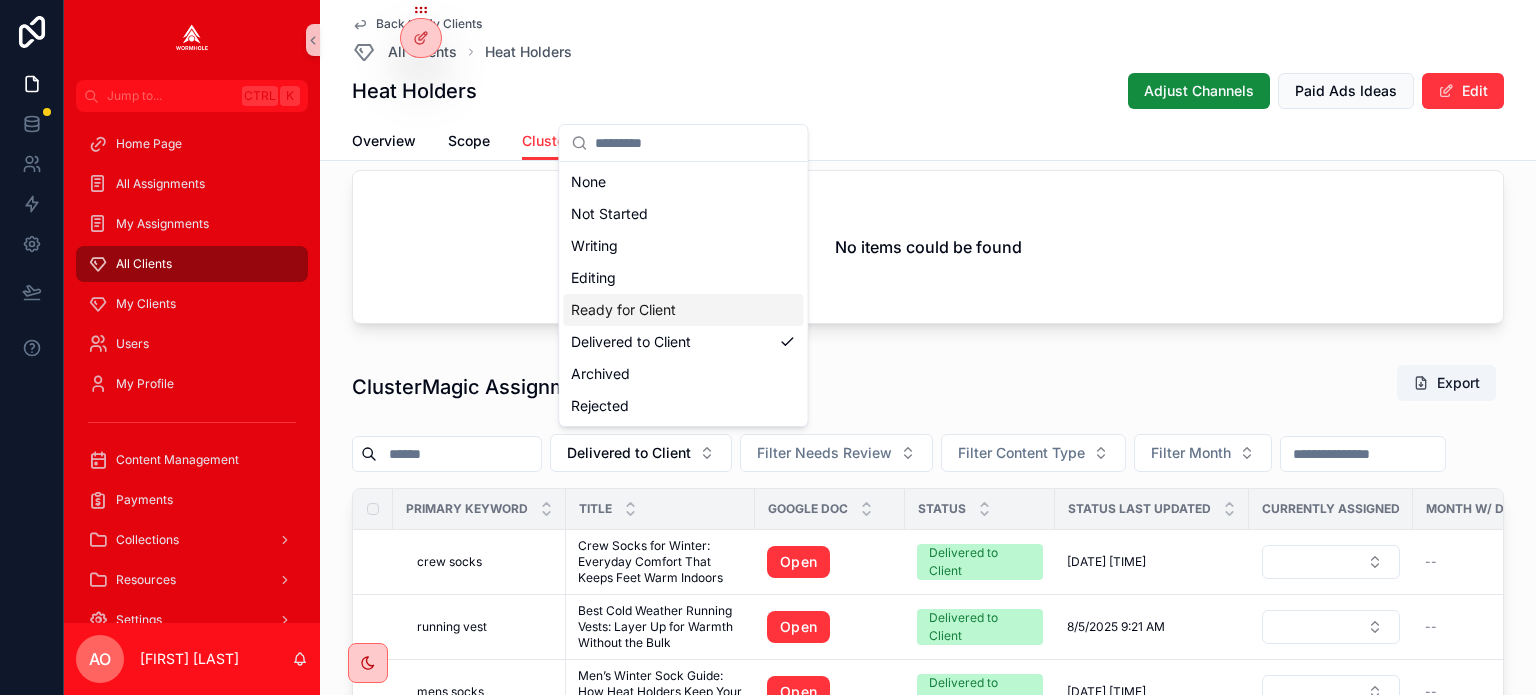 click on "Ready for Client" at bounding box center (683, 310) 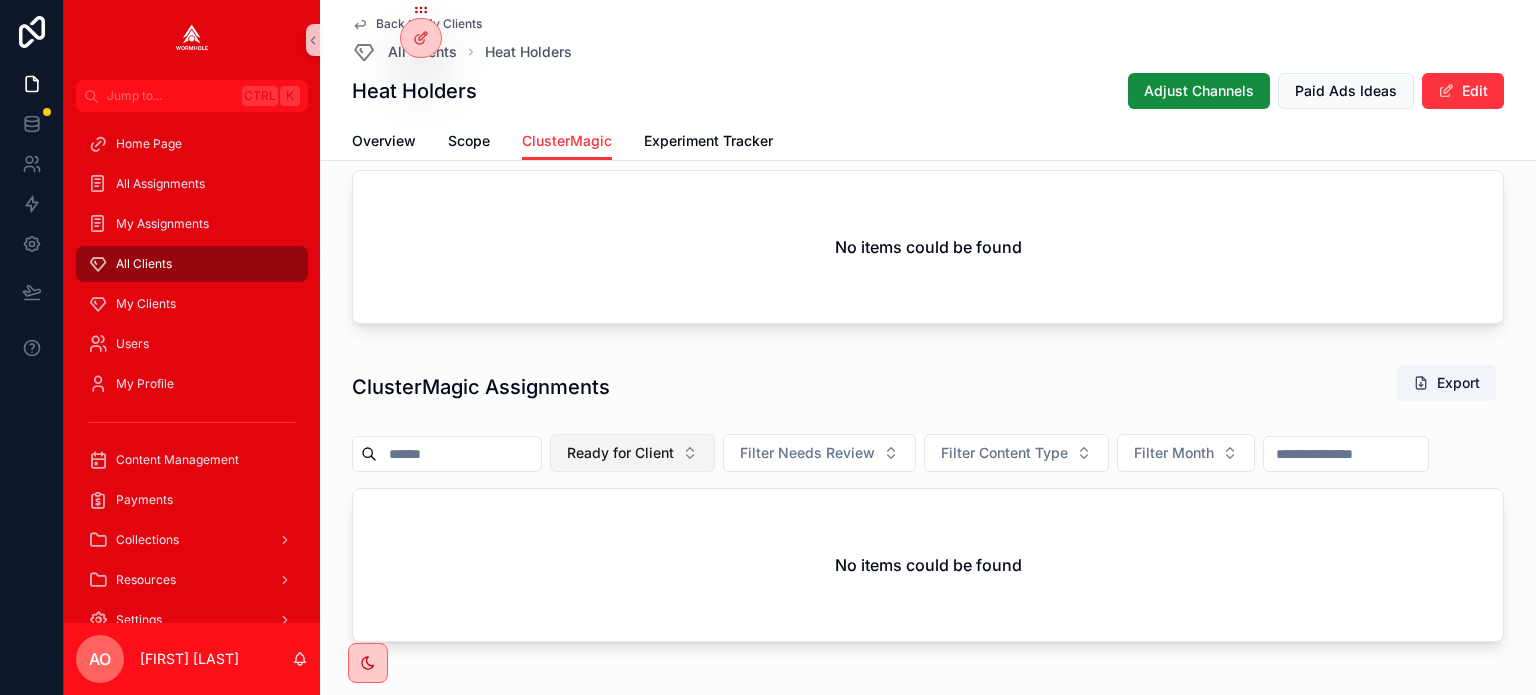 click on "Ready for Client" at bounding box center (632, 453) 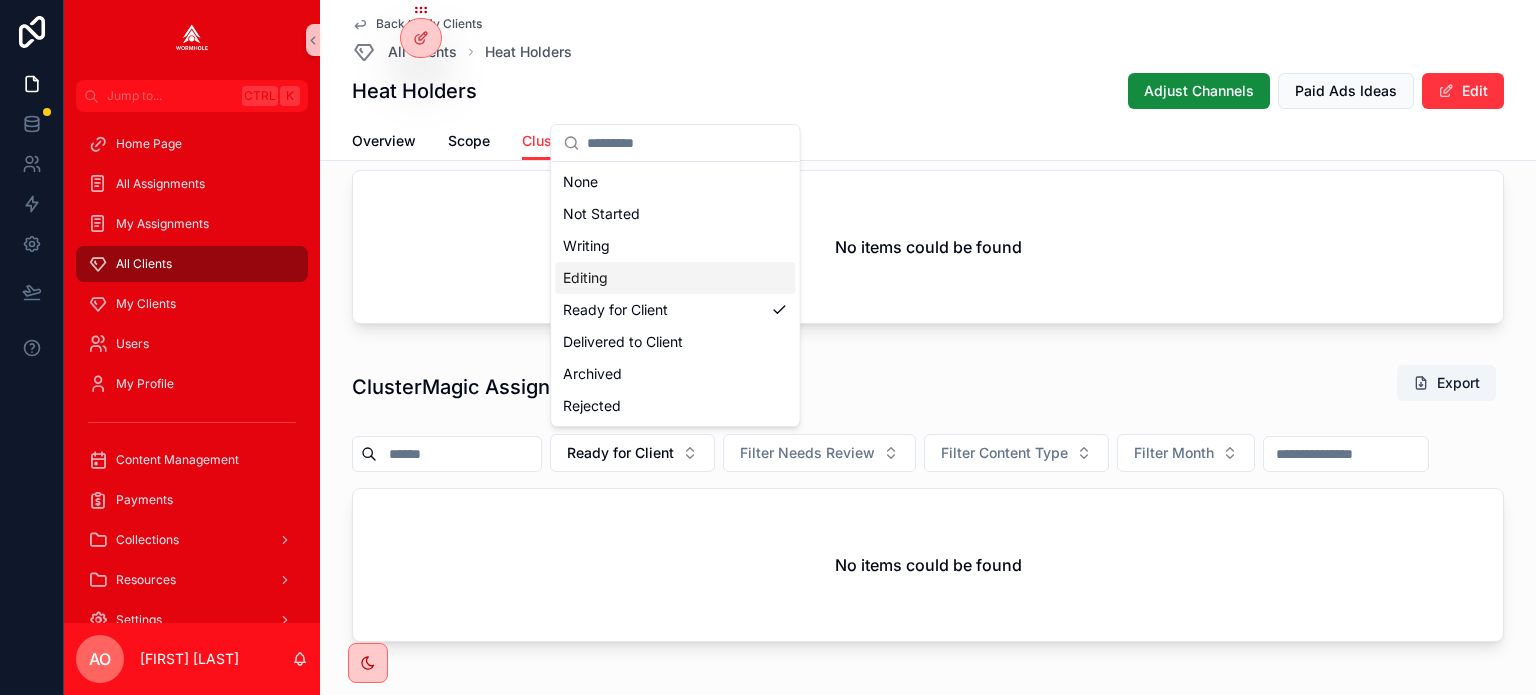 click on "Editing" at bounding box center [675, 278] 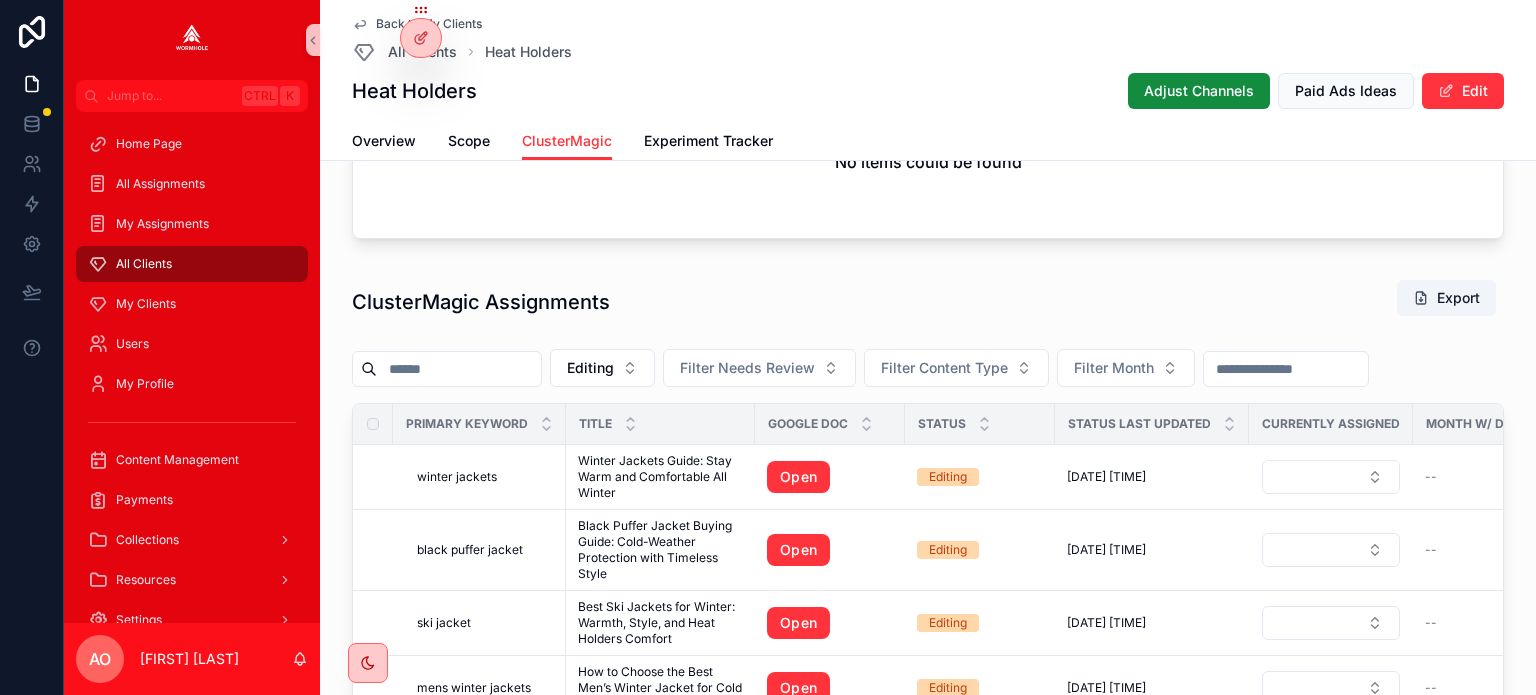 scroll, scrollTop: 1357, scrollLeft: 0, axis: vertical 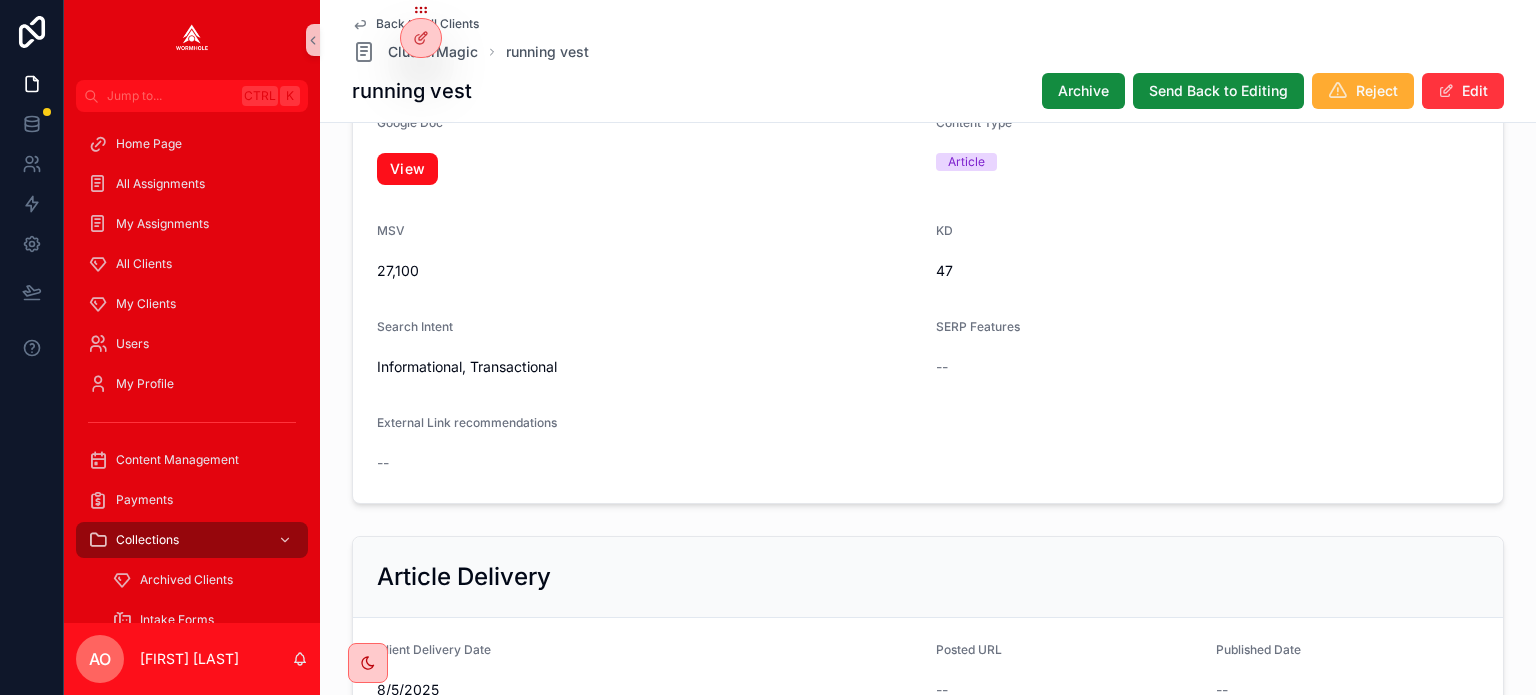click on "View" at bounding box center (407, 169) 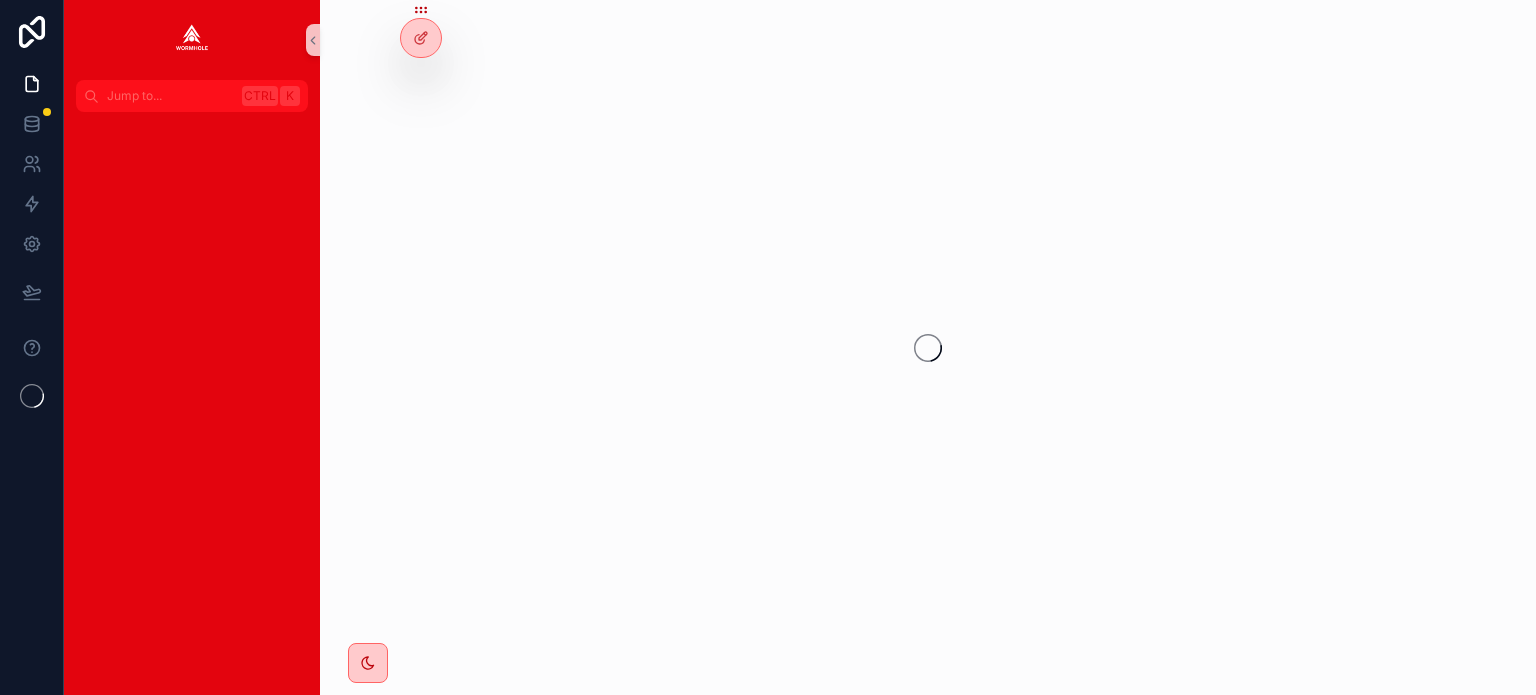 scroll, scrollTop: 0, scrollLeft: 0, axis: both 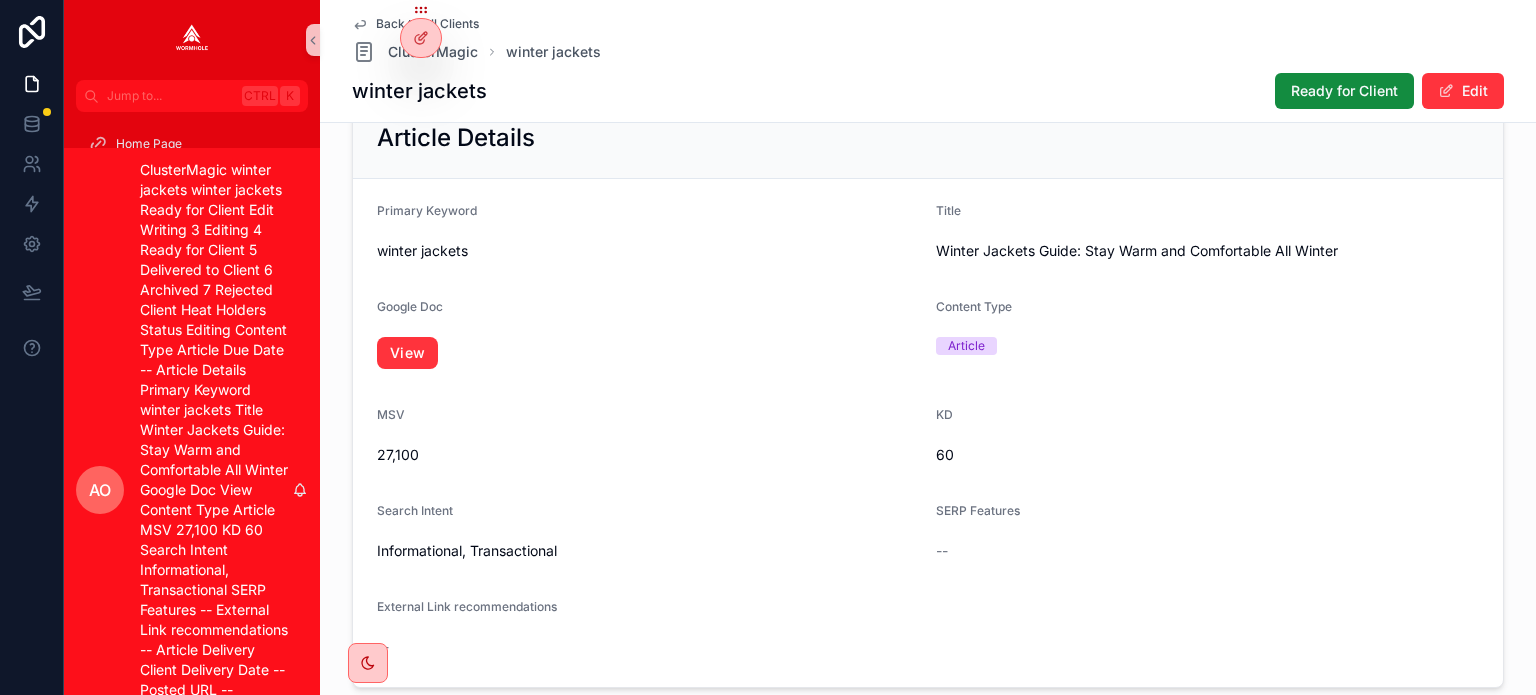 click on "View" at bounding box center [648, 353] 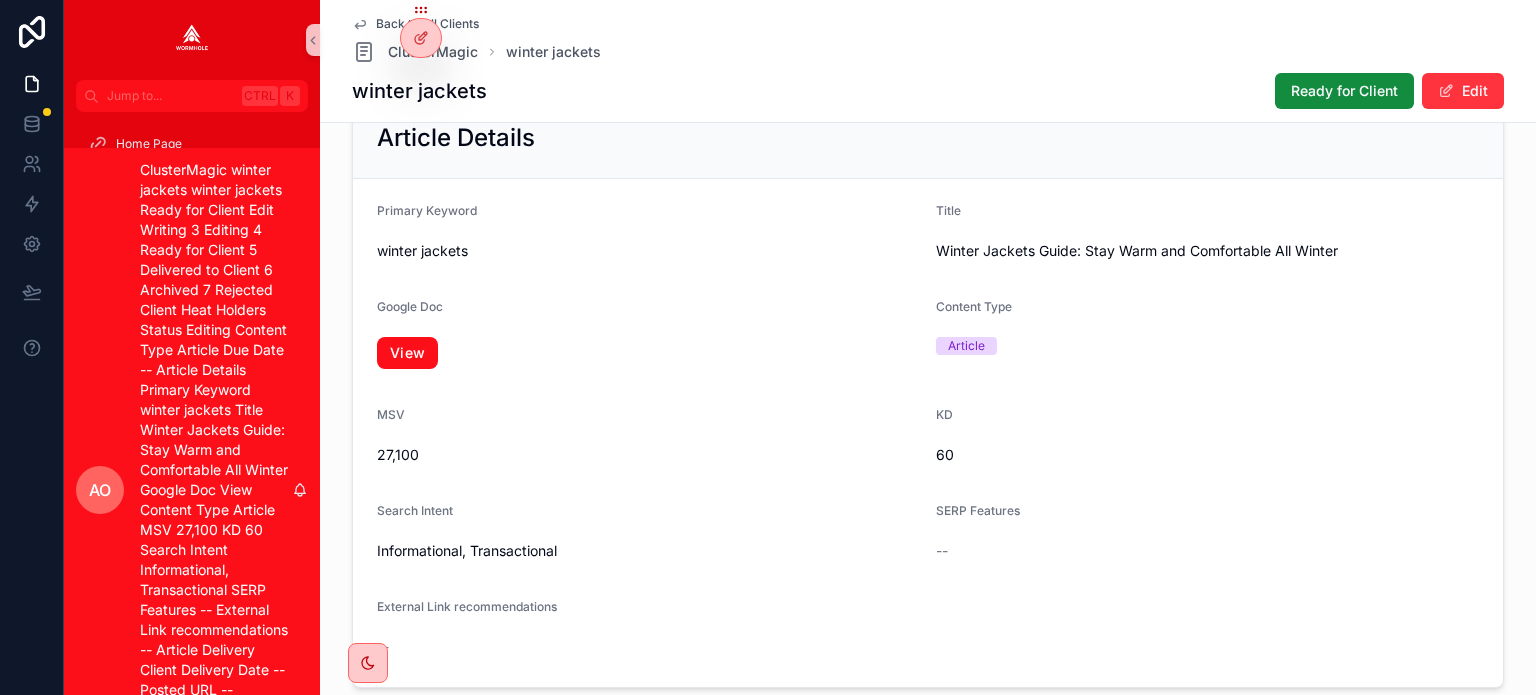 click on "View" at bounding box center [407, 353] 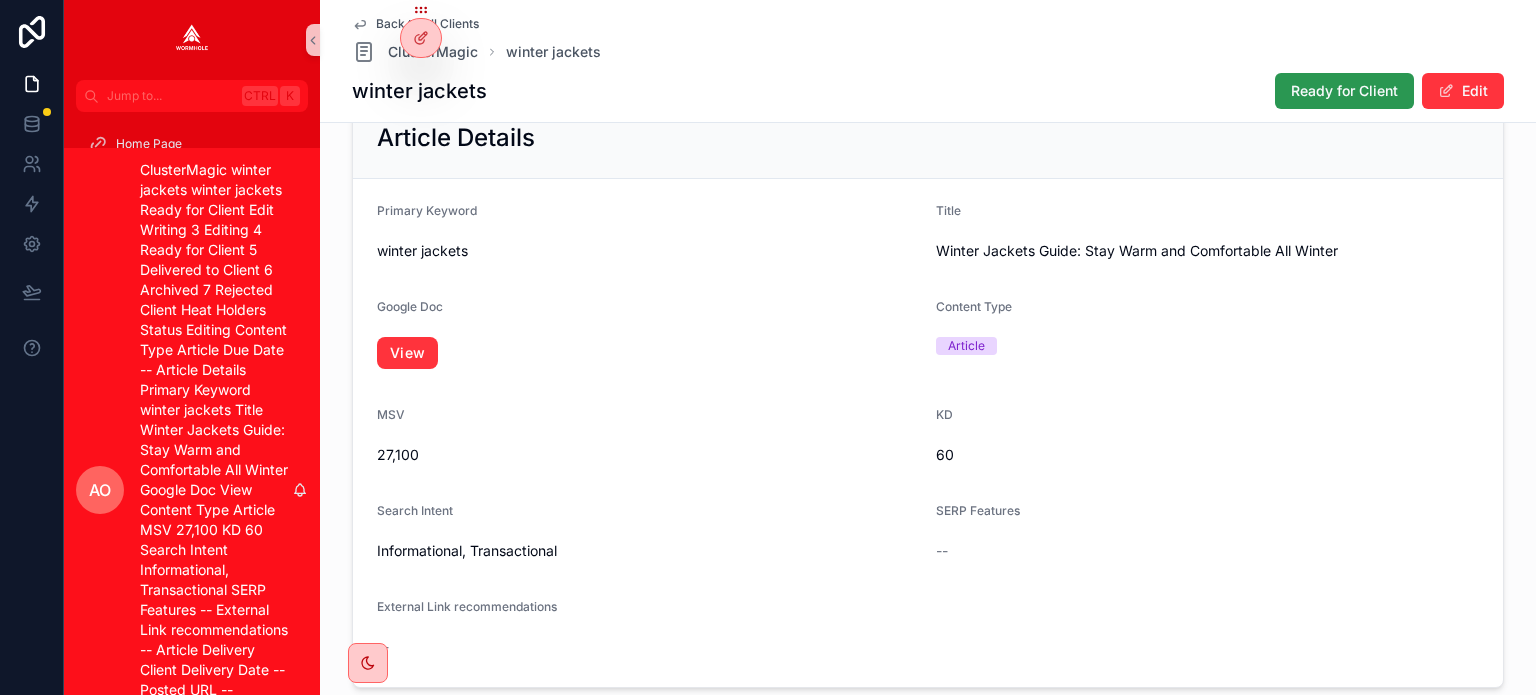 click on "Ready for Client" at bounding box center [1344, 91] 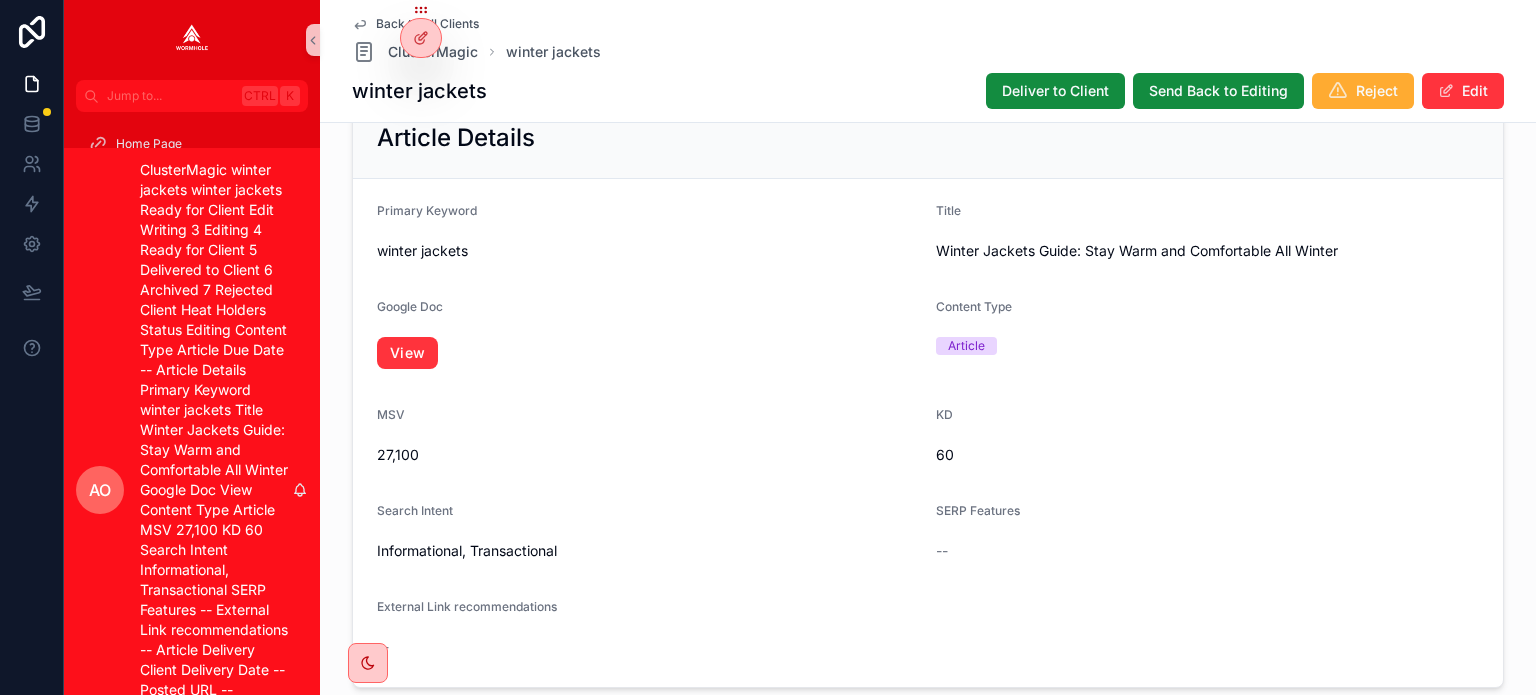 scroll, scrollTop: 260, scrollLeft: 0, axis: vertical 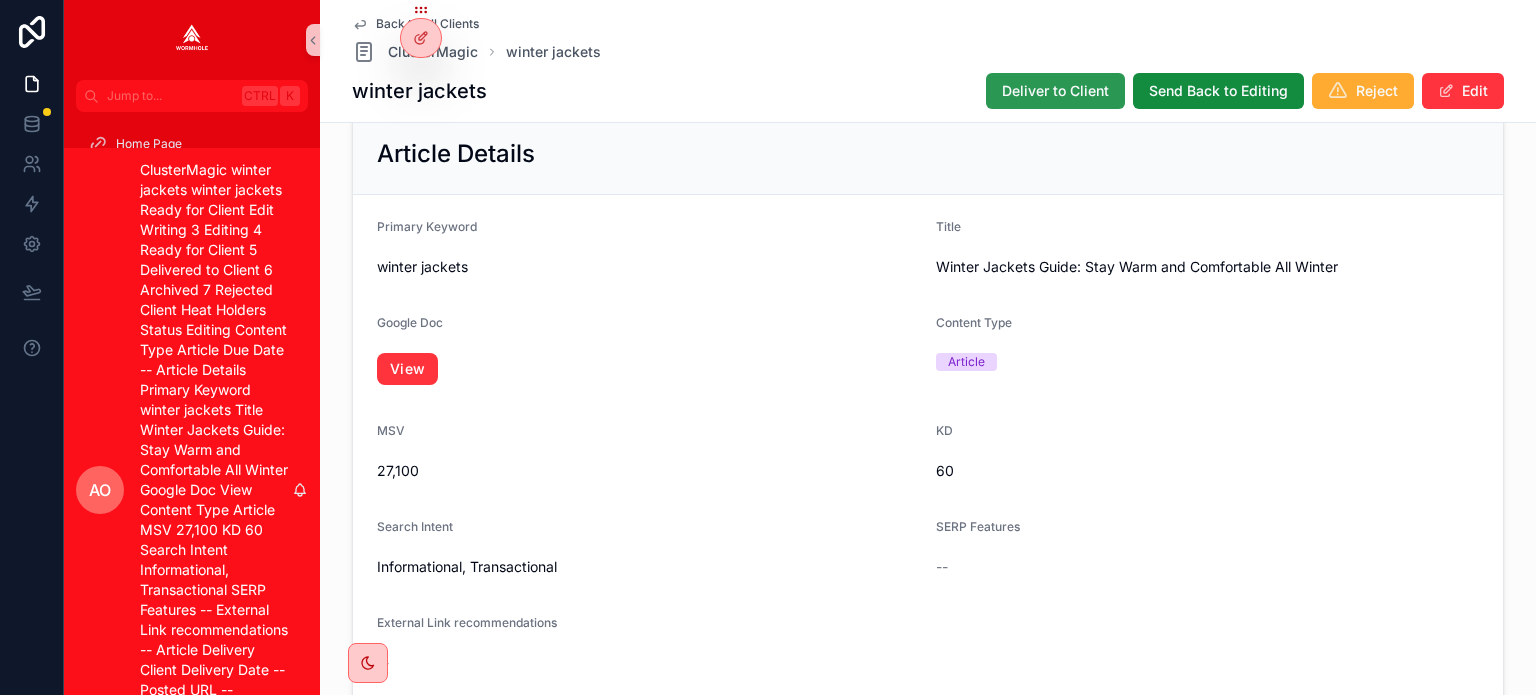 click on "Deliver to Client" at bounding box center (1055, 91) 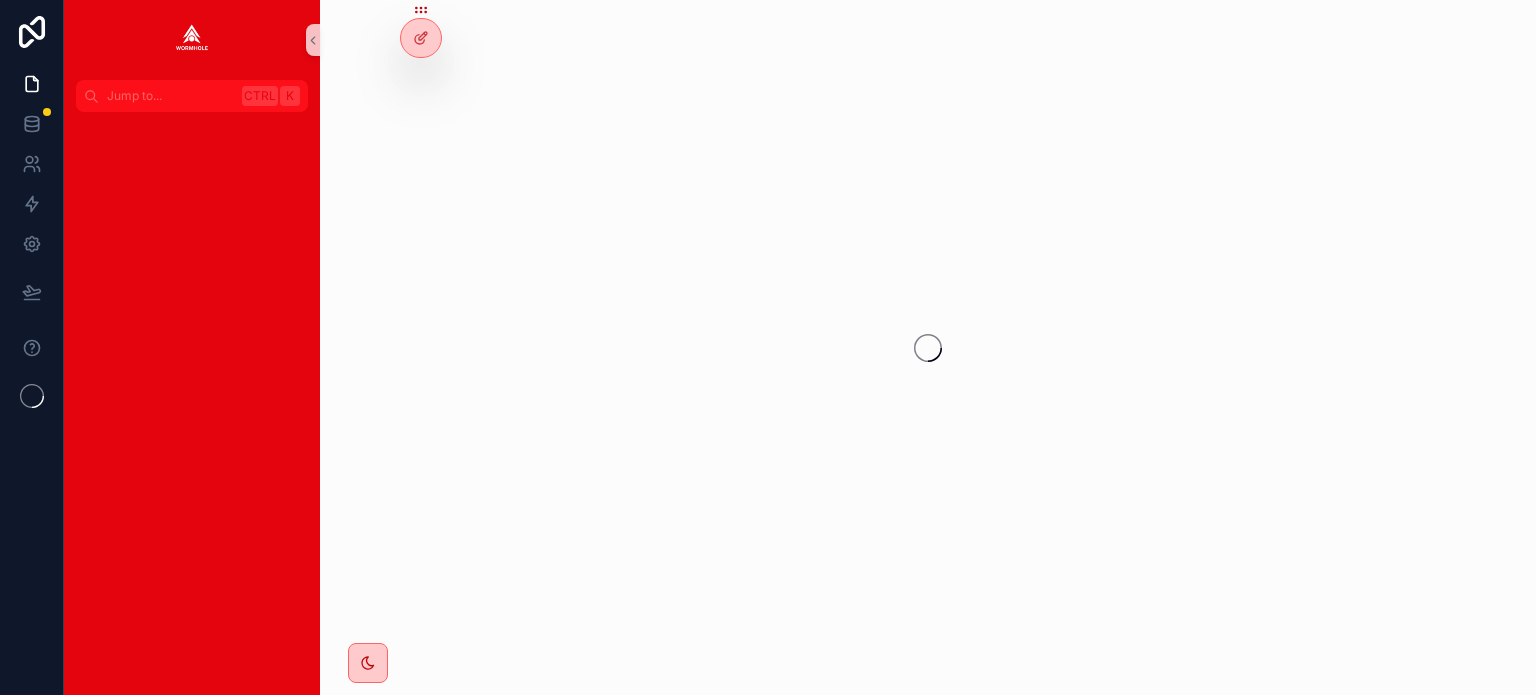 scroll, scrollTop: 0, scrollLeft: 0, axis: both 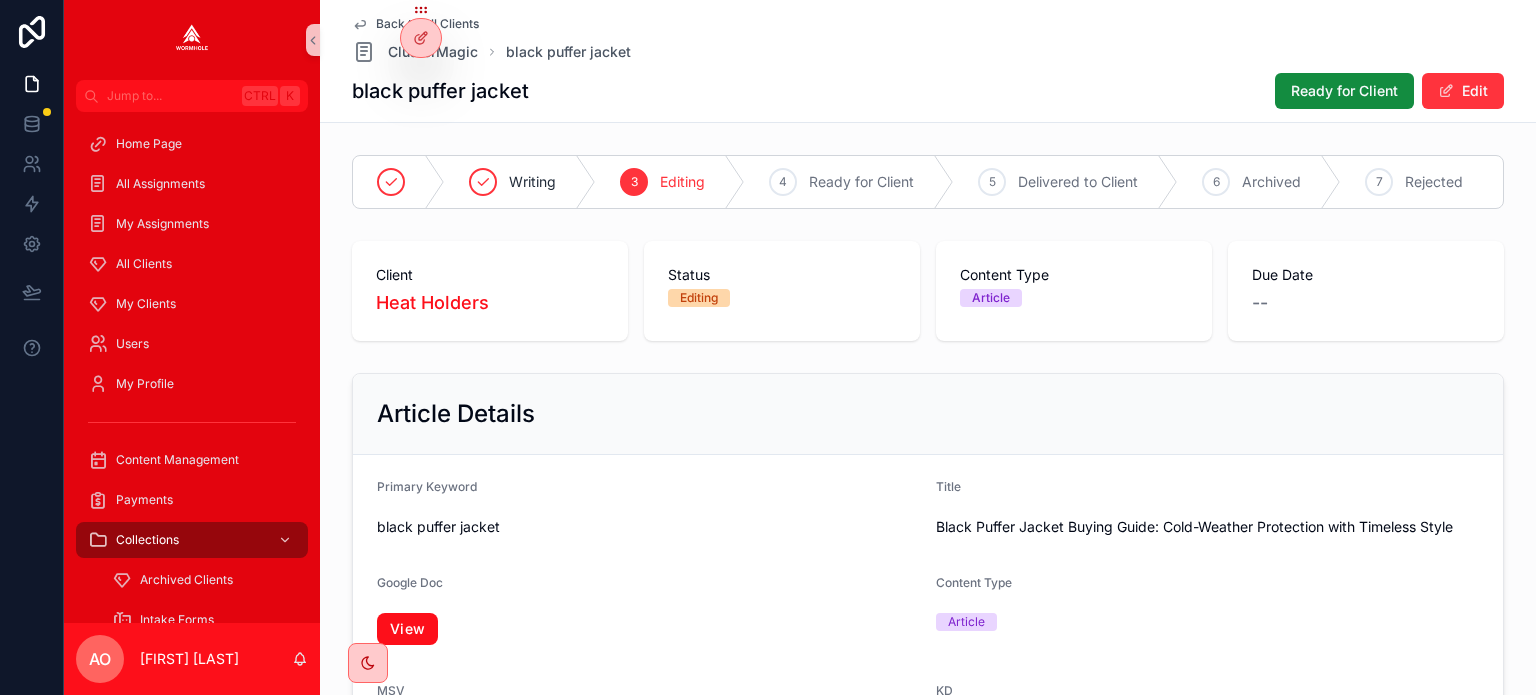 click on "View" at bounding box center (407, 629) 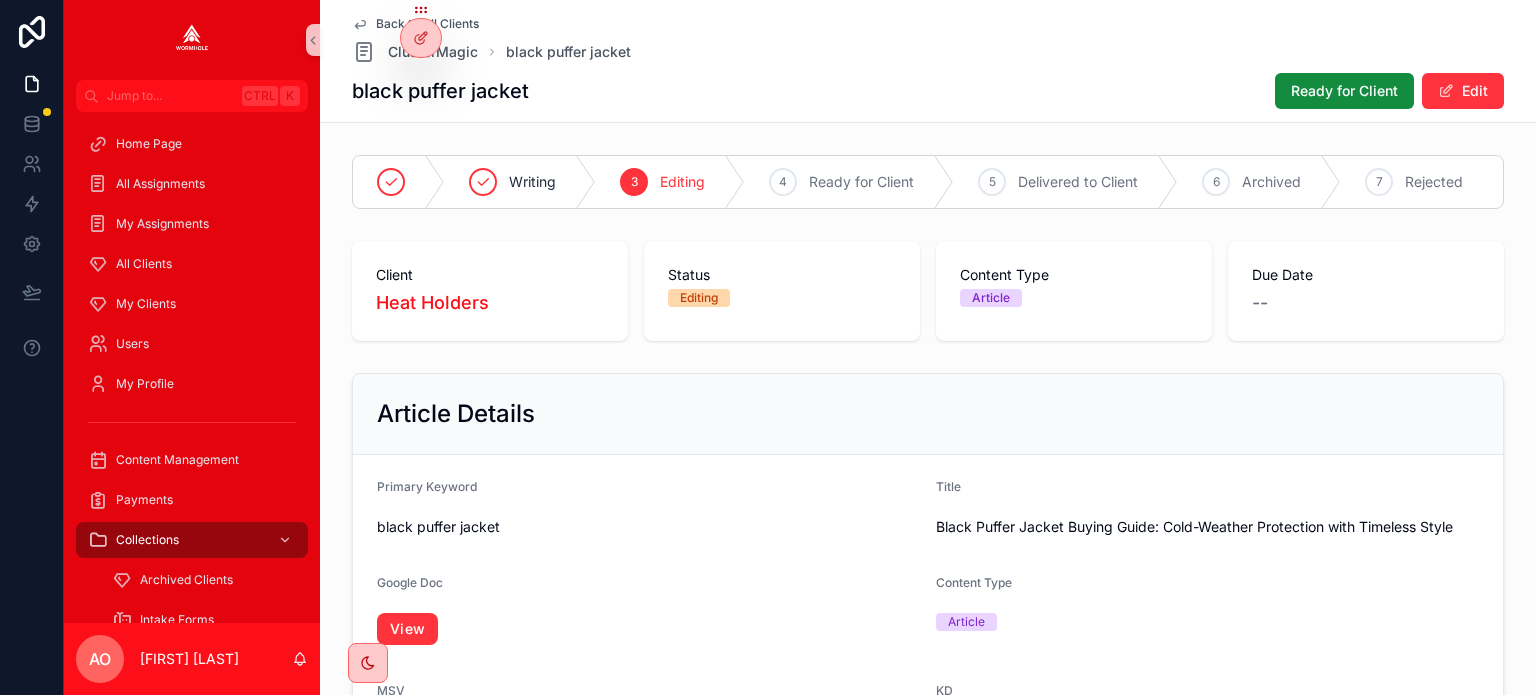 scroll, scrollTop: 1376, scrollLeft: 0, axis: vertical 